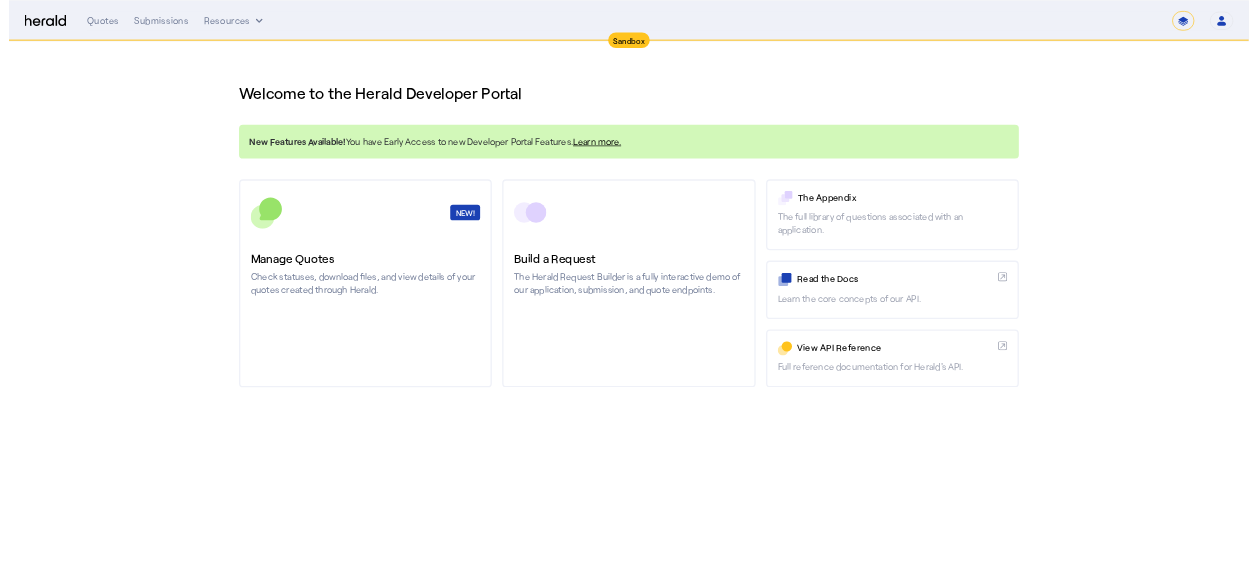 scroll, scrollTop: 0, scrollLeft: 0, axis: both 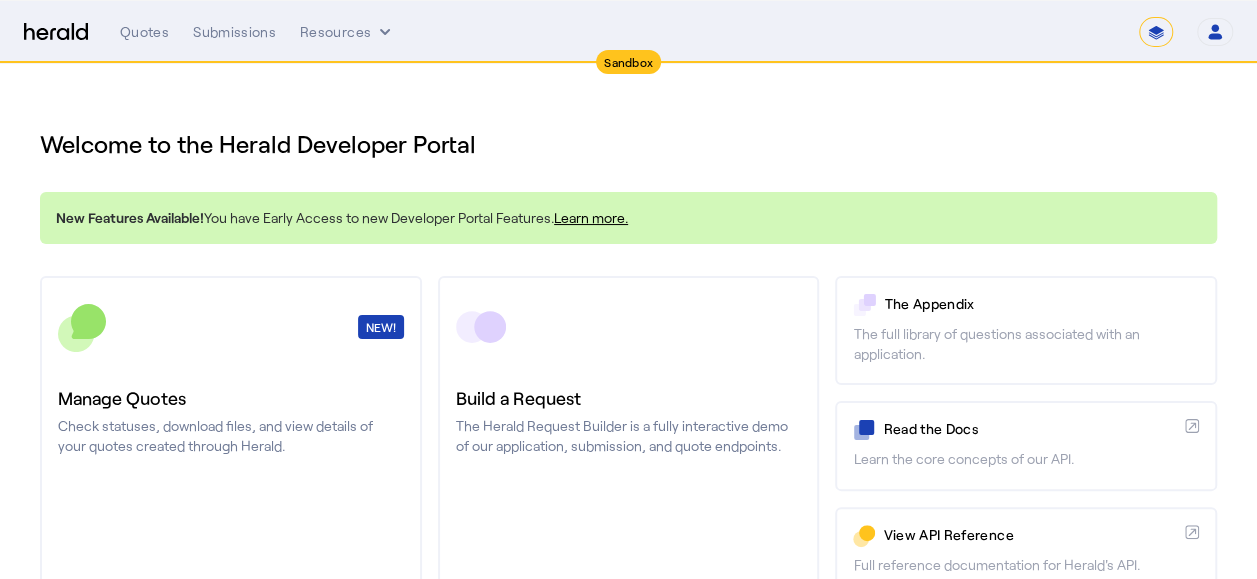 click on "Welcome to the Herald Developer Portal  New Features Available!  You have Early Access to new Developer Portal Features.  Learn more.
NEW!  Manage Quotes  Check statuses, download files, and view details of your quotes created through Herald.
Build a Request  The Herald Request Builder is a fully interactive demo of our application, submission, and quote endpoints.
The Appendix   The full library of questions associated with an application.
Read the Docs
Learn the core concepts of our API.
View API Reference
Full reference documentation for Herald's API." 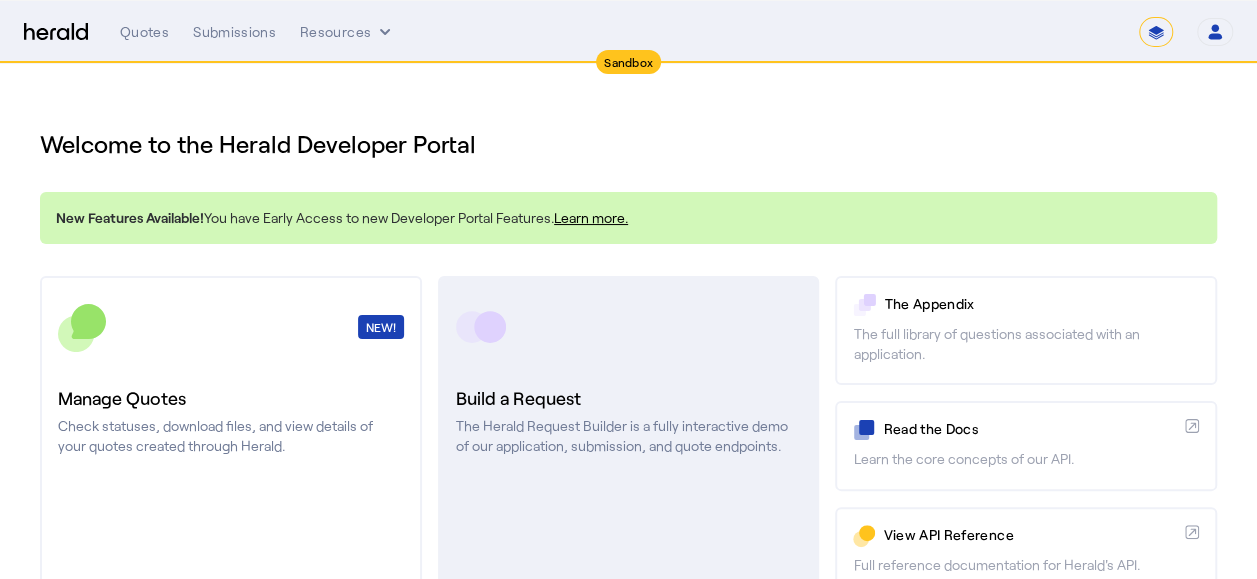 click on "Build a Request" at bounding box center (629, 398) 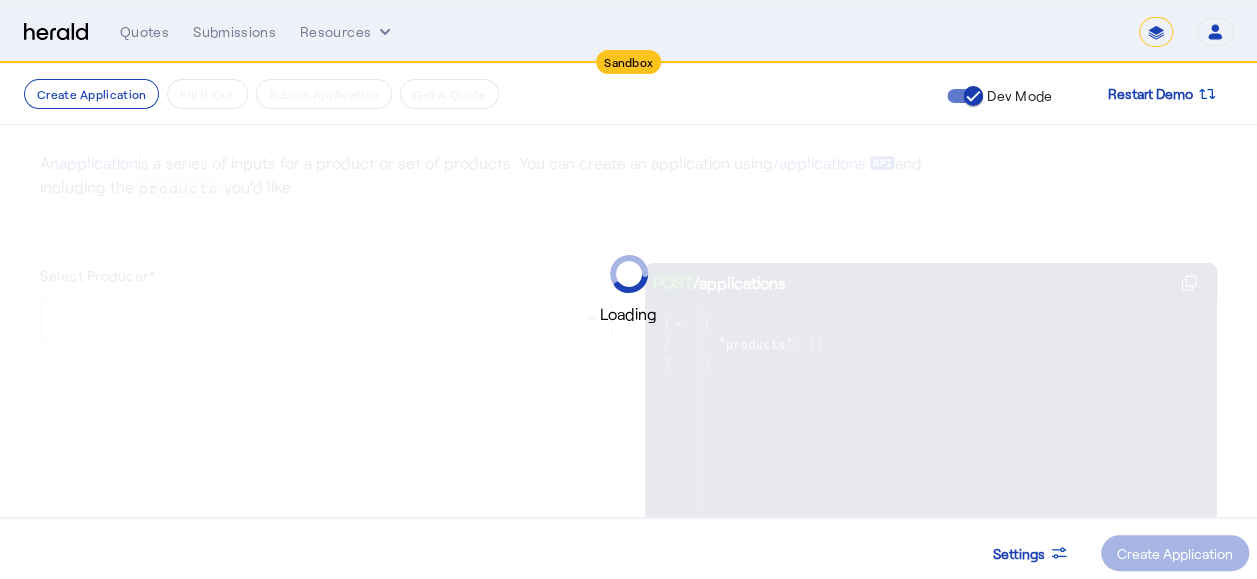 scroll, scrollTop: 100, scrollLeft: 0, axis: vertical 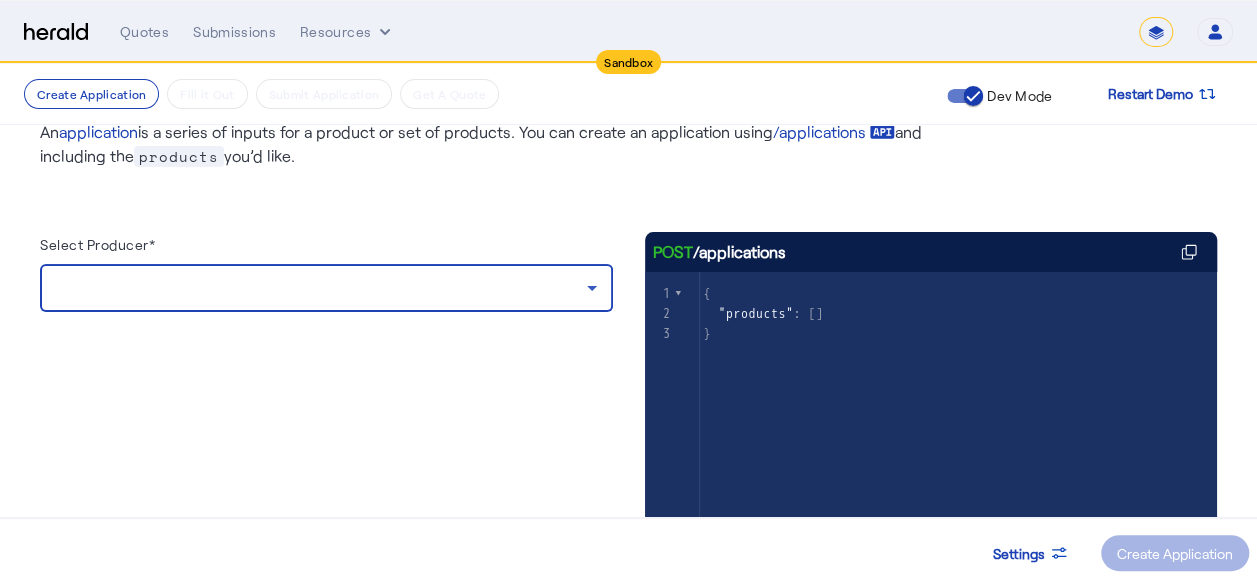 click at bounding box center [321, 288] 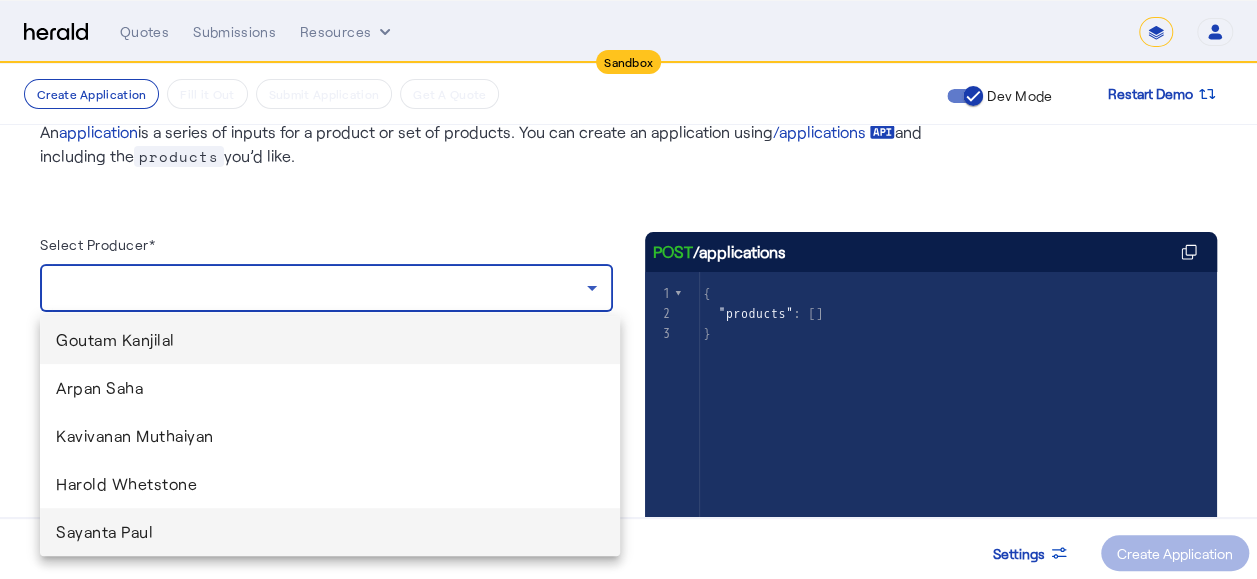 click on "Sayanta Paul" at bounding box center [330, 532] 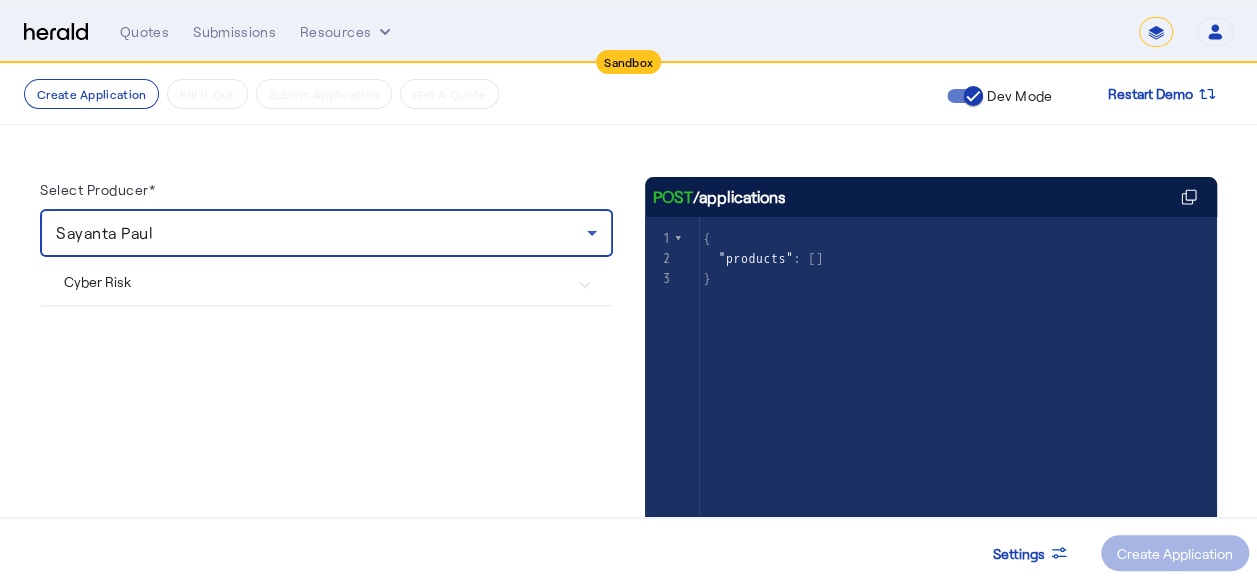 scroll, scrollTop: 200, scrollLeft: 0, axis: vertical 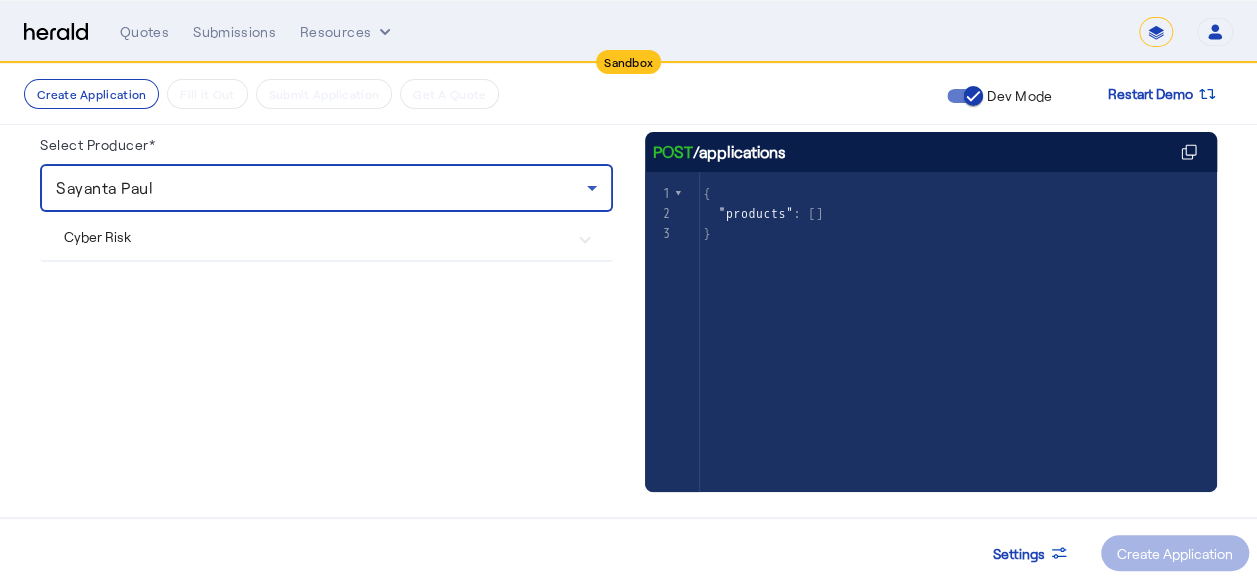 click on "Cyber Risk" at bounding box center (314, 236) 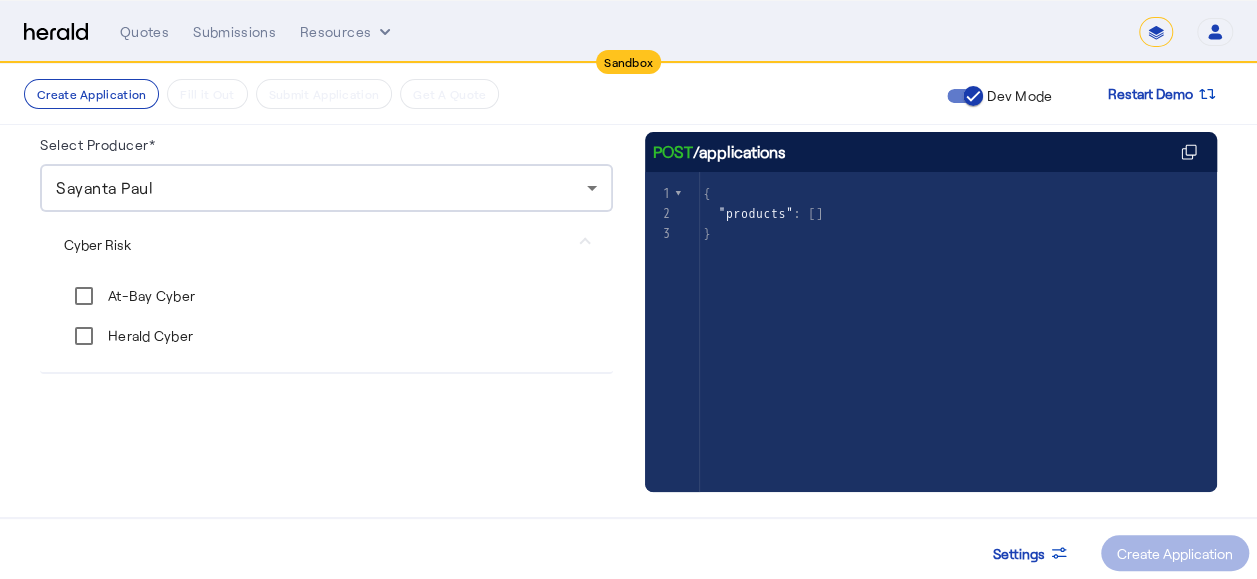 click on "Herald Cyber" at bounding box center (148, 336) 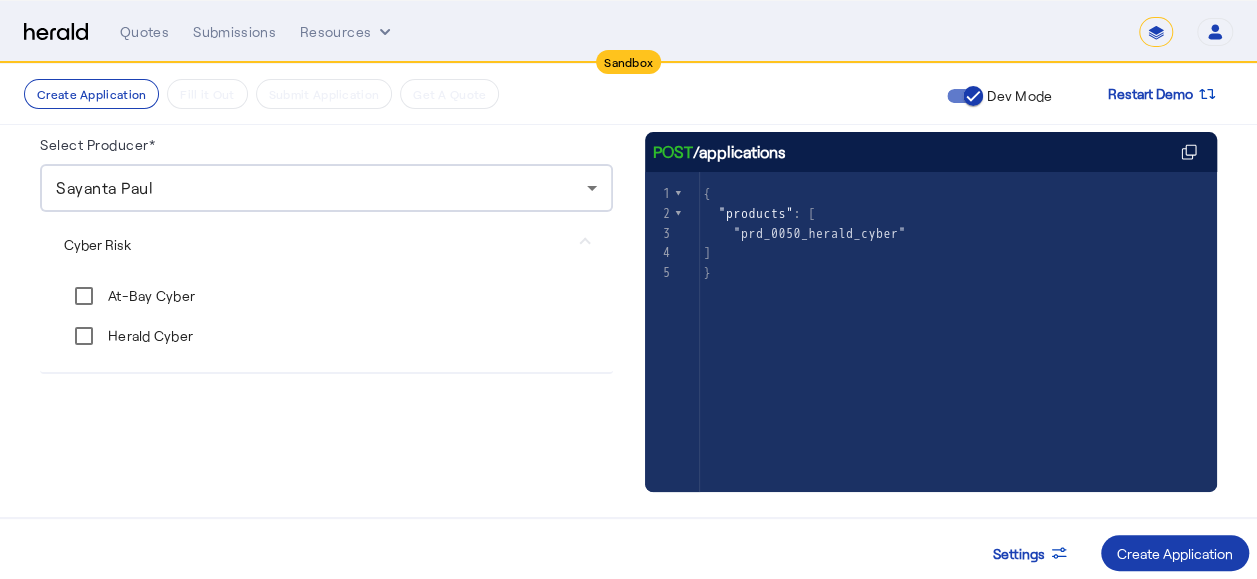 click at bounding box center [1175, 553] 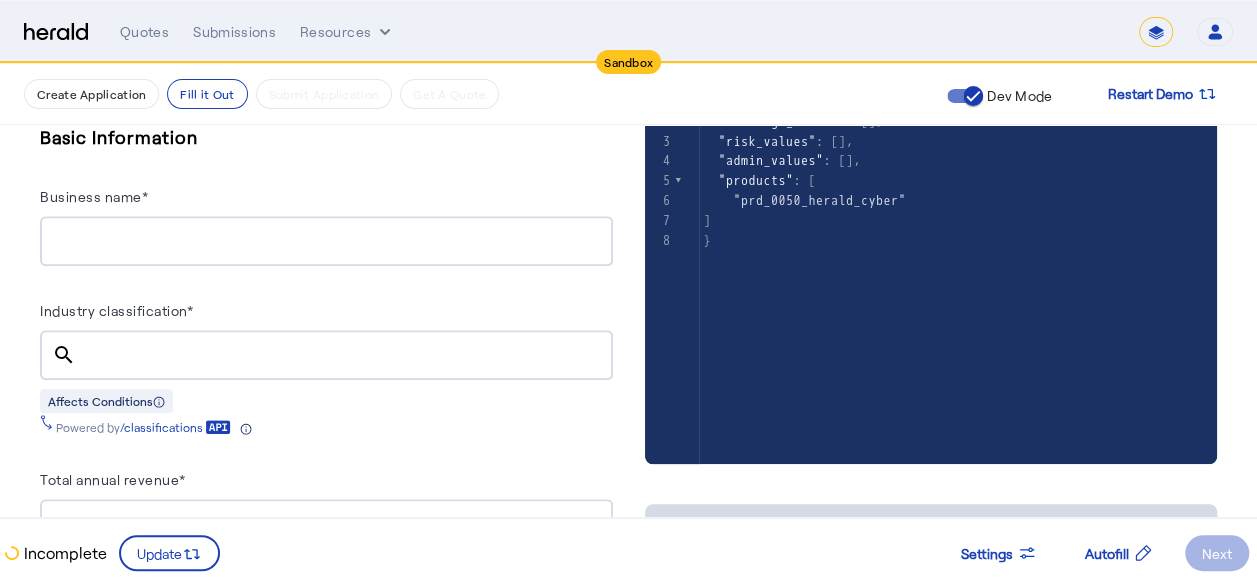 scroll, scrollTop: 400, scrollLeft: 0, axis: vertical 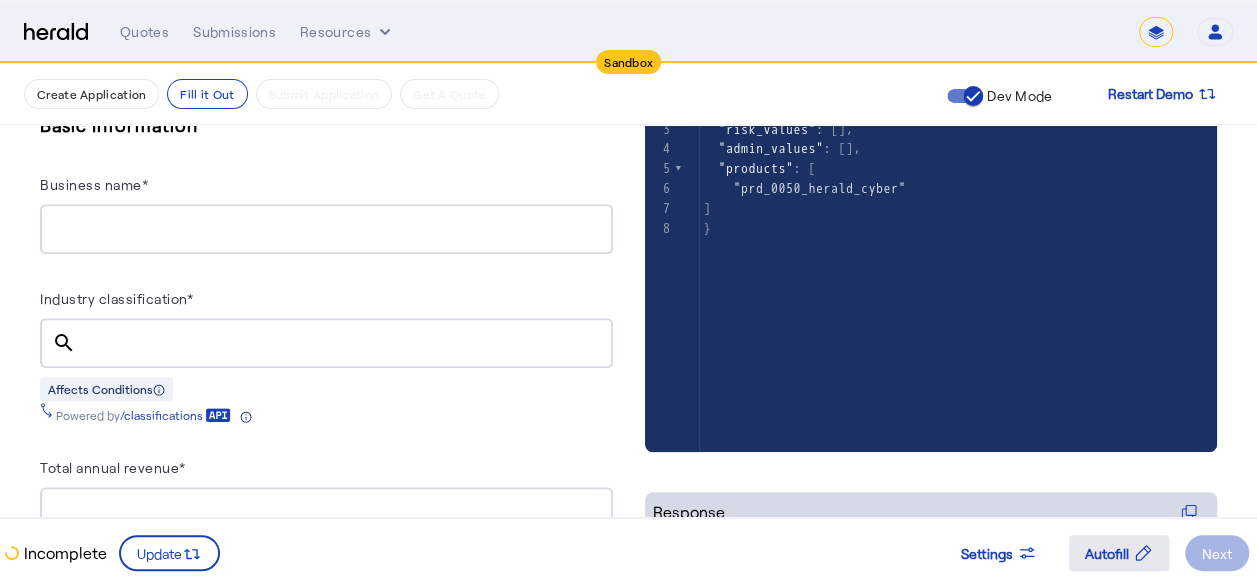 click on "Autofill" at bounding box center [1107, 553] 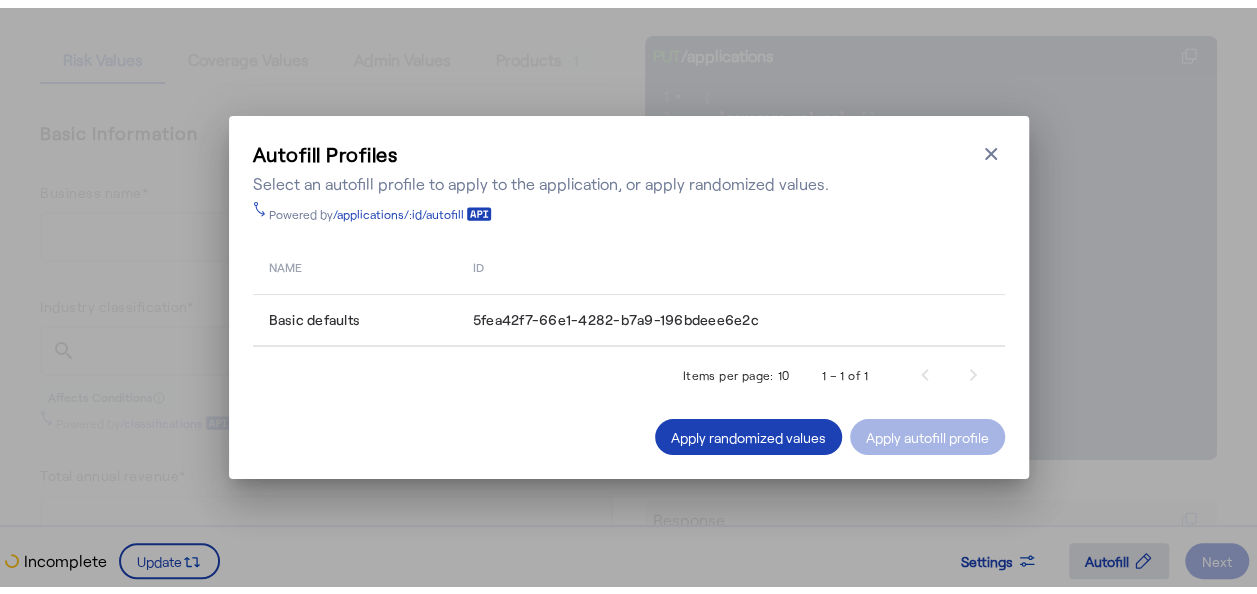 scroll, scrollTop: 0, scrollLeft: 0, axis: both 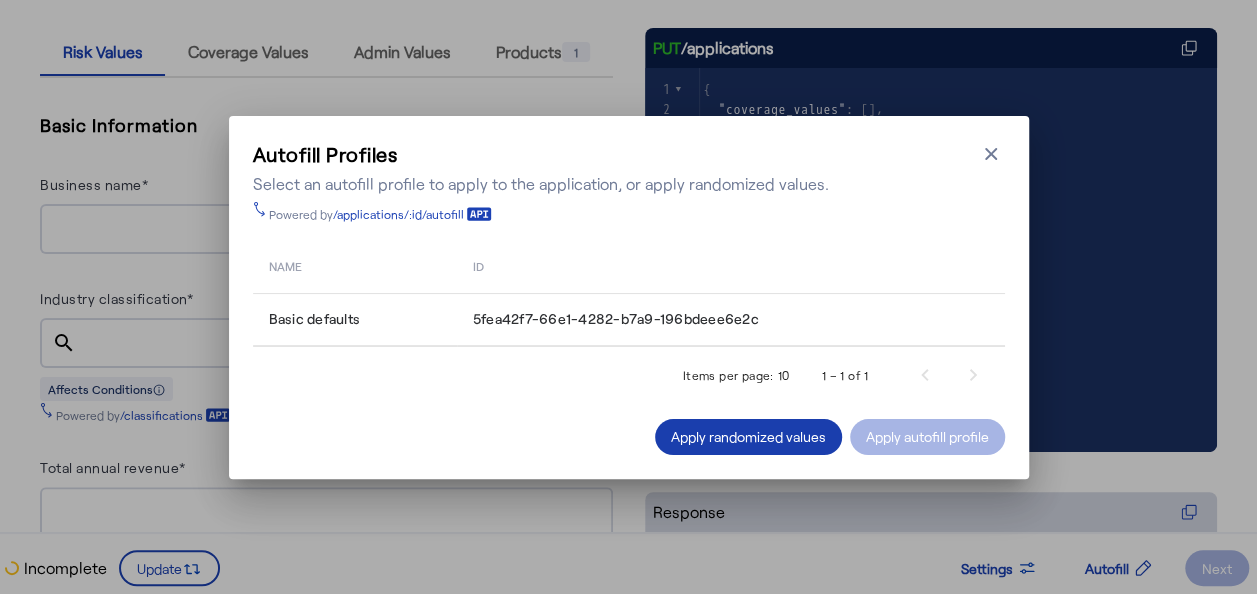 click on "Apply randomized values" at bounding box center (748, 436) 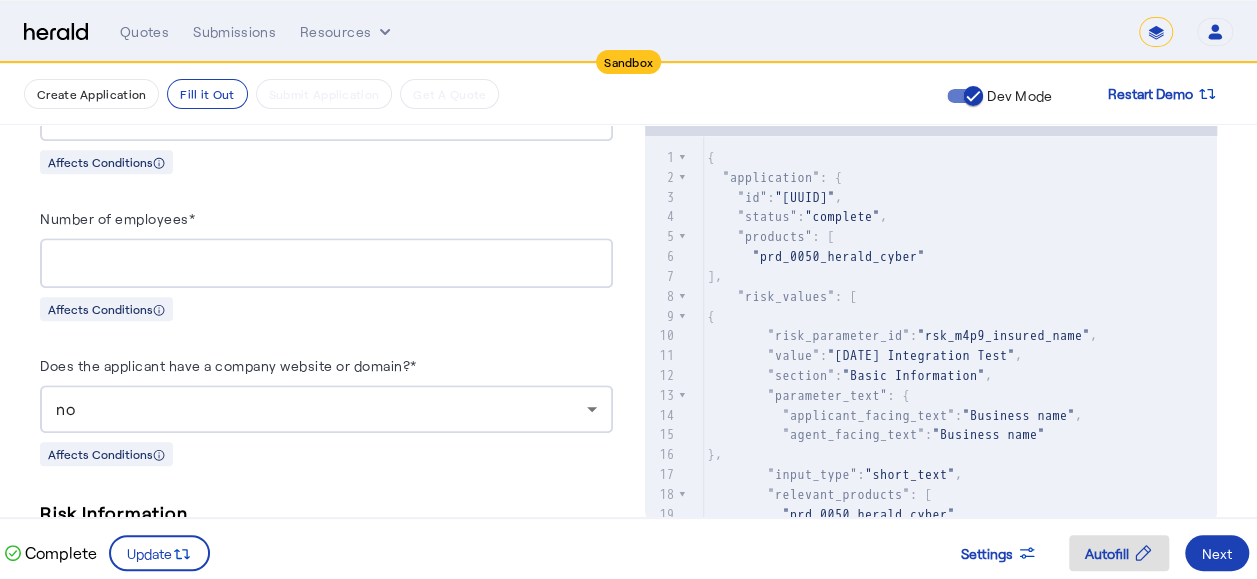 scroll, scrollTop: 826, scrollLeft: 0, axis: vertical 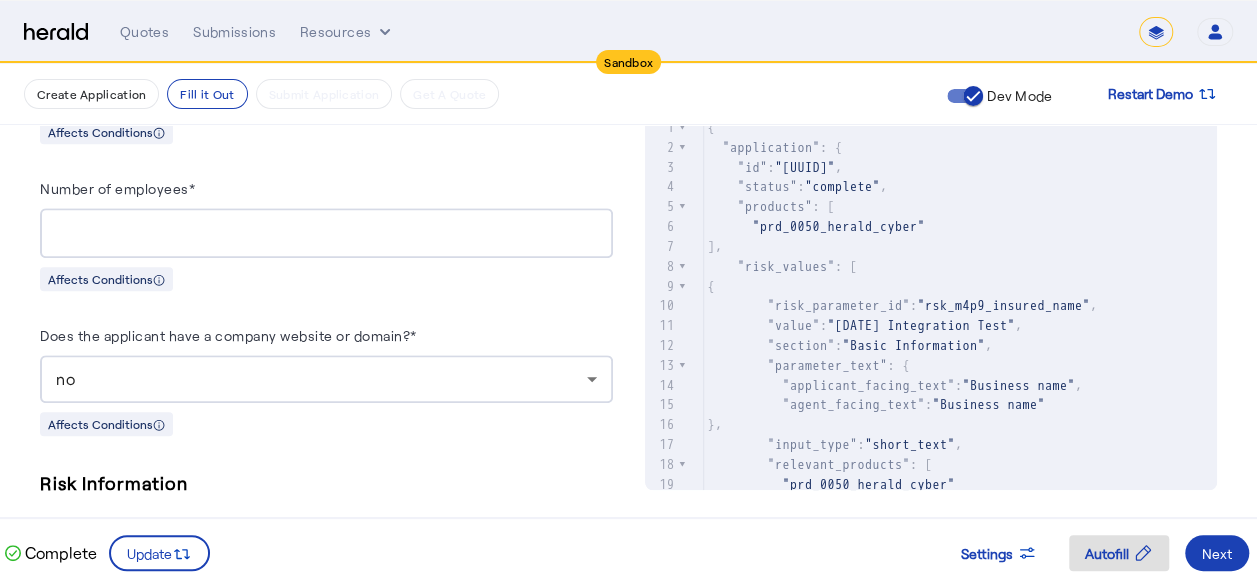click on "no" at bounding box center [326, 379] 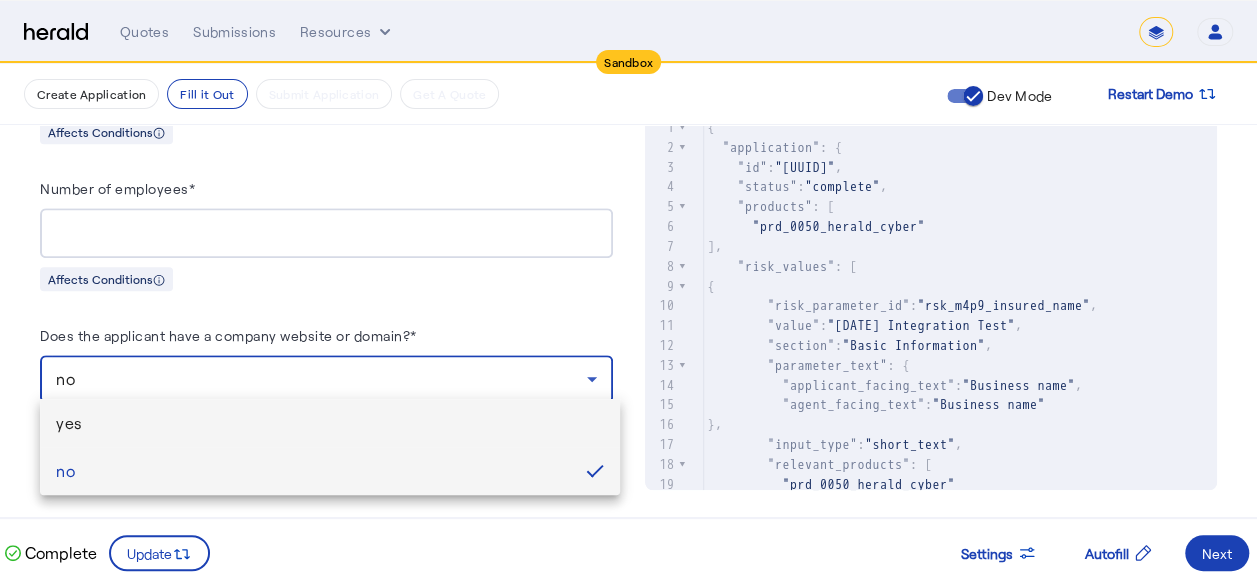 click on "yes" at bounding box center (330, 423) 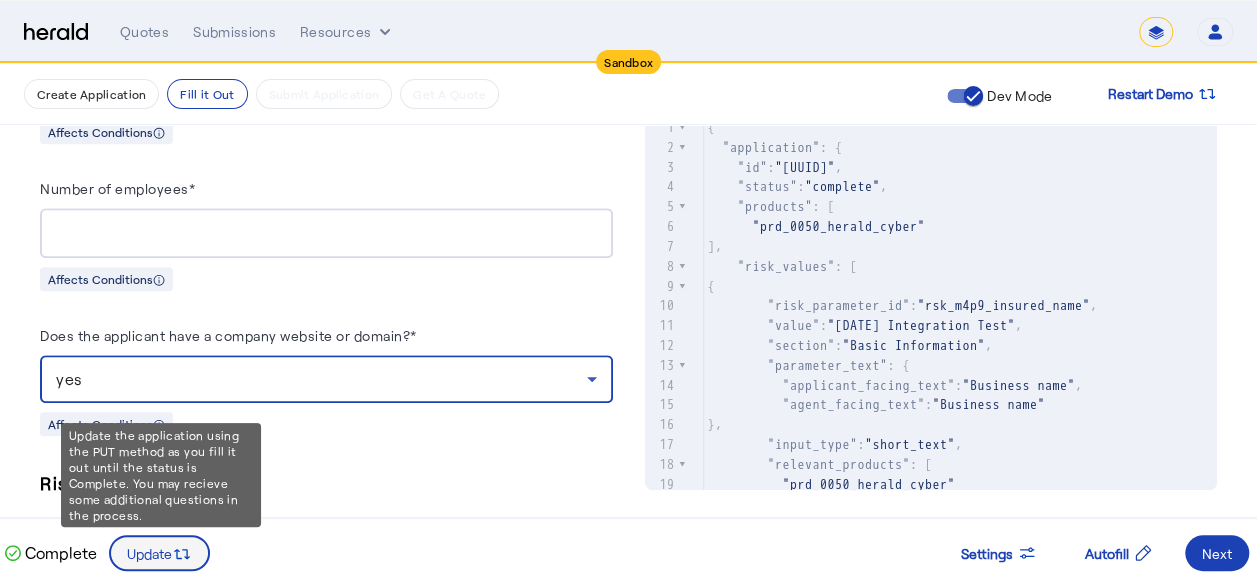 click on "Update" at bounding box center [149, 553] 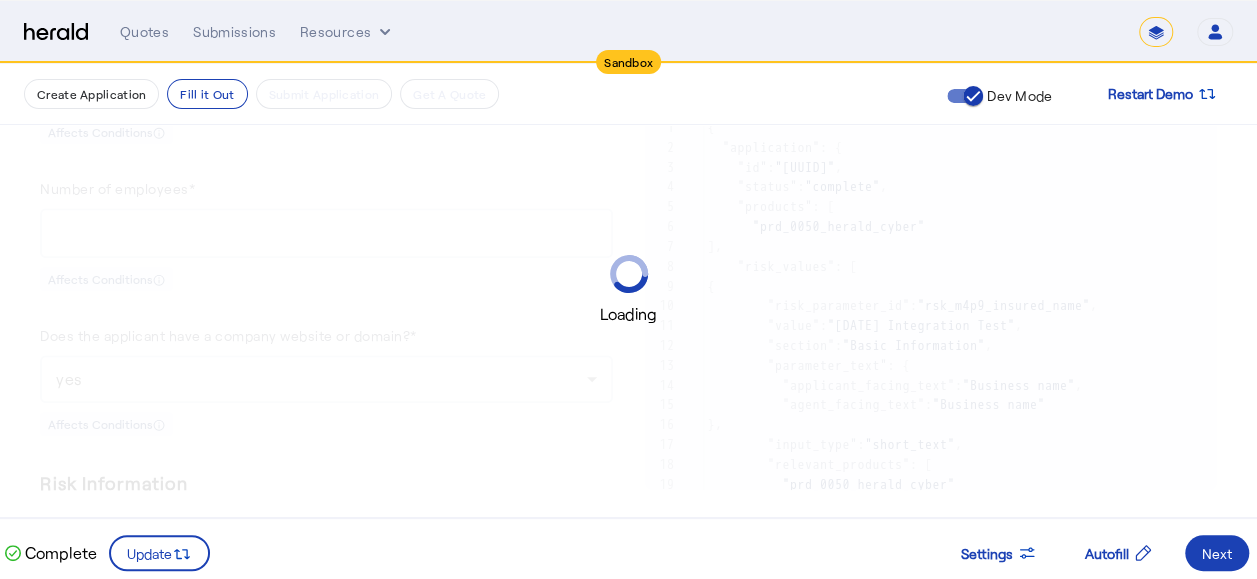 scroll, scrollTop: 0, scrollLeft: 0, axis: both 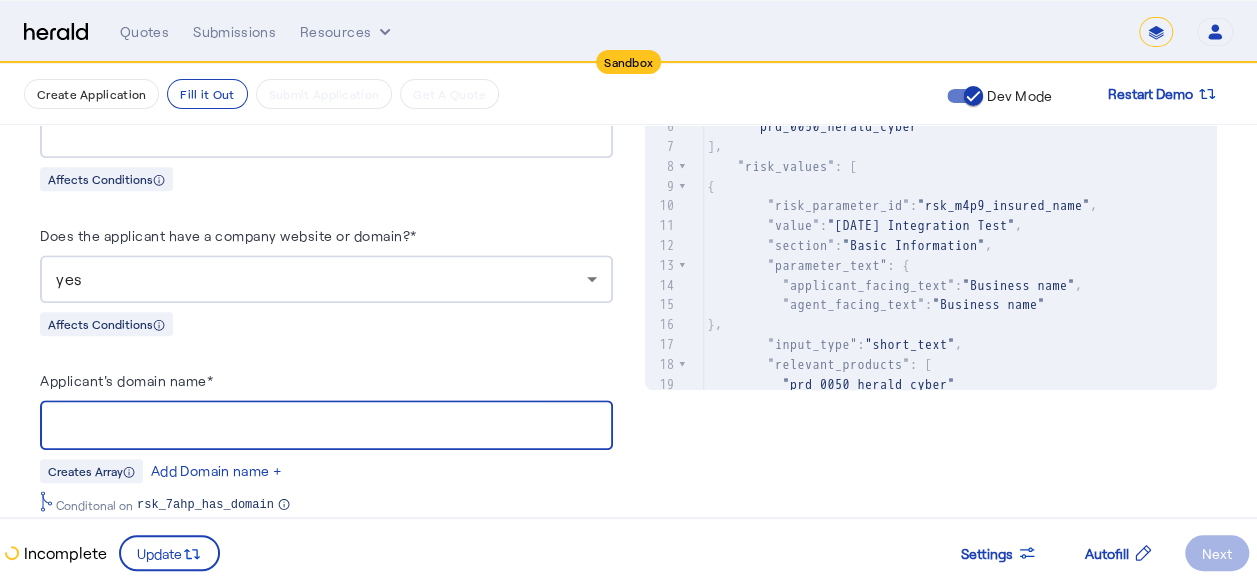 click on "Applicant's domain name*" at bounding box center (326, 426) 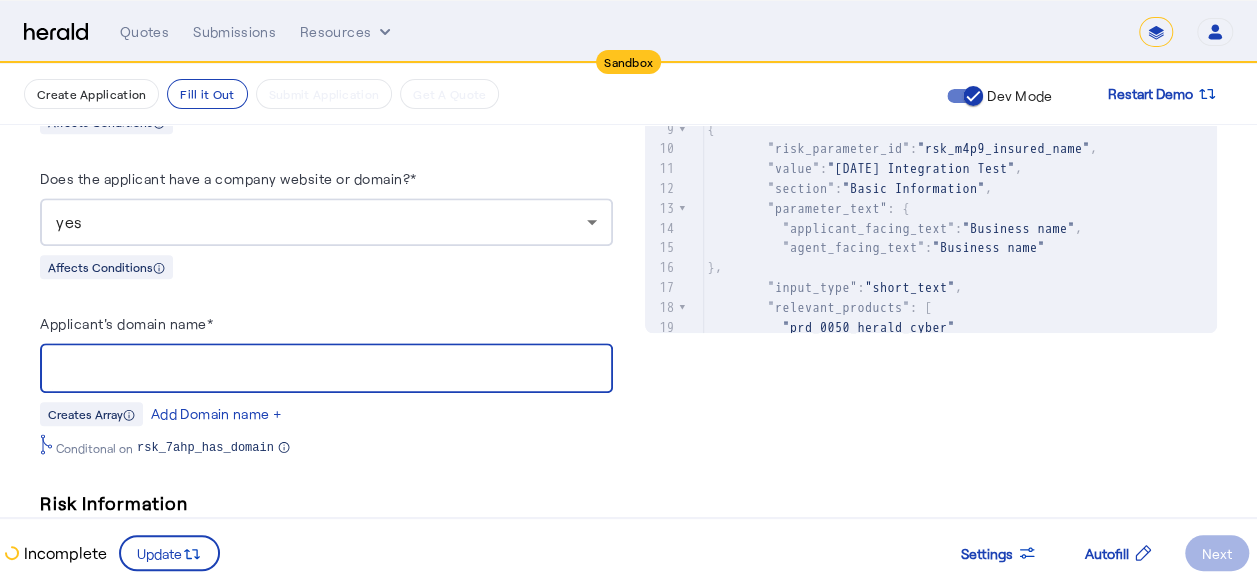 scroll, scrollTop: 1026, scrollLeft: 0, axis: vertical 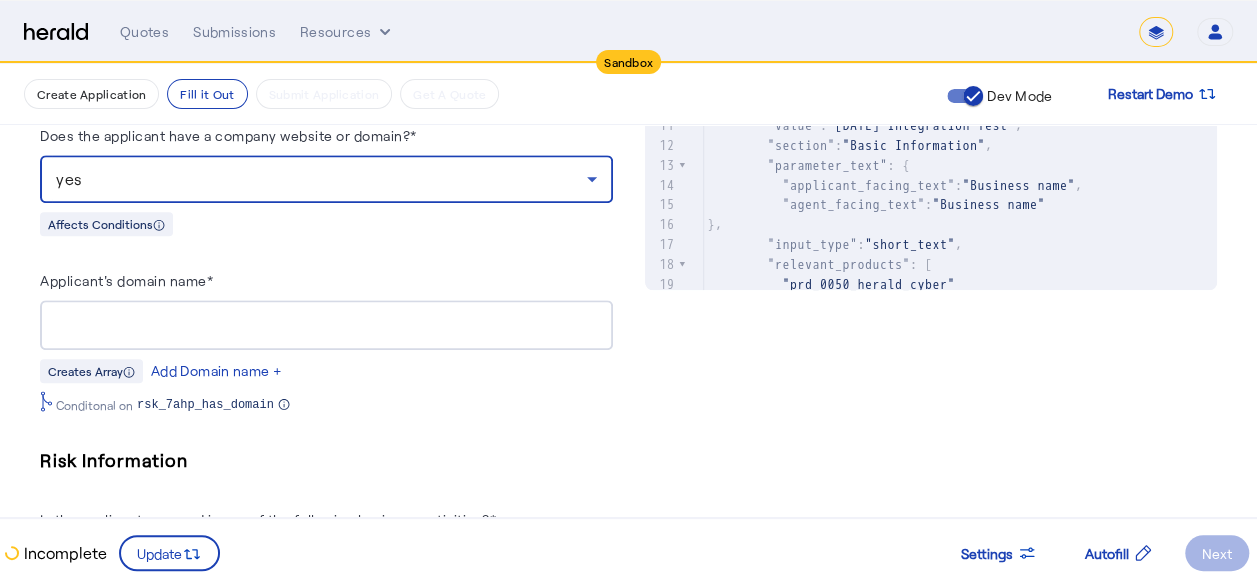 click on "yes" at bounding box center [321, 179] 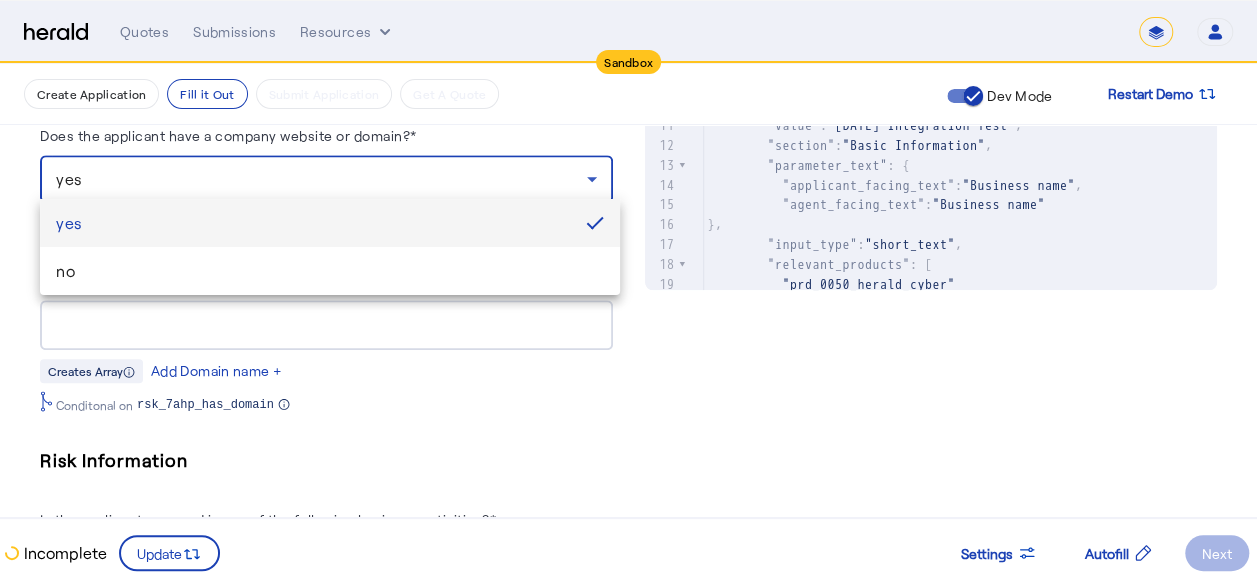 click at bounding box center (628, 289) 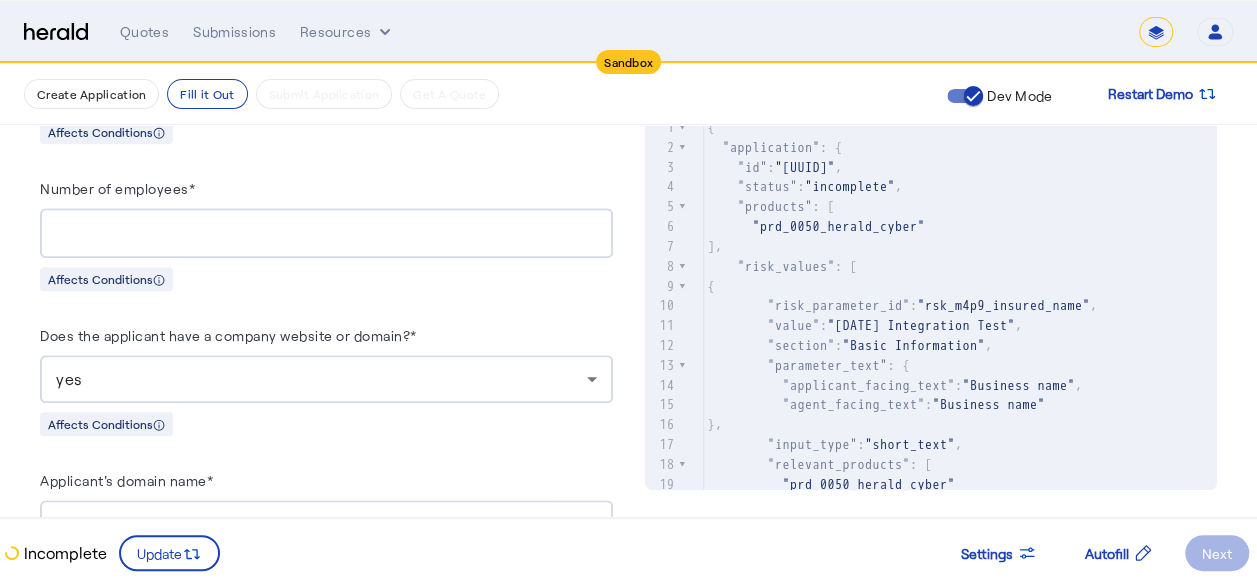 scroll, scrollTop: 926, scrollLeft: 0, axis: vertical 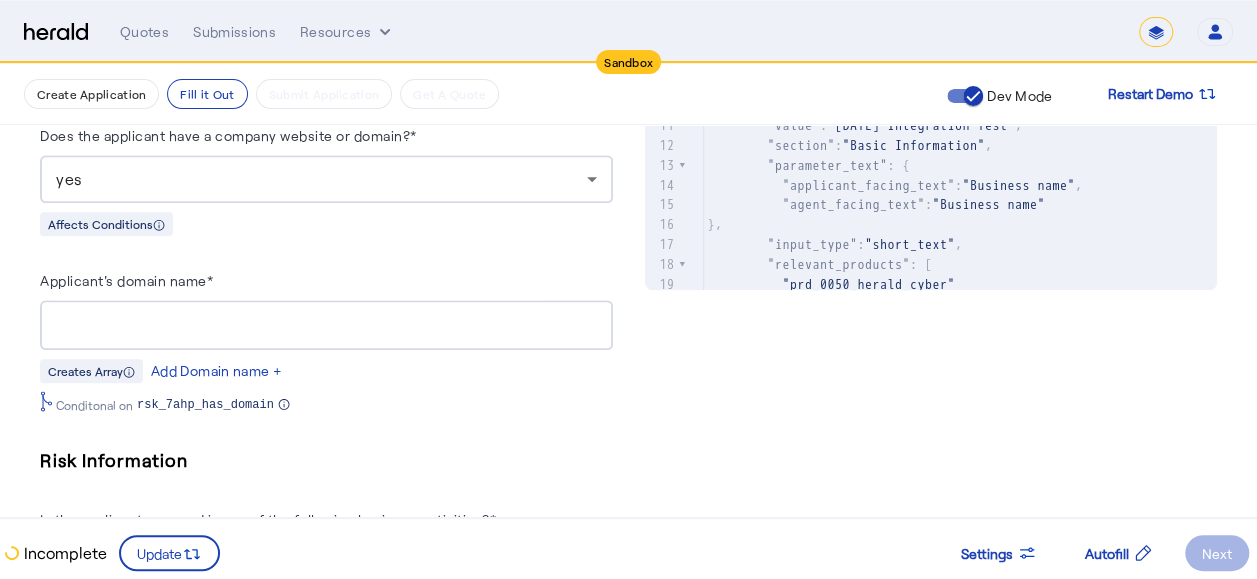 click on "Applicant's domain name*" at bounding box center (326, 326) 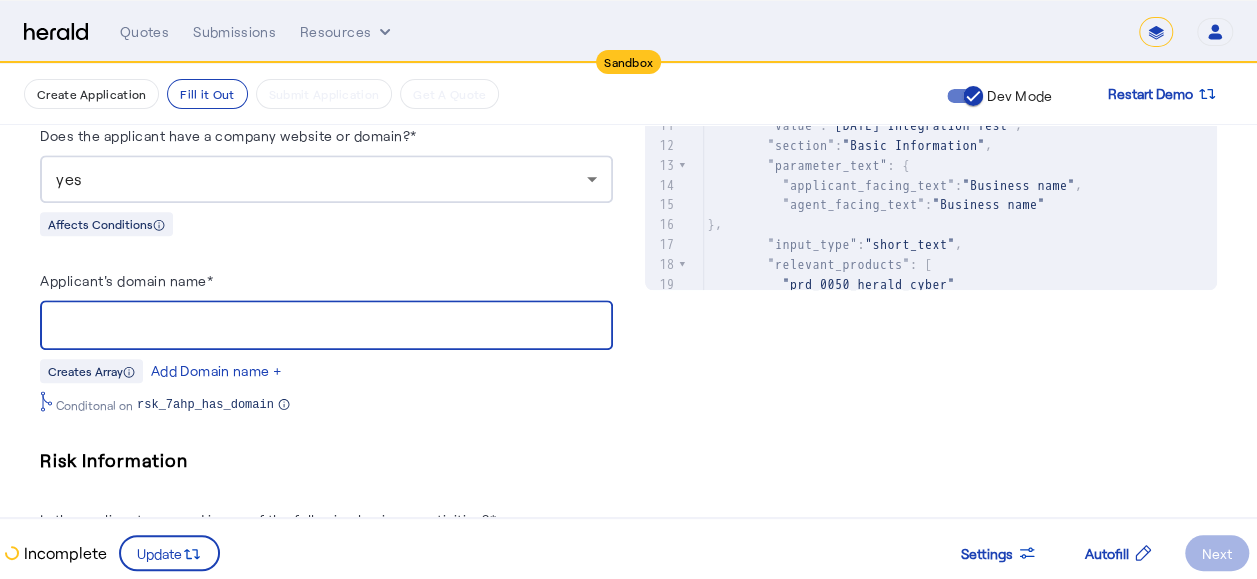click on "Applicant's domain name*" at bounding box center [326, 284] 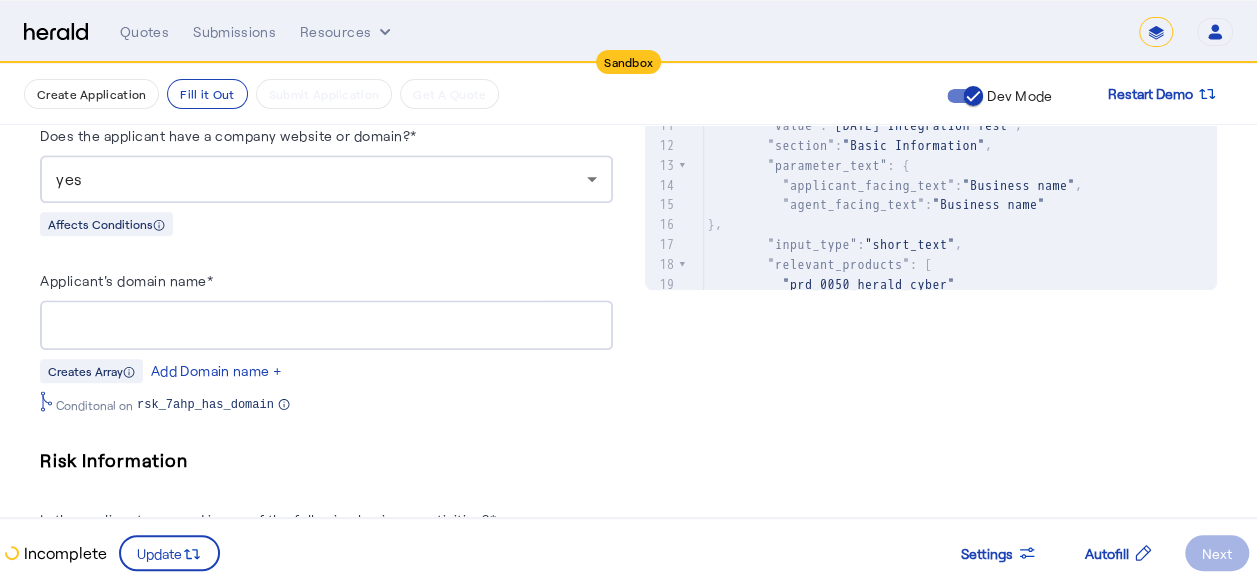 click at bounding box center [326, 325] 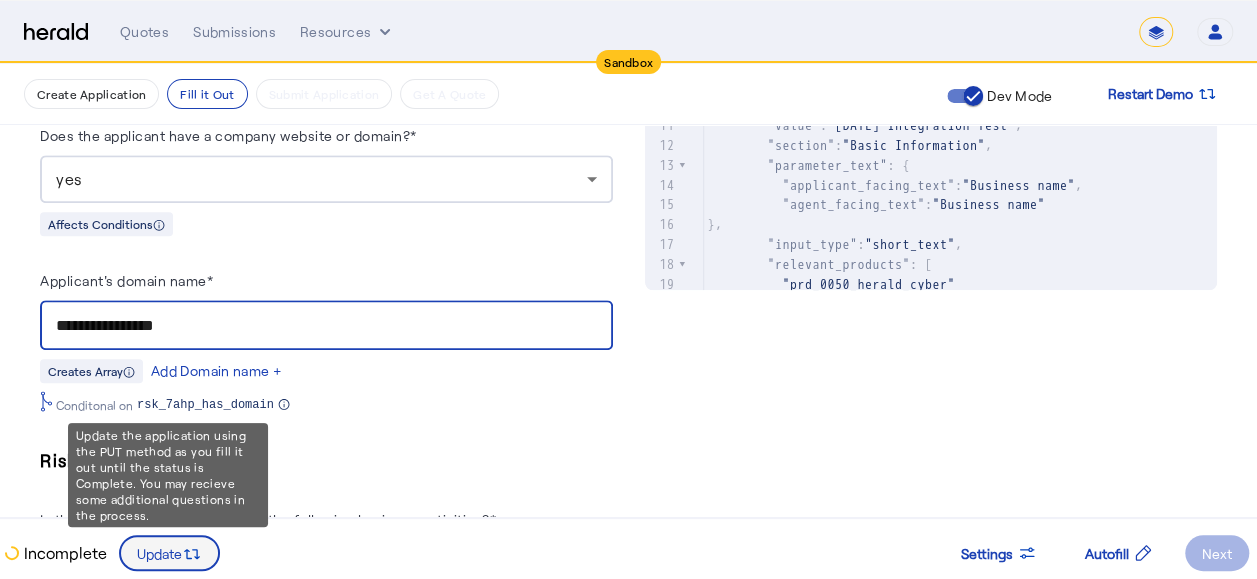 type on "**********" 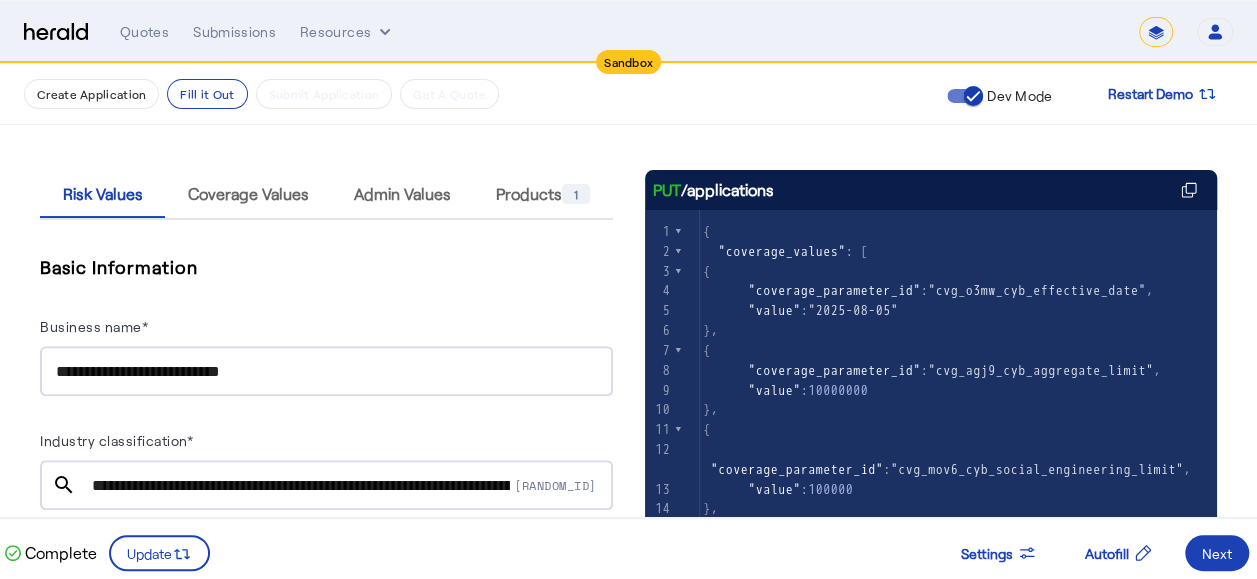 scroll, scrollTop: 226, scrollLeft: 0, axis: vertical 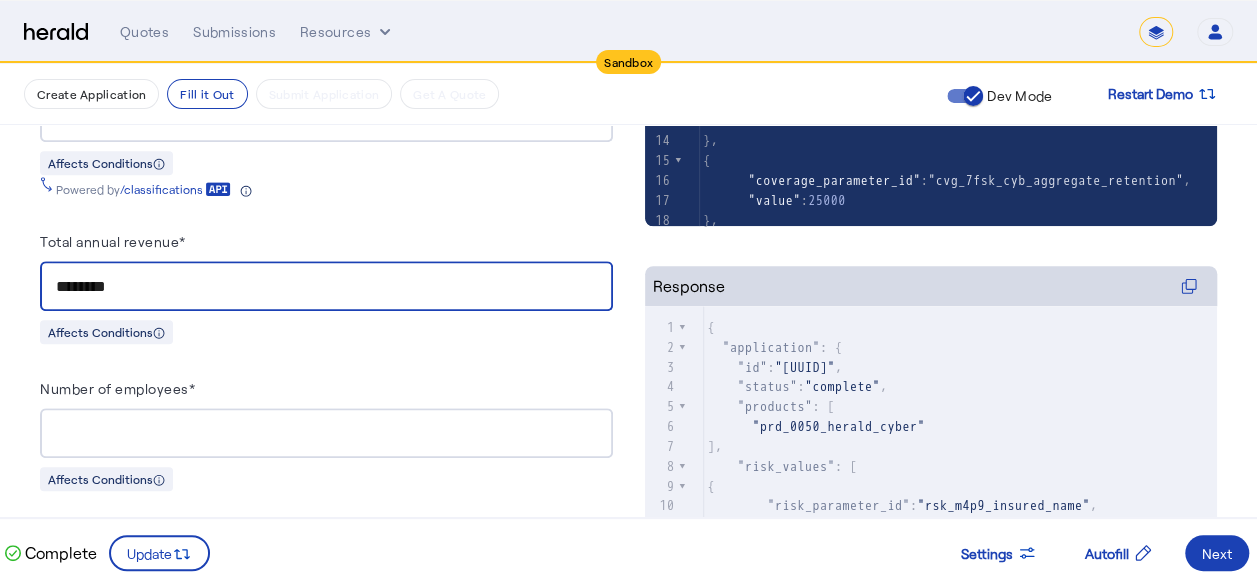 click on "********" at bounding box center [326, 287] 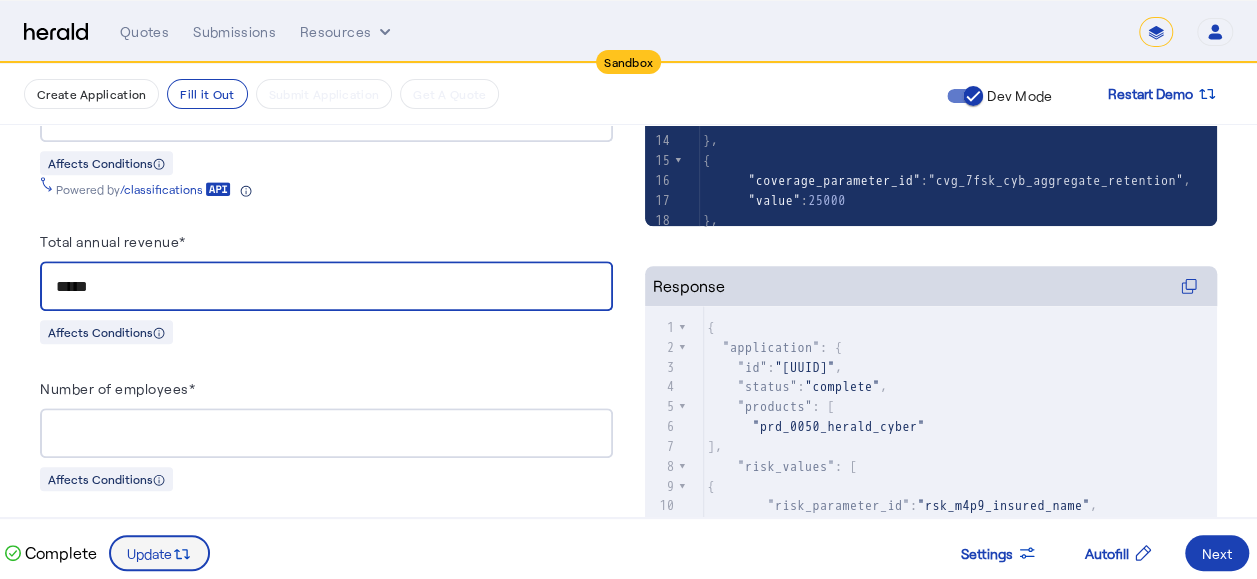 type on "*****" 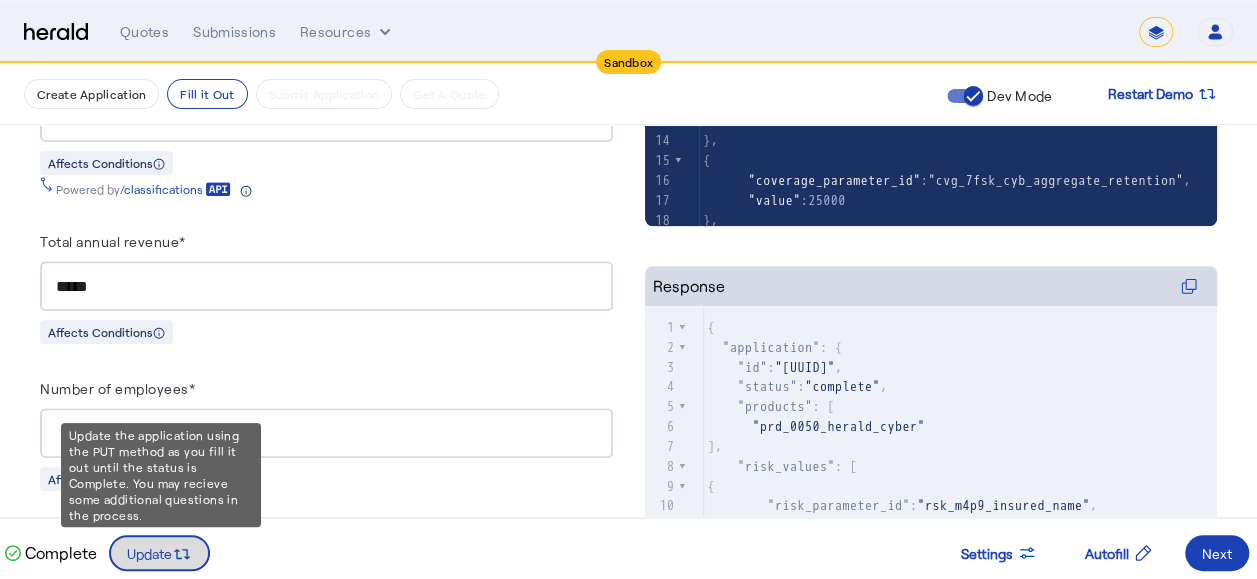 click 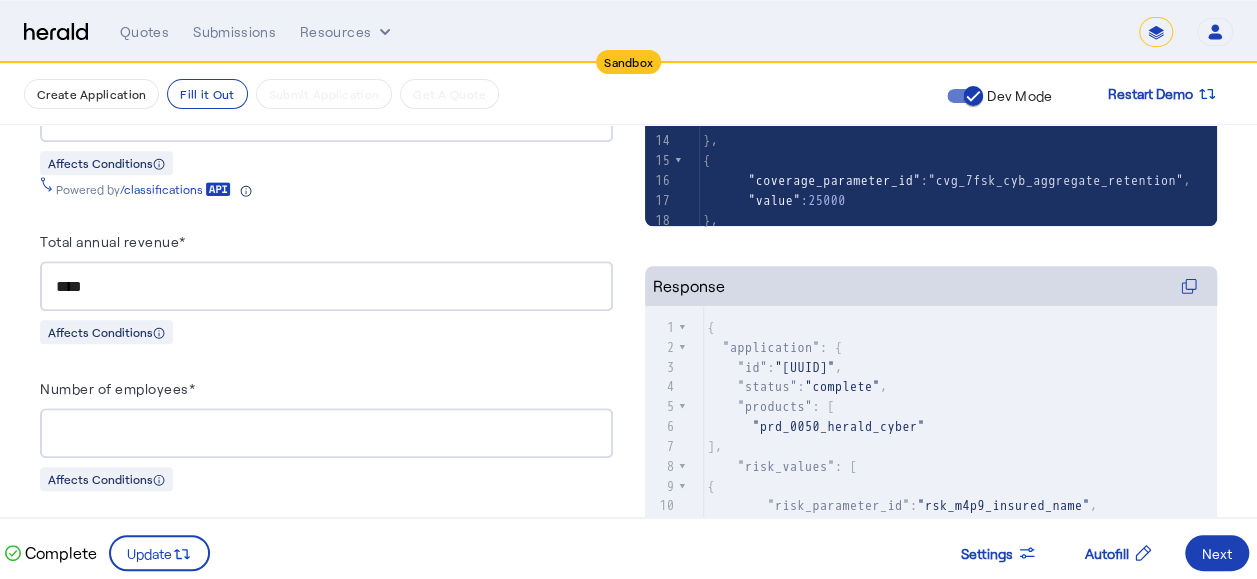 click on "****" at bounding box center [326, 287] 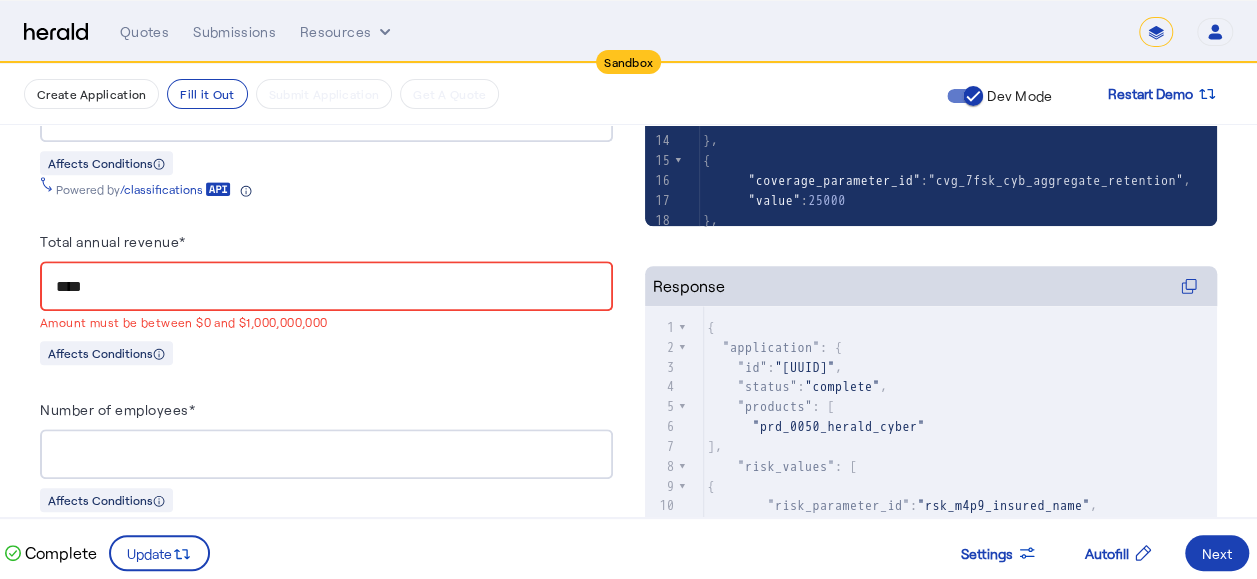click on "Total annual revenue*" at bounding box center [326, 245] 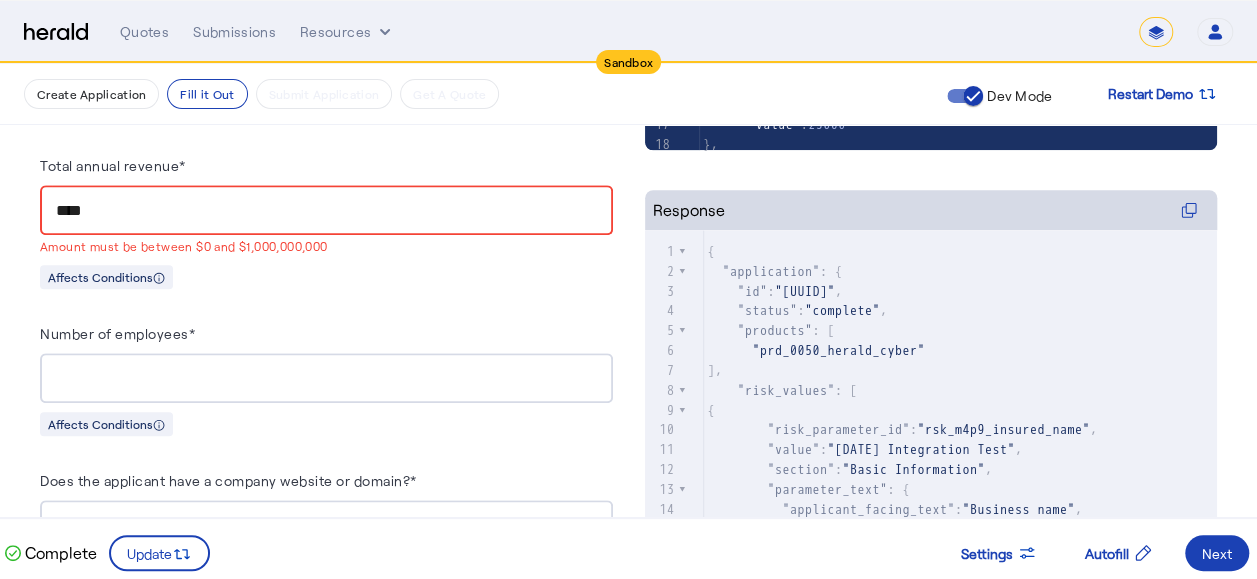 scroll, scrollTop: 726, scrollLeft: 0, axis: vertical 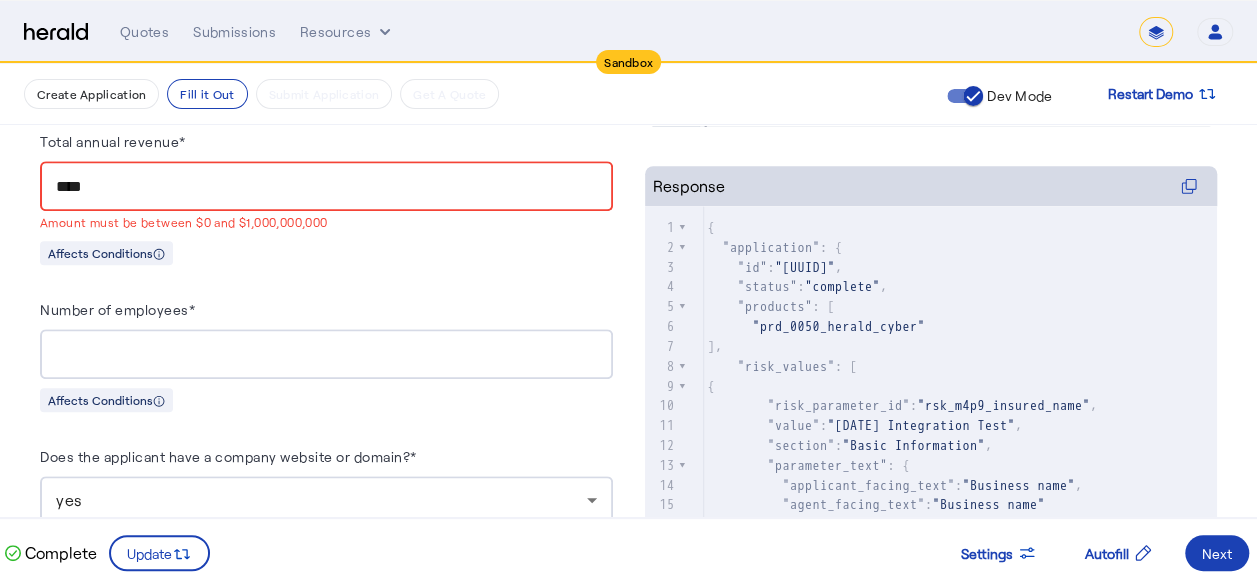 type on "**********" 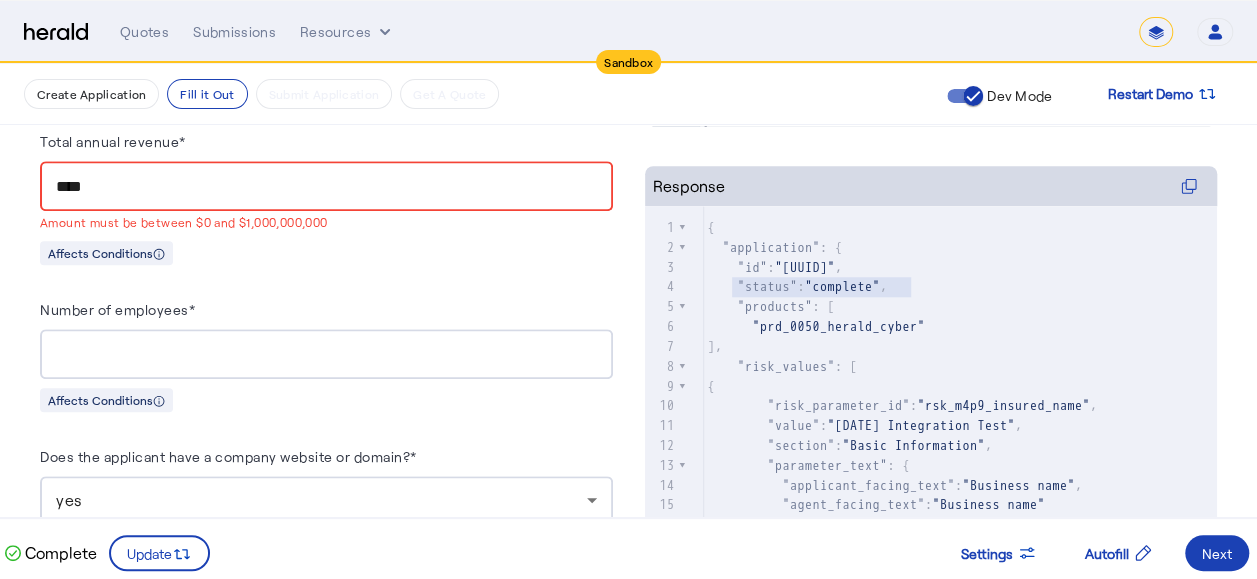drag, startPoint x: 868, startPoint y: 287, endPoint x: 930, endPoint y: 286, distance: 62.008064 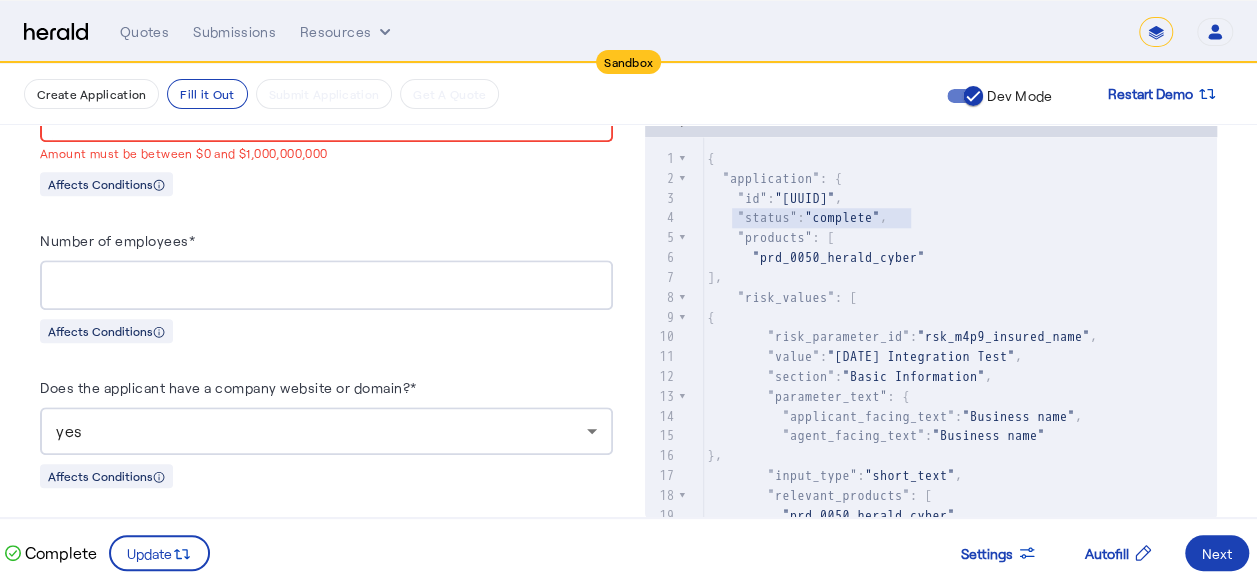 scroll, scrollTop: 826, scrollLeft: 0, axis: vertical 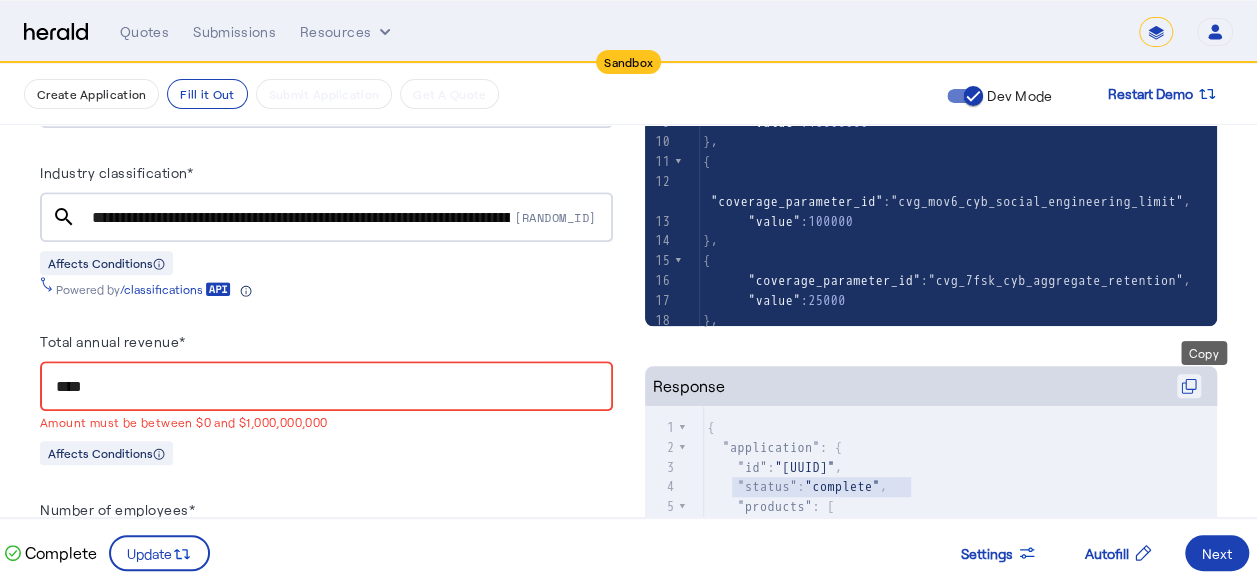 click 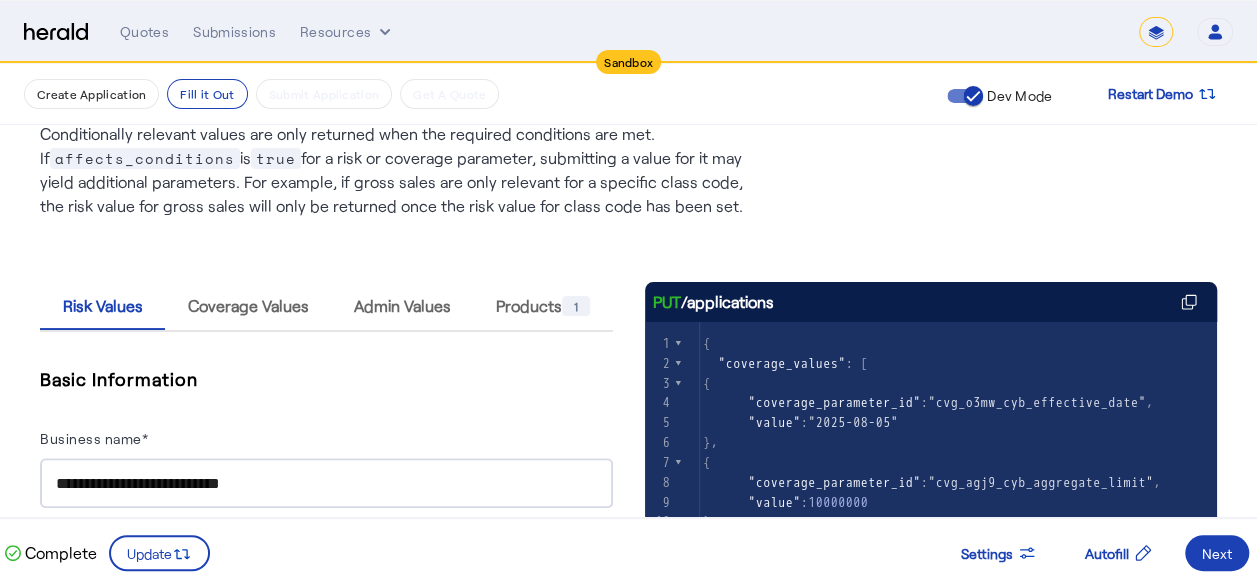 scroll, scrollTop: 126, scrollLeft: 0, axis: vertical 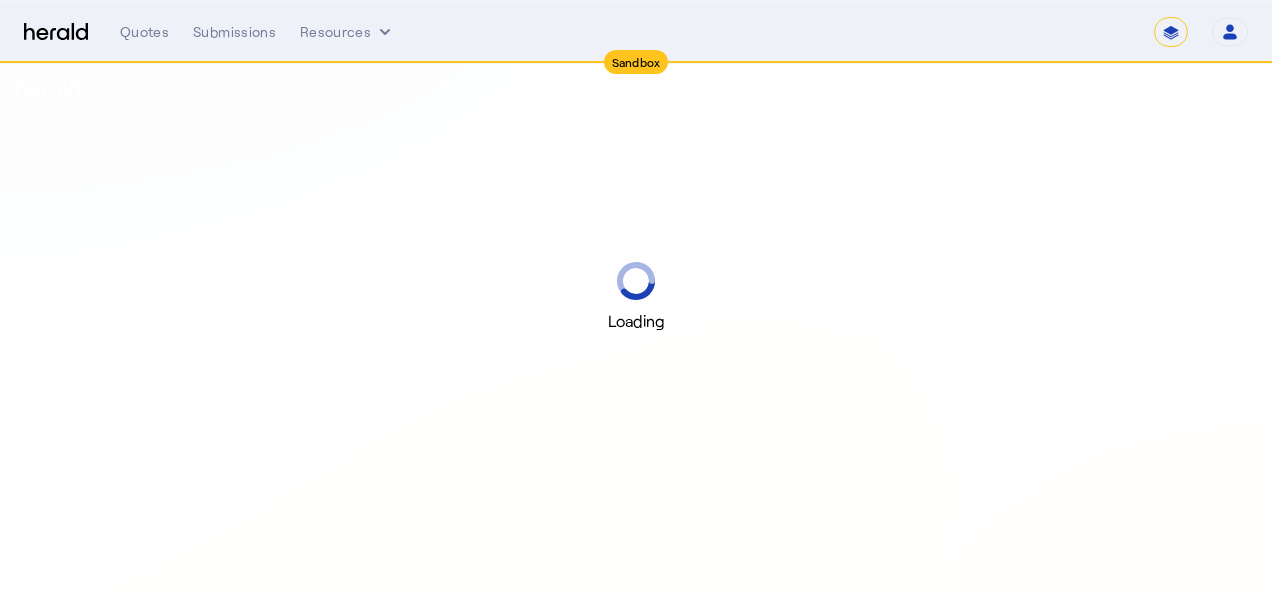 click on "Quotes   Submissions   Resources
*******
Open user menu  [NAME]   Herald API  Profile Manage Team Envrionments Log Out" at bounding box center [684, 32] 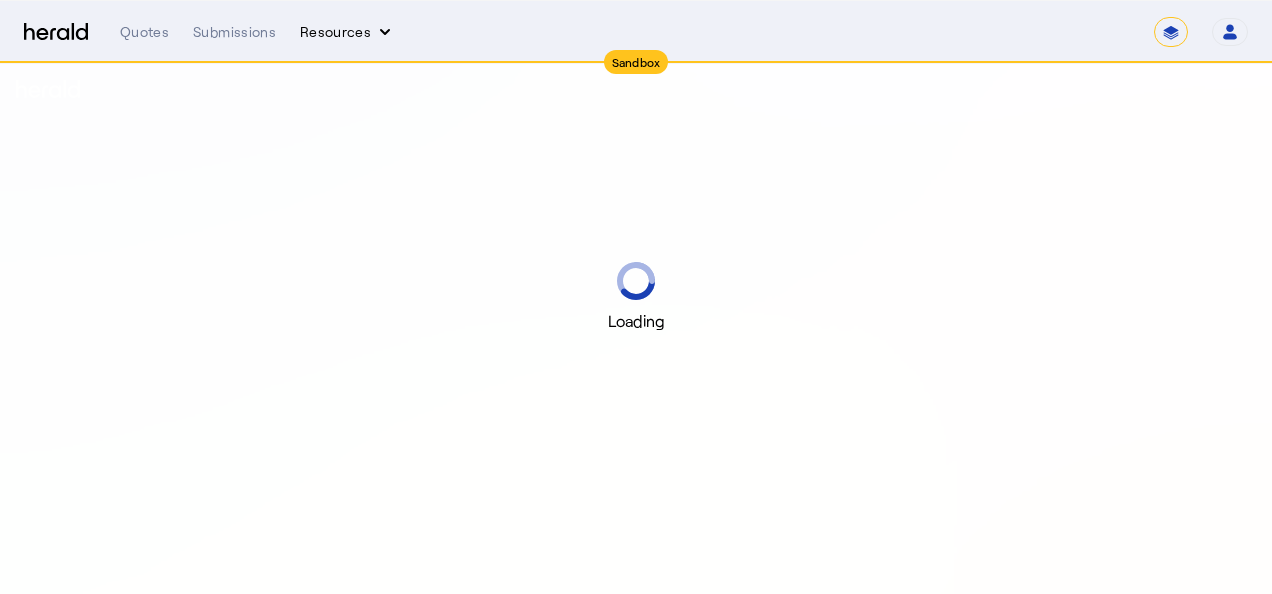 click 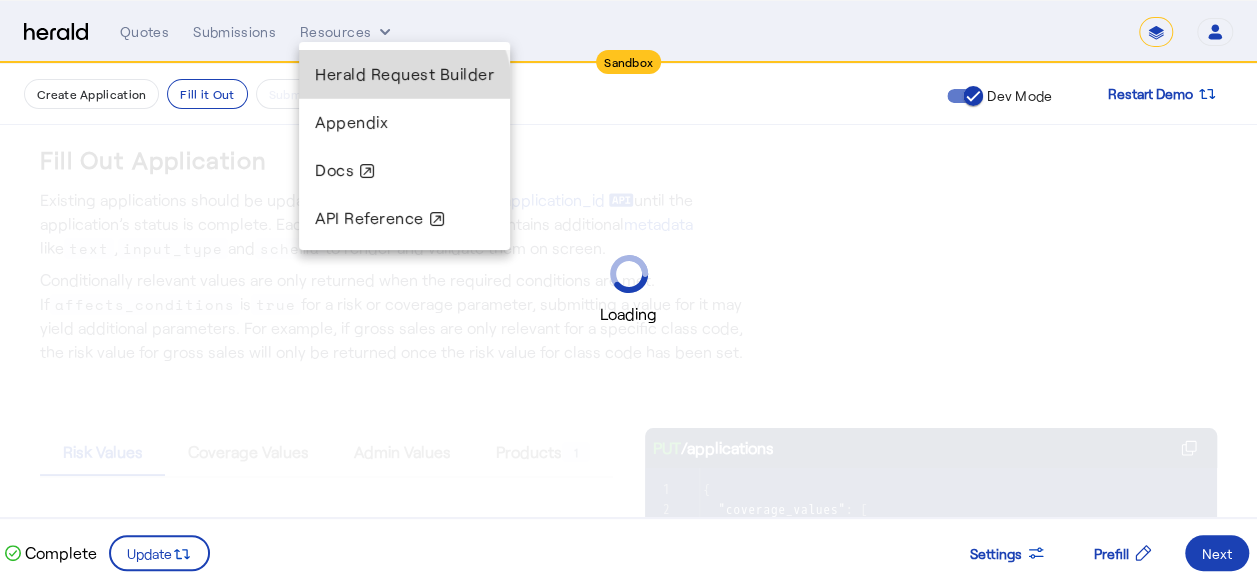 click on "Herald Request Builder" at bounding box center (404, 74) 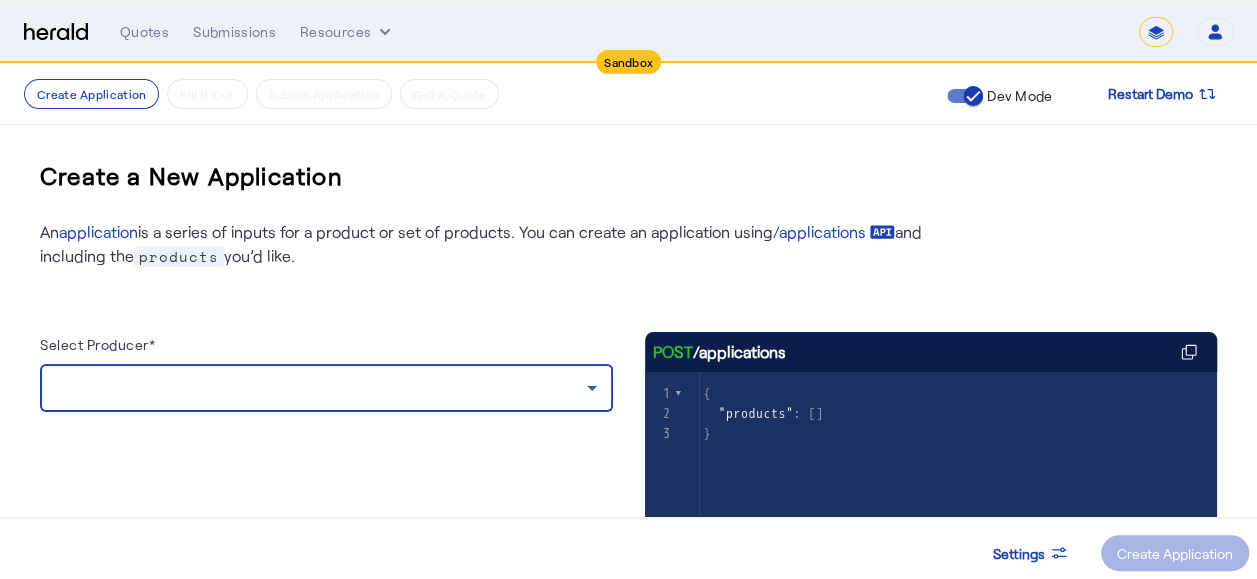 click at bounding box center [321, 388] 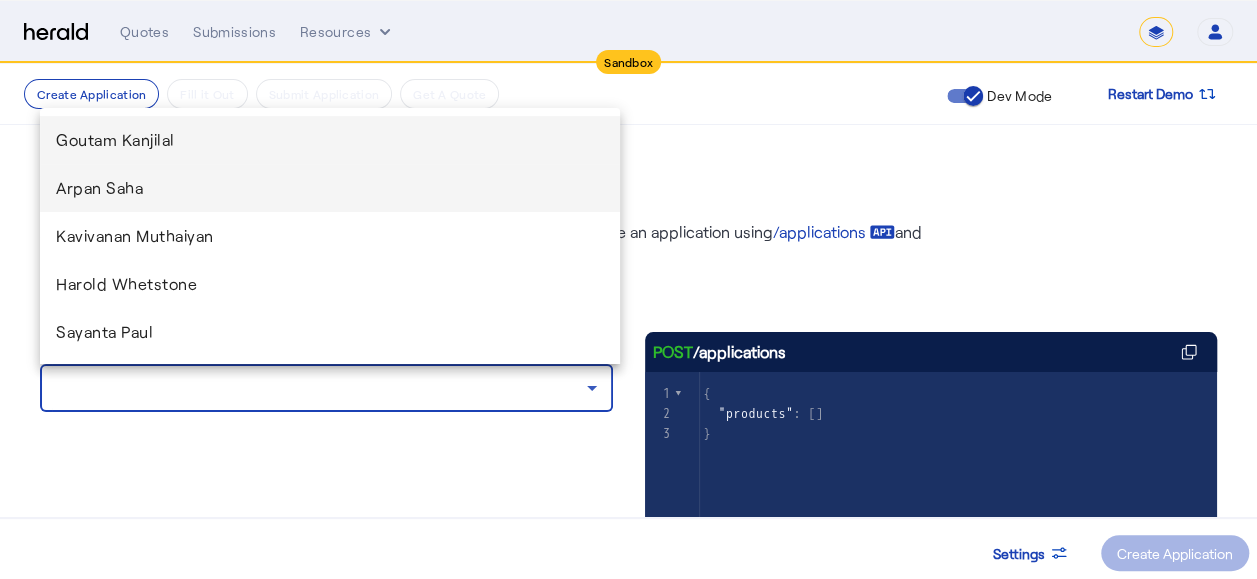 click on "Arpan Saha" at bounding box center [330, 188] 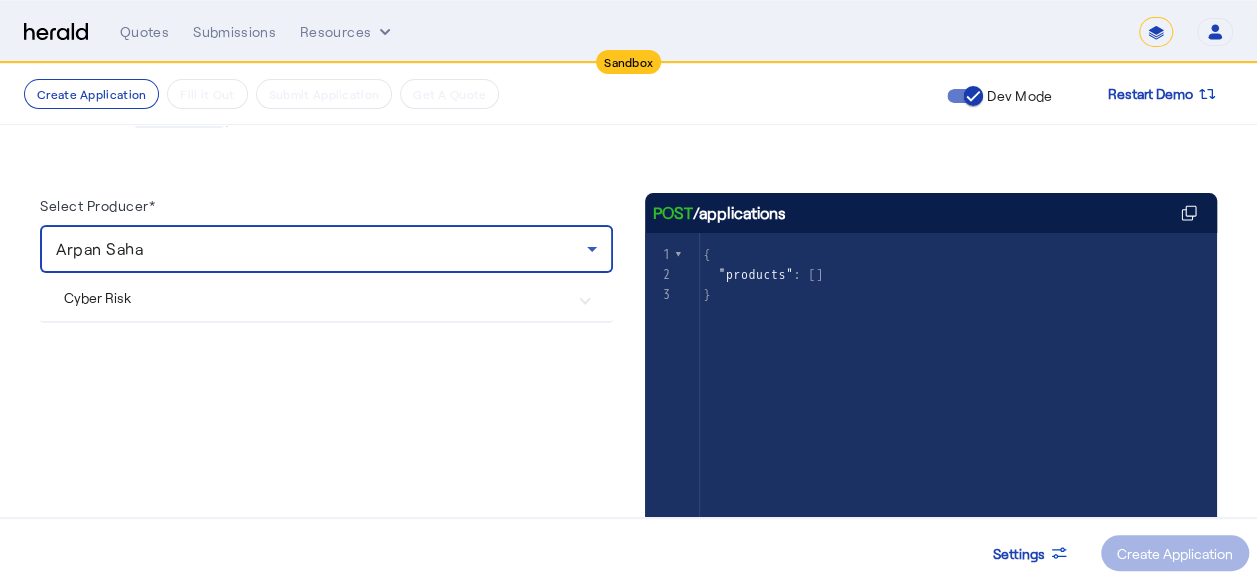 scroll, scrollTop: 200, scrollLeft: 0, axis: vertical 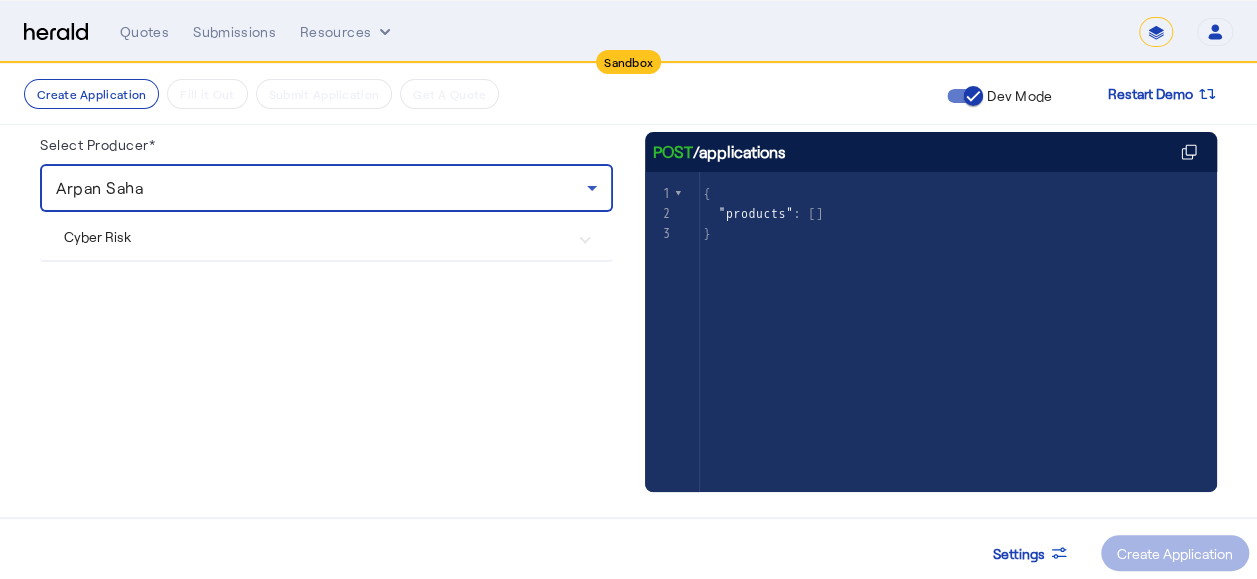 drag, startPoint x: 166, startPoint y: 246, endPoint x: 167, endPoint y: 260, distance: 14.035668 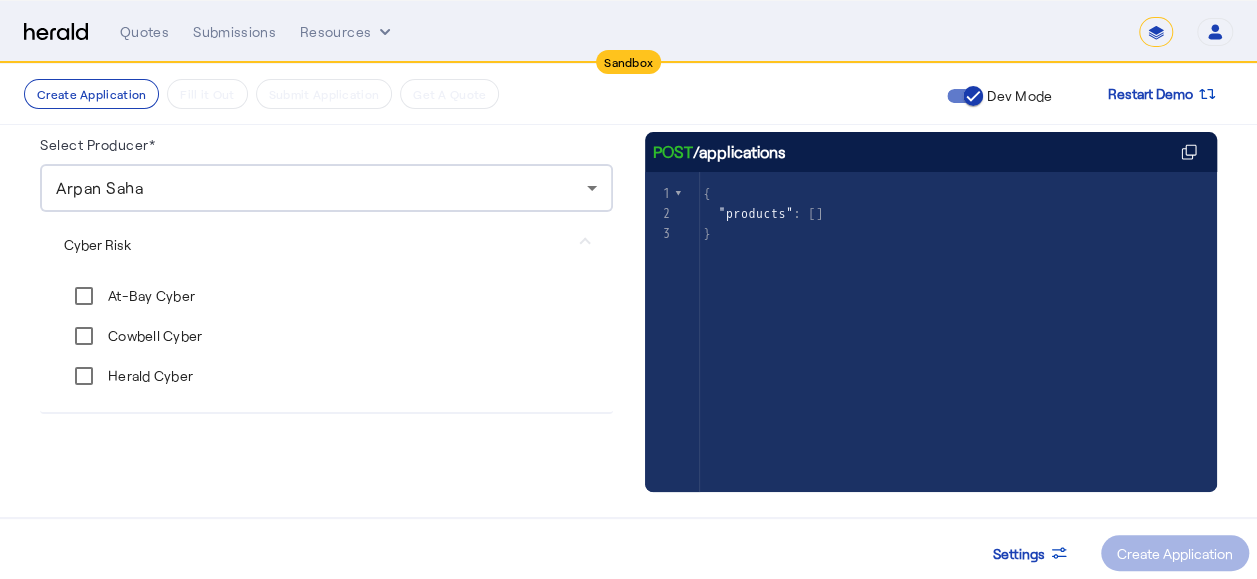 click on "At-Bay Cyber" at bounding box center (149, 296) 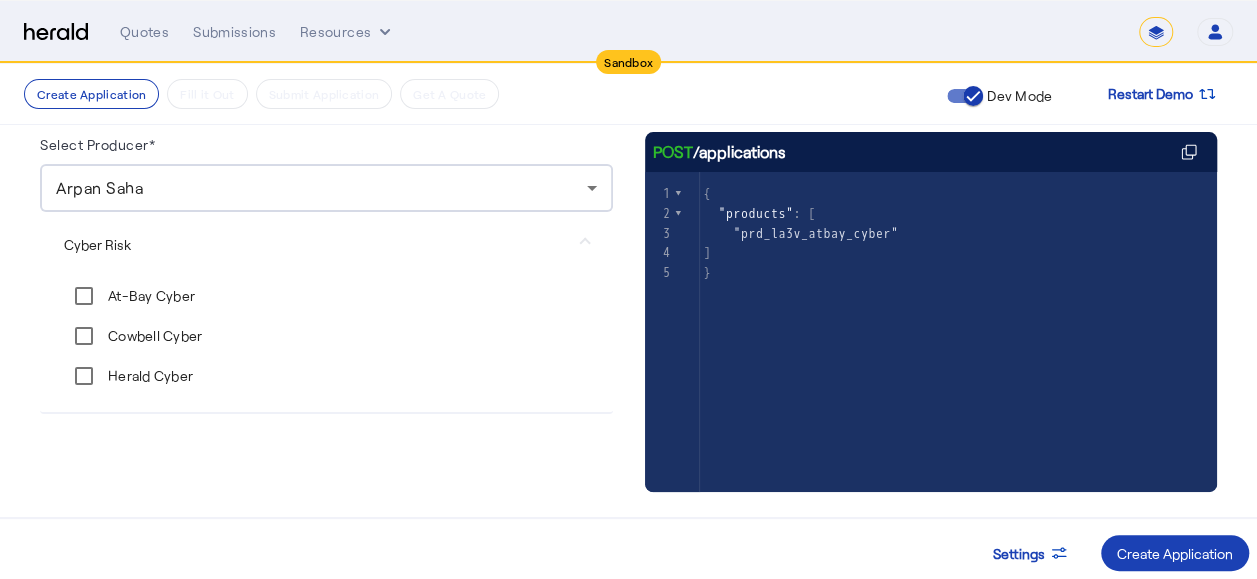 click on "At-Bay Cyber" at bounding box center [149, 296] 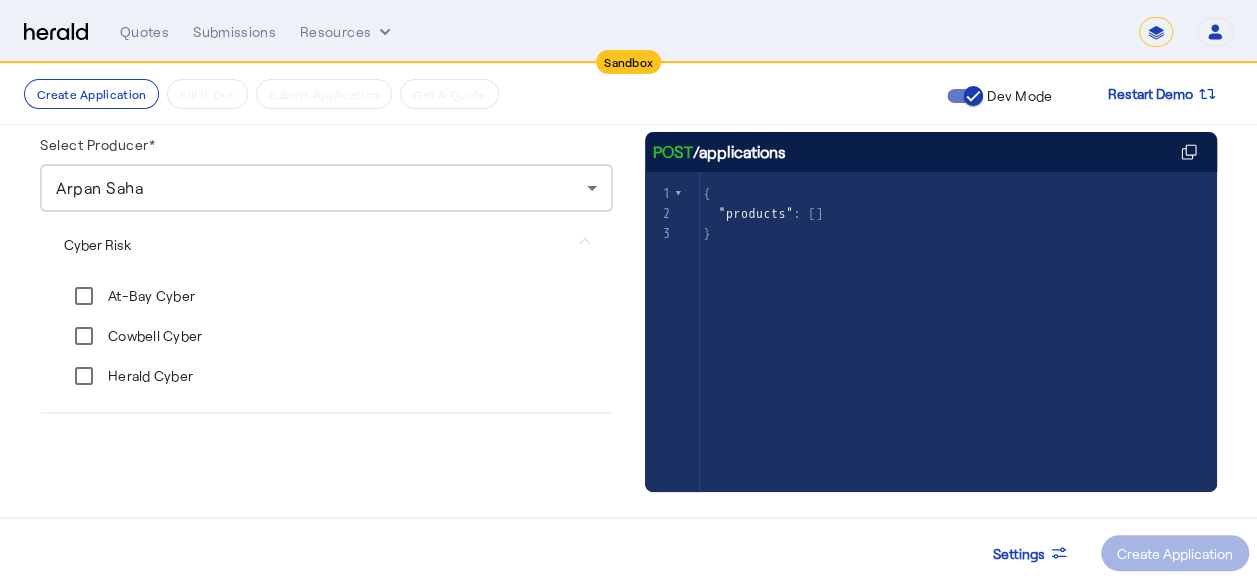 click on "Herald Cyber" at bounding box center (148, 376) 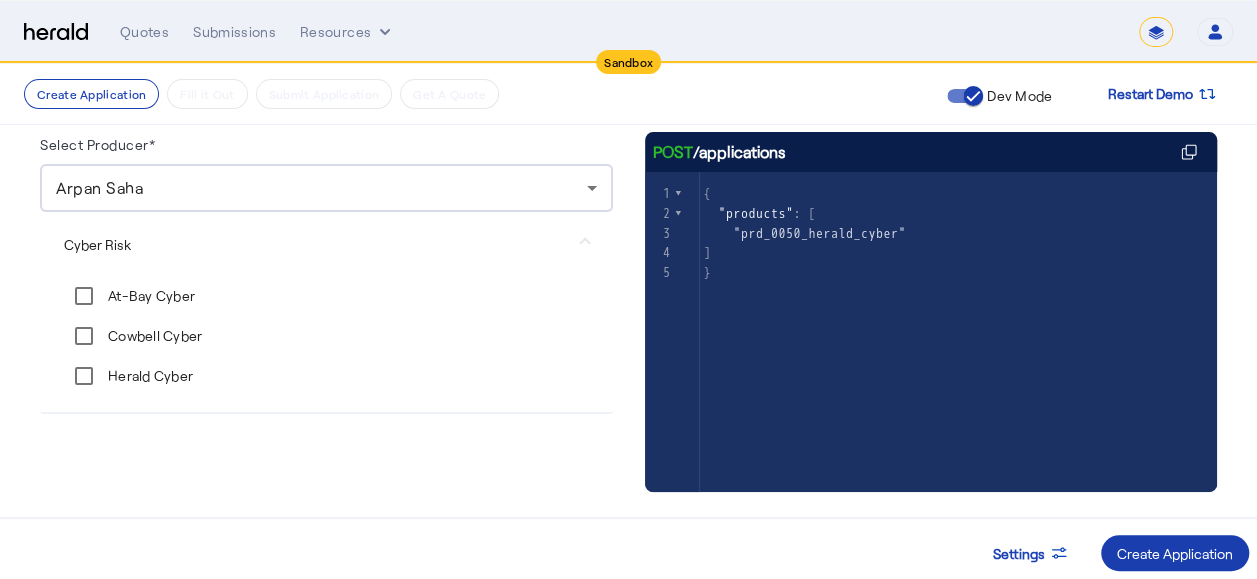 click on "Create Application" at bounding box center (1175, 553) 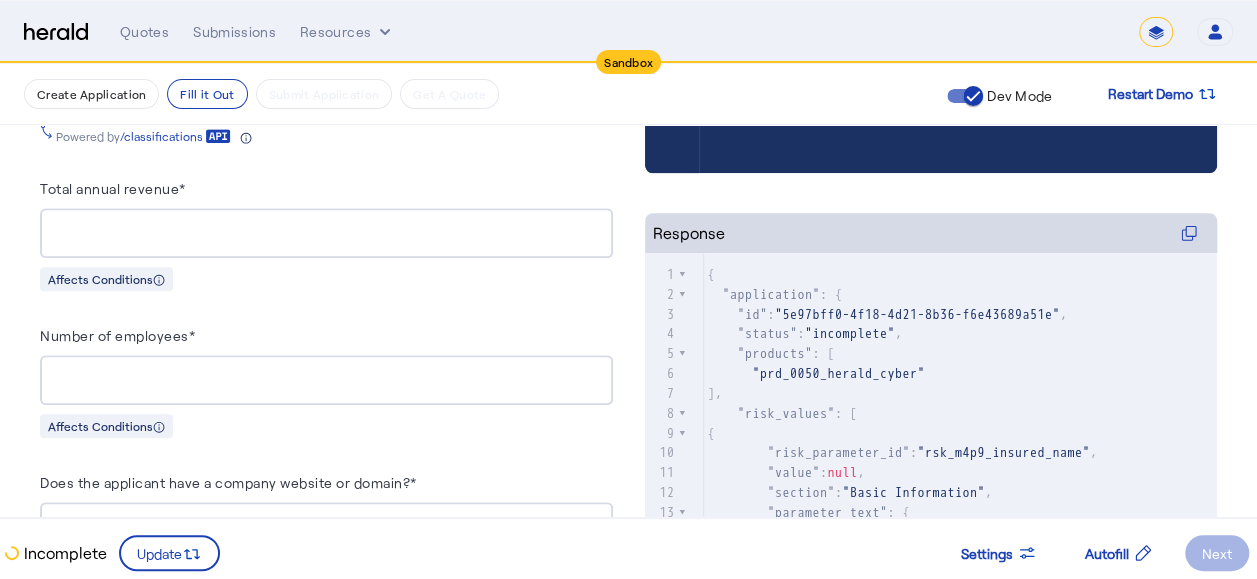 scroll, scrollTop: 600, scrollLeft: 0, axis: vertical 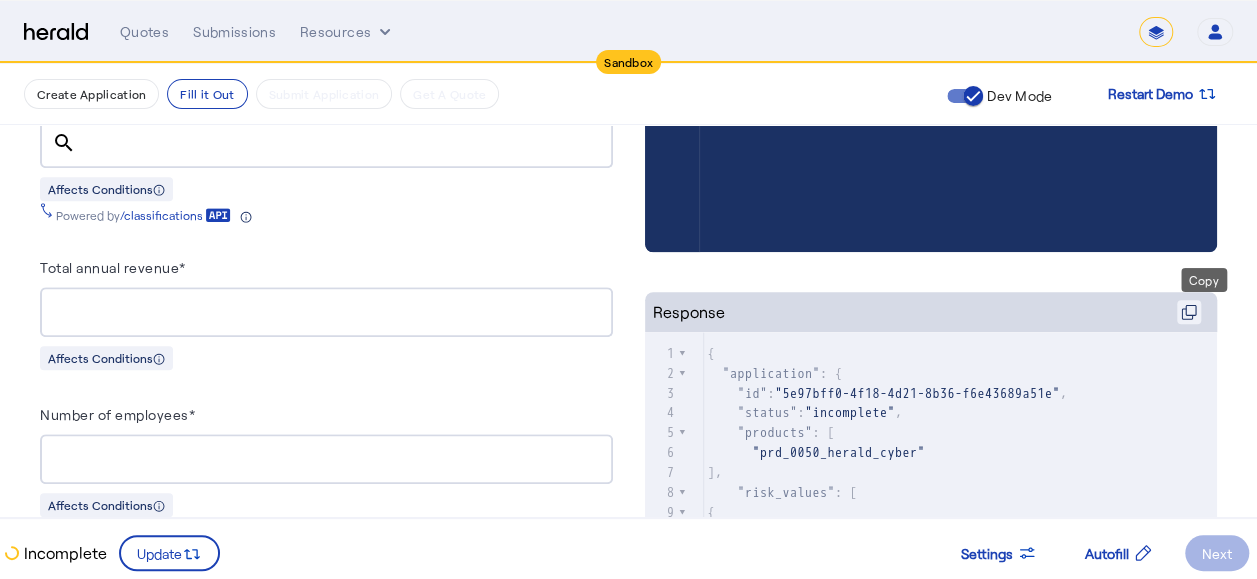 click 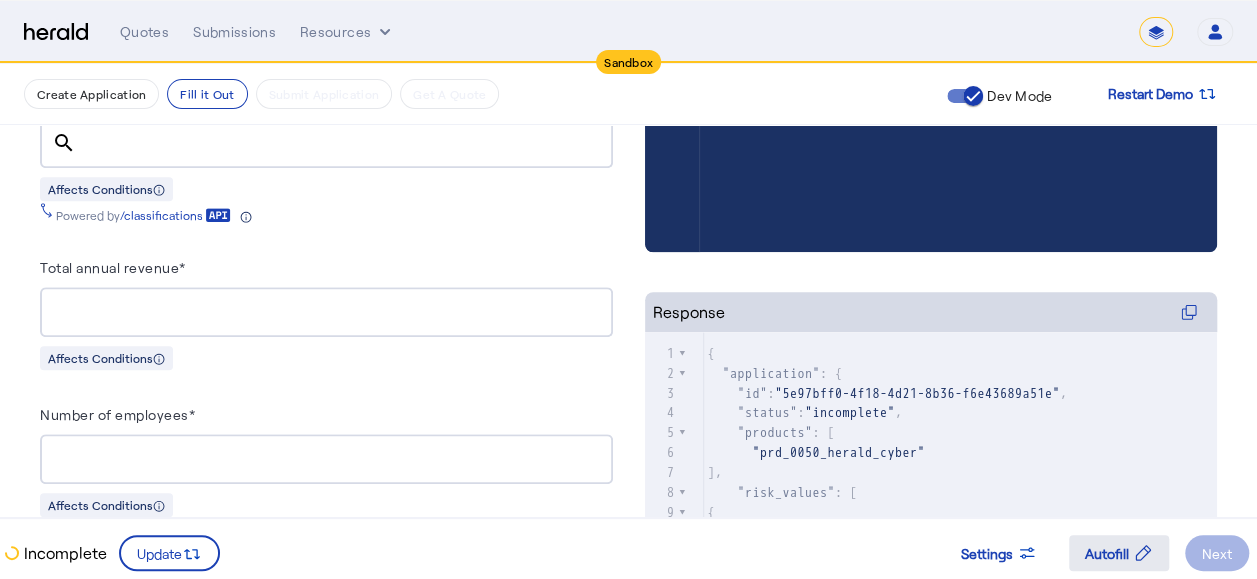 click at bounding box center (1119, 553) 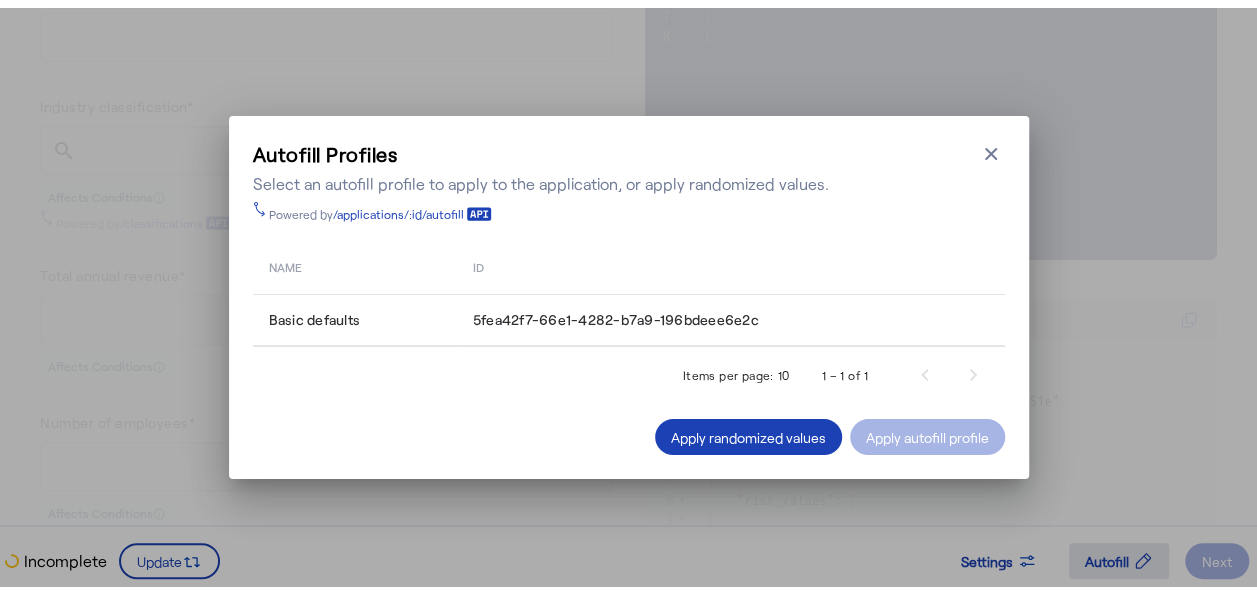 scroll, scrollTop: 0, scrollLeft: 0, axis: both 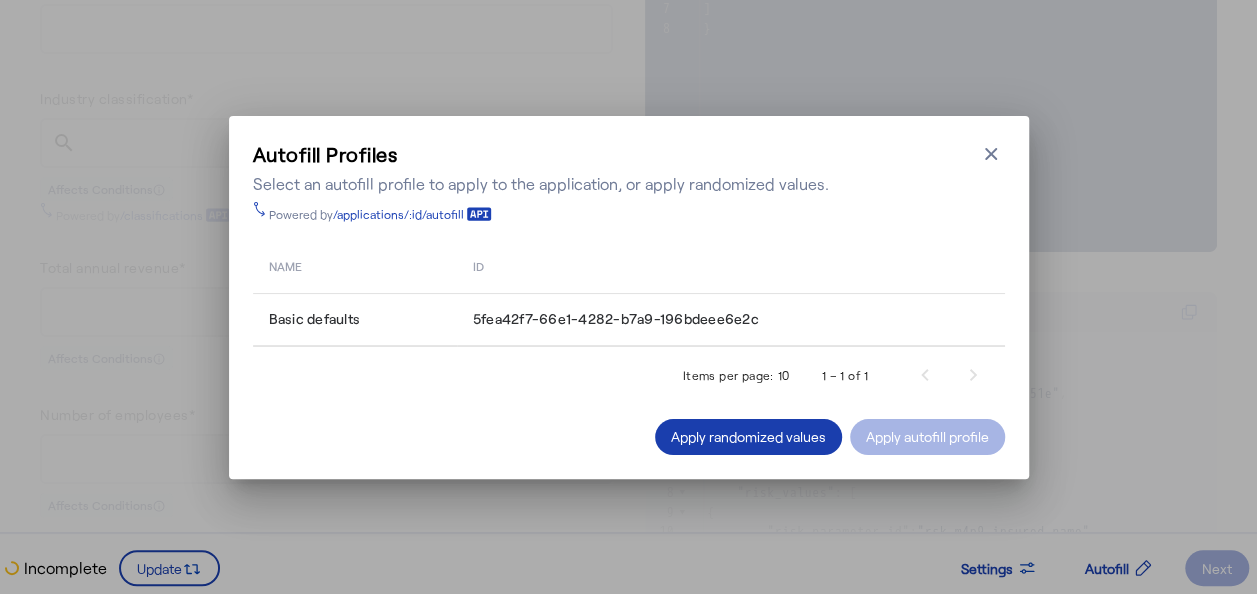 click on "Apply randomized values" at bounding box center (748, 436) 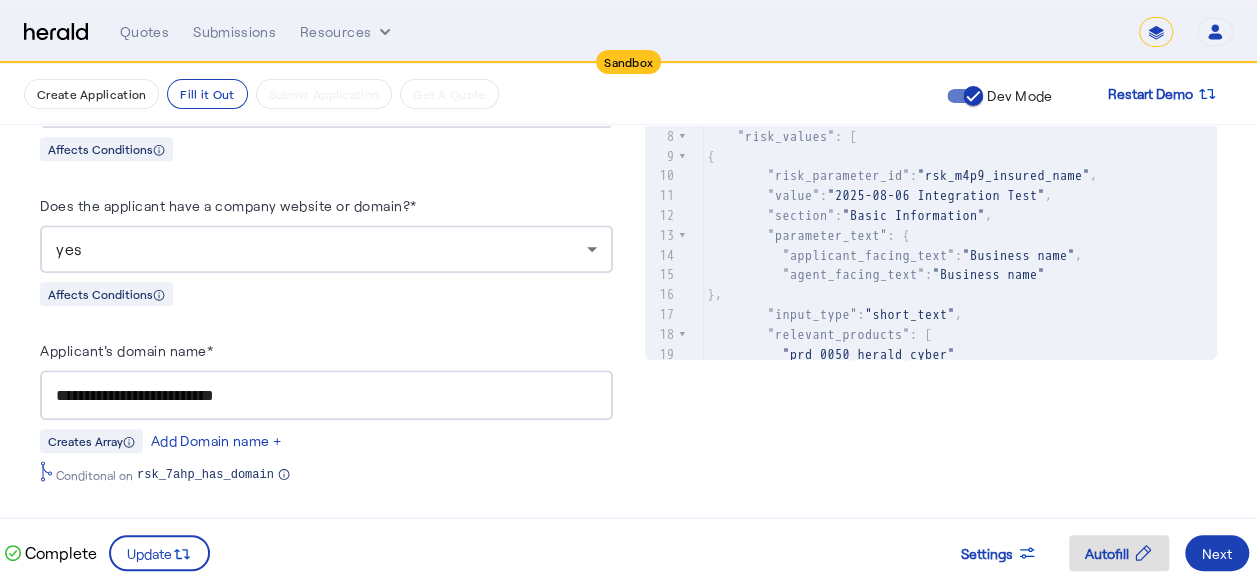 scroll, scrollTop: 1000, scrollLeft: 0, axis: vertical 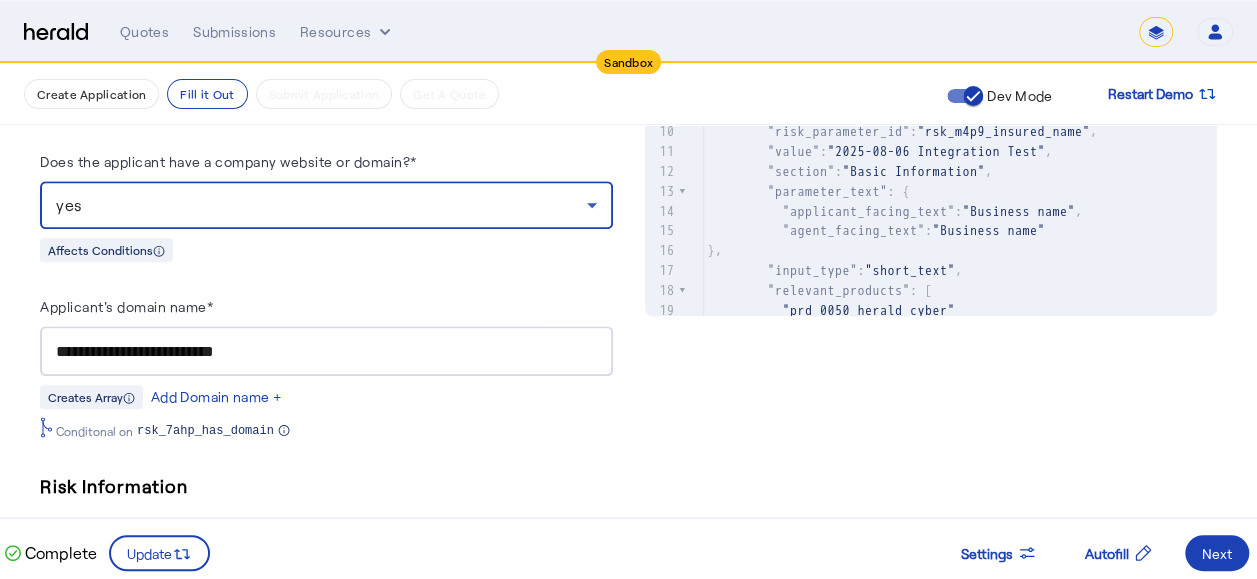 click on "yes" at bounding box center [321, 205] 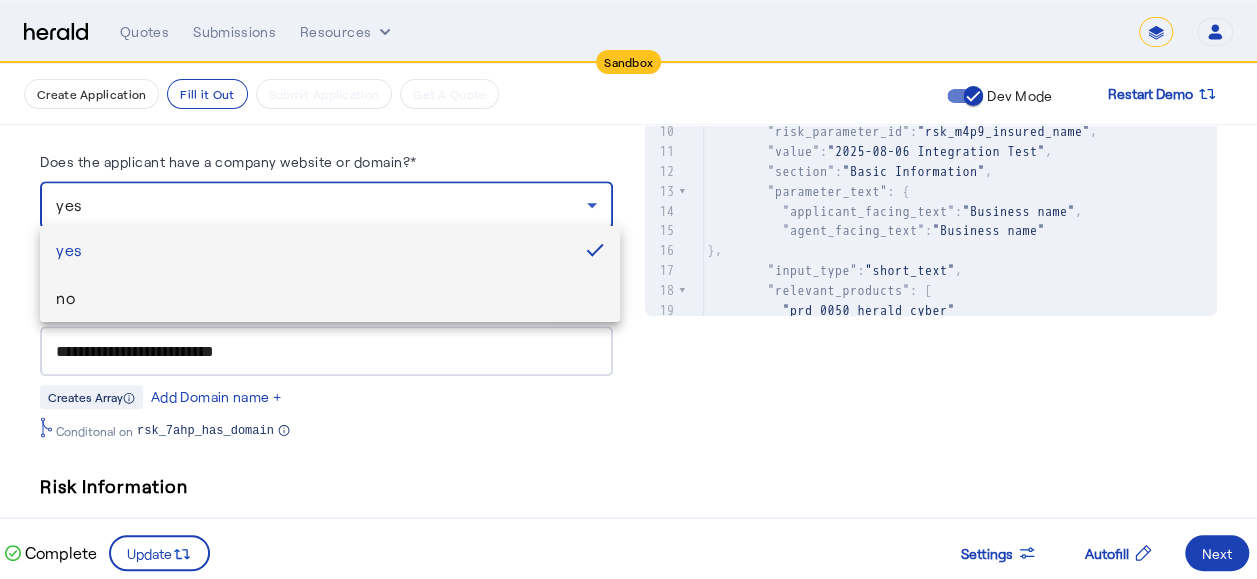 click on "no" at bounding box center (330, 298) 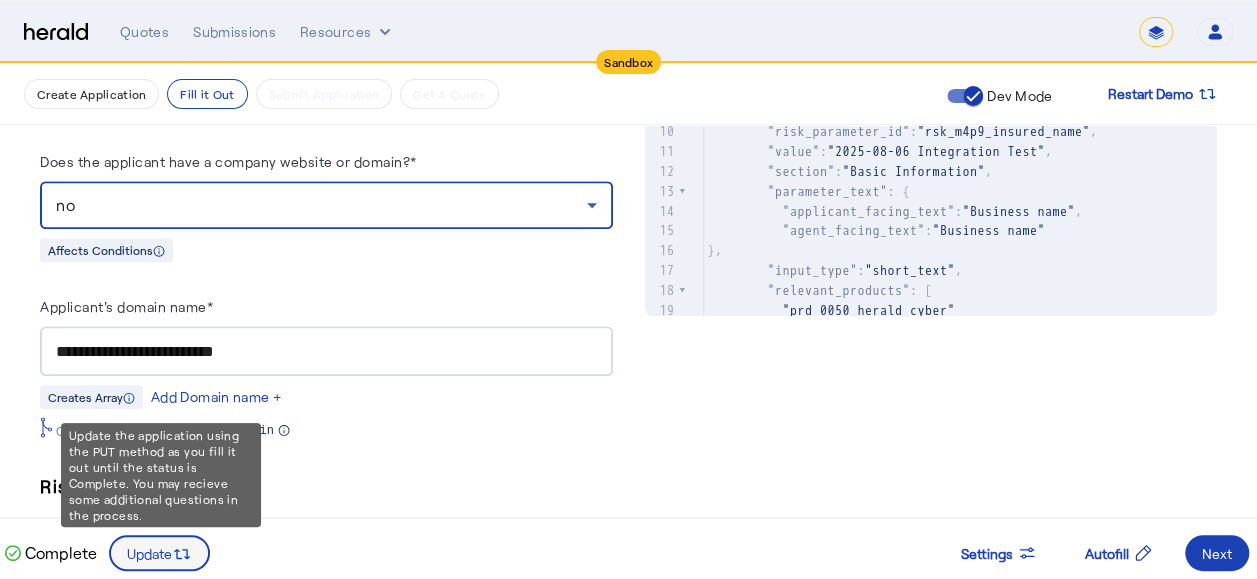 click 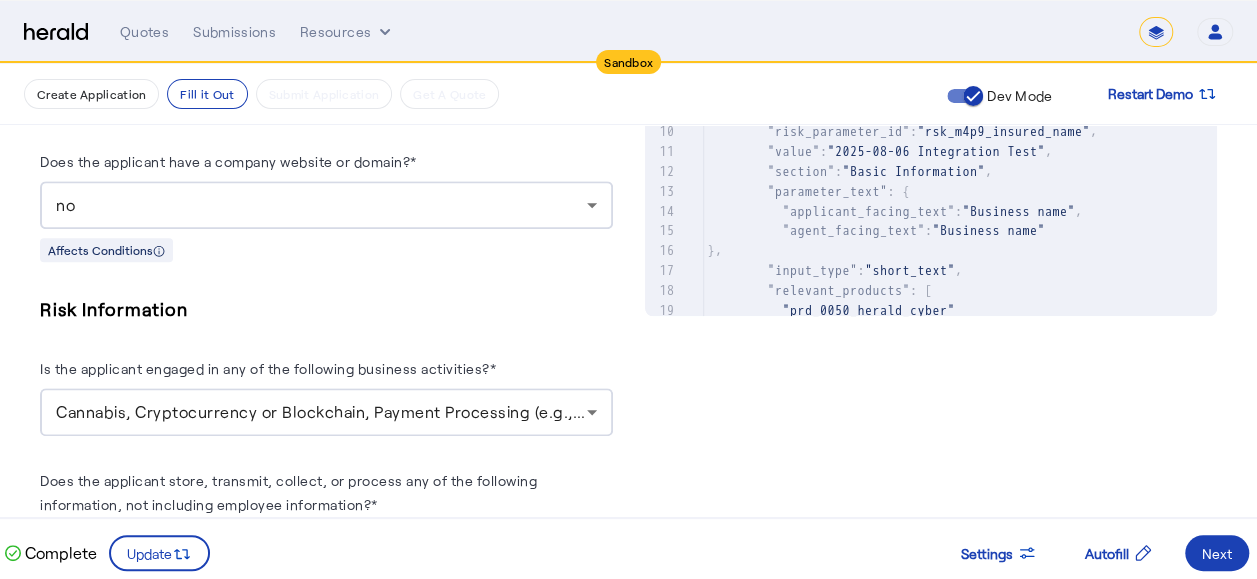 scroll, scrollTop: 0, scrollLeft: 0, axis: both 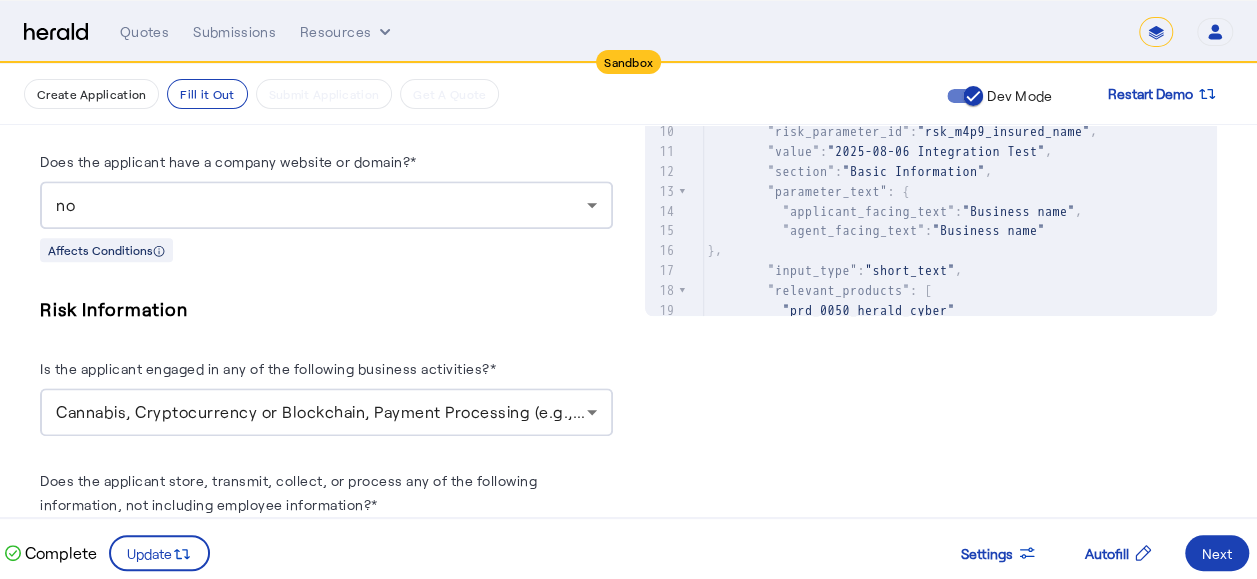 click on "no" at bounding box center (321, 205) 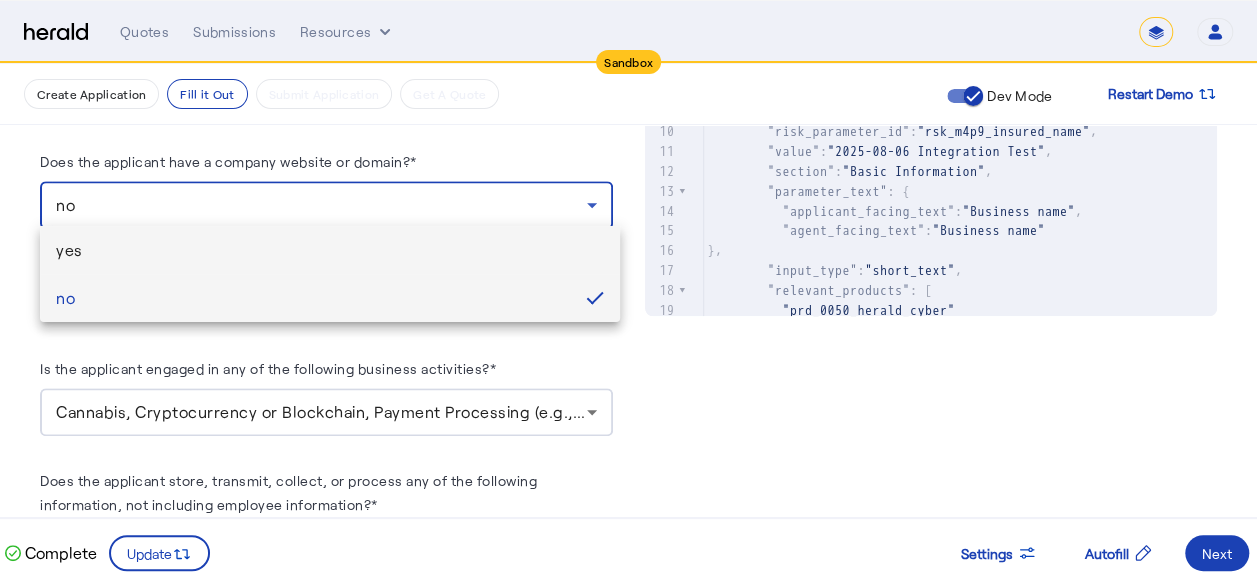 click on "yes" at bounding box center [330, 250] 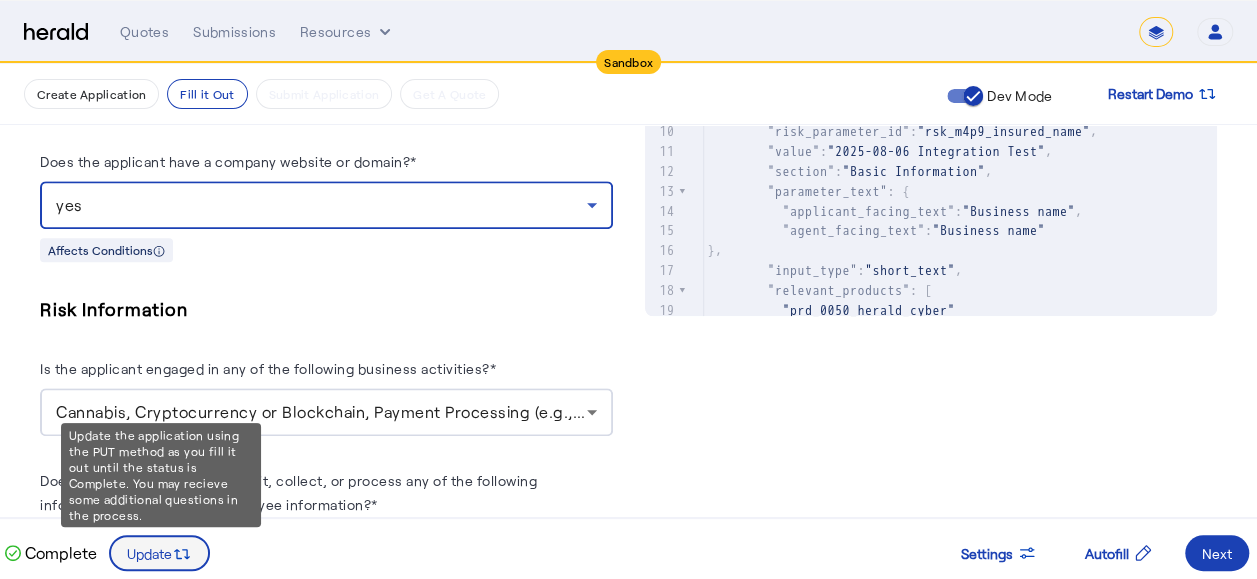 click 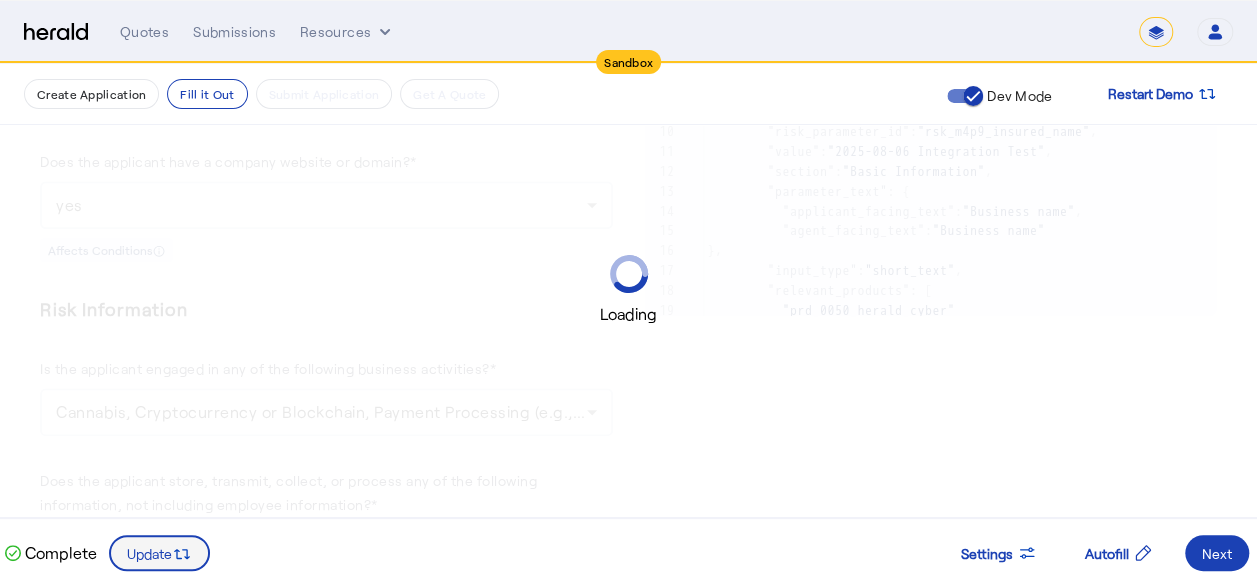 scroll, scrollTop: 0, scrollLeft: 0, axis: both 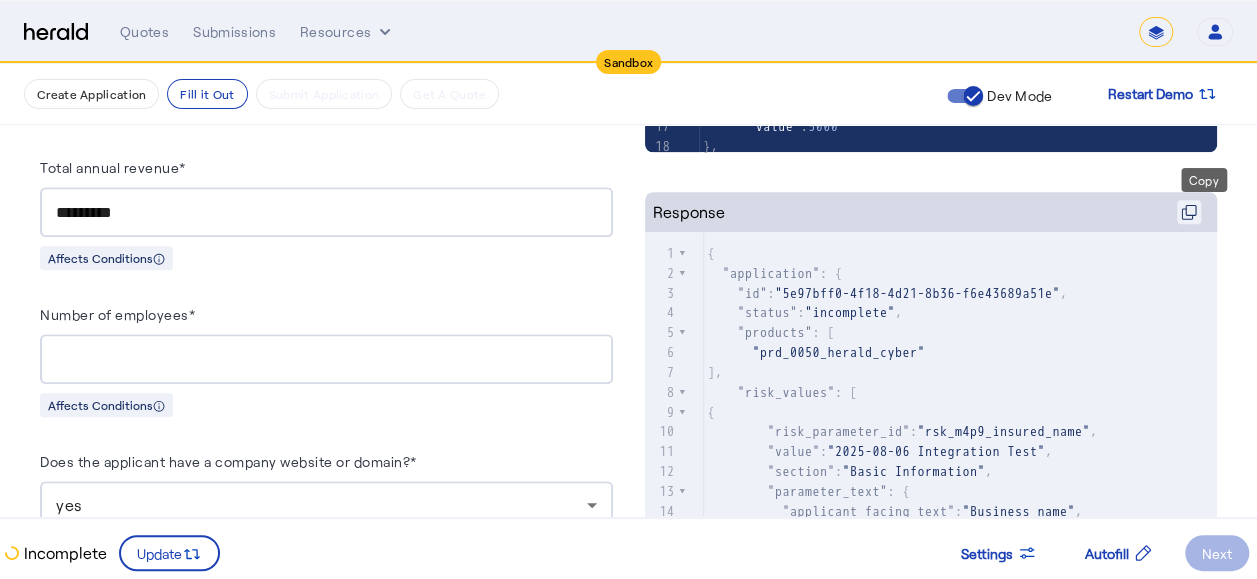 click 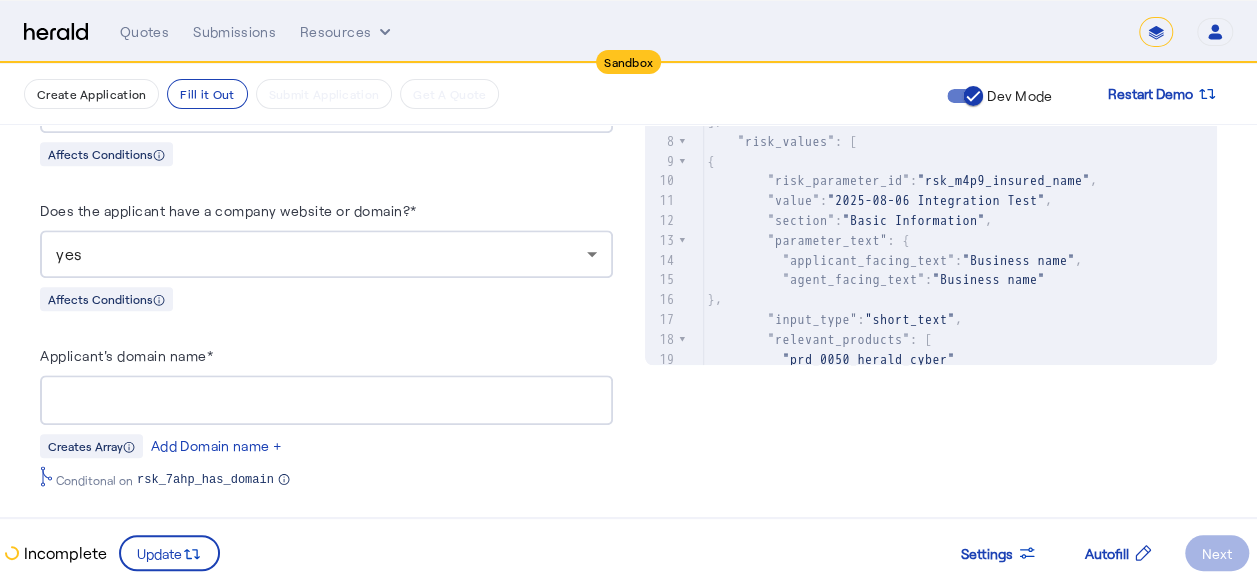 scroll, scrollTop: 1000, scrollLeft: 0, axis: vertical 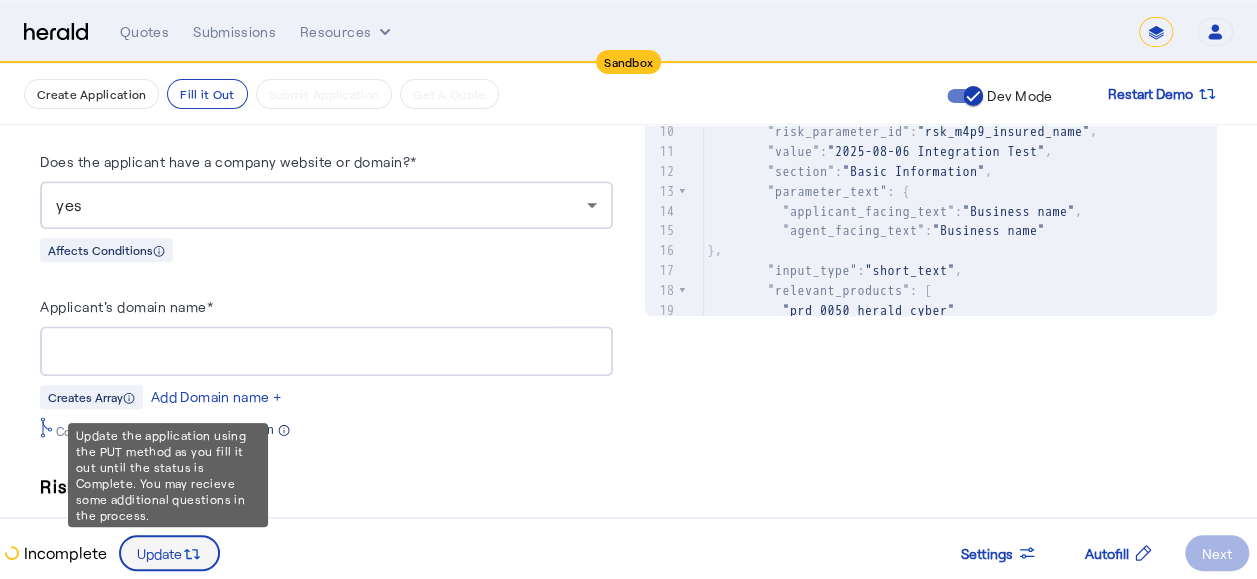 click at bounding box center (192, 553) 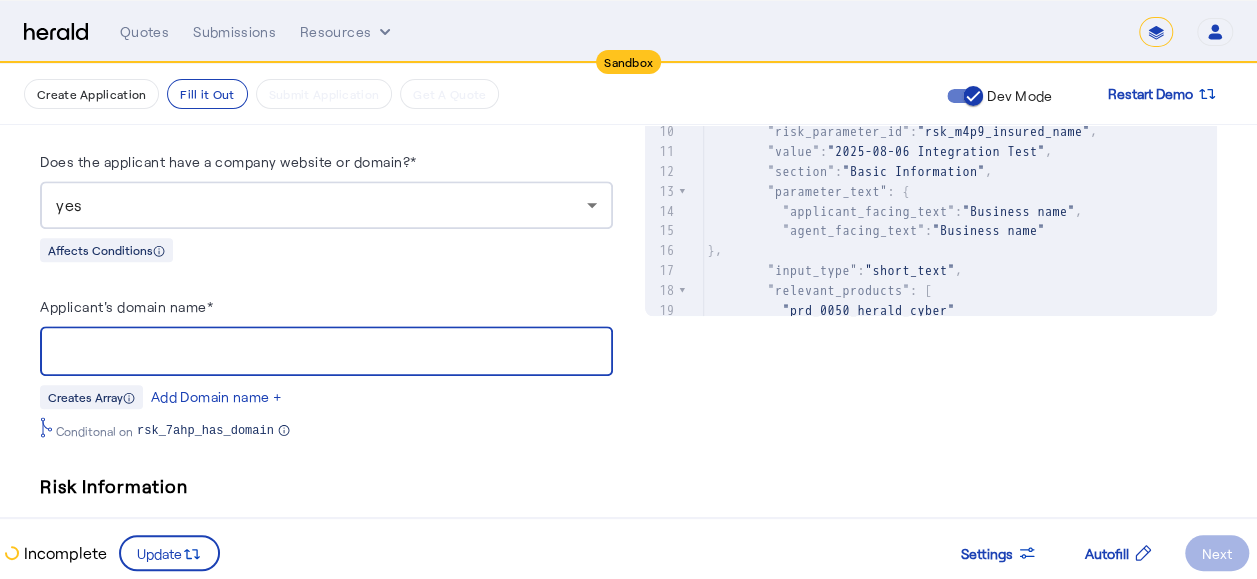 click on "Applicant's domain name*" at bounding box center (326, 352) 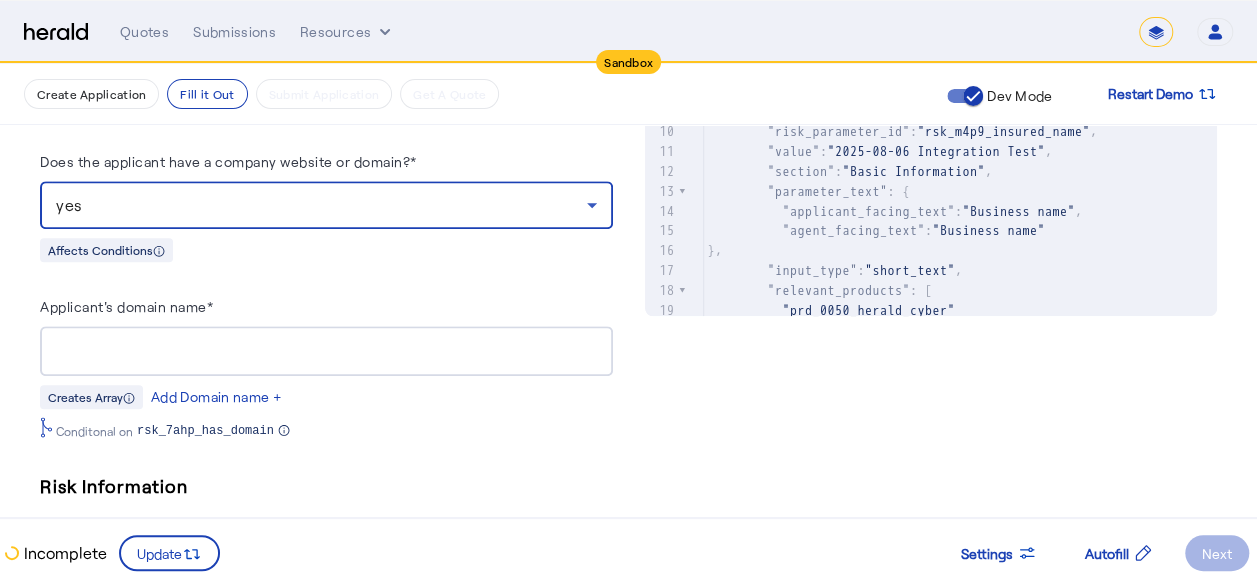 click on "yes" at bounding box center [321, 205] 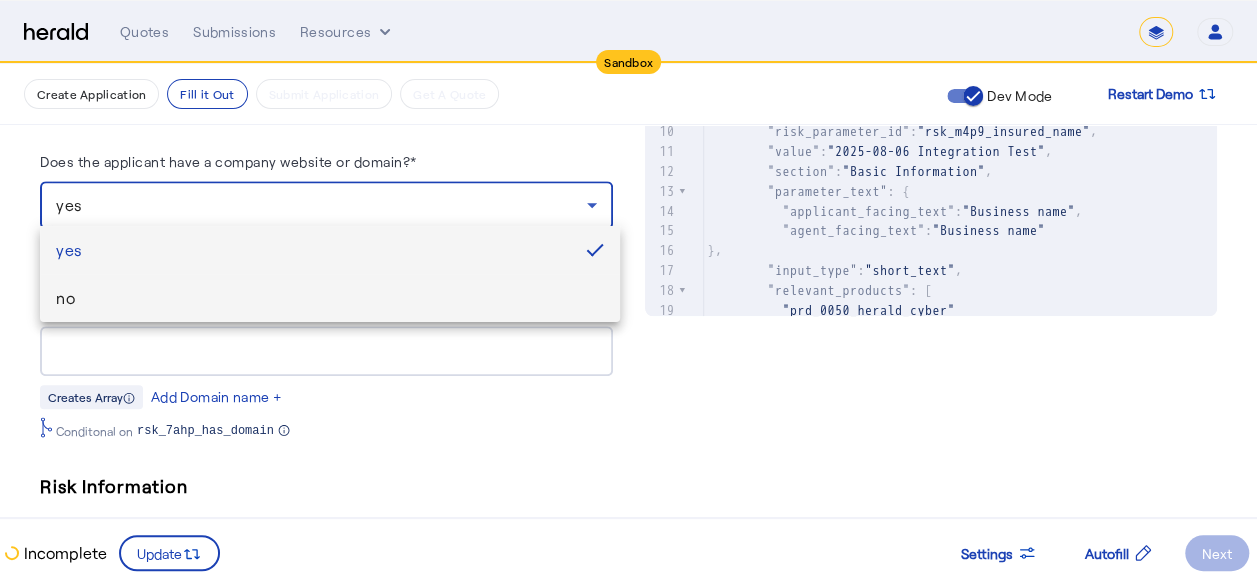 click on "no" at bounding box center (330, 298) 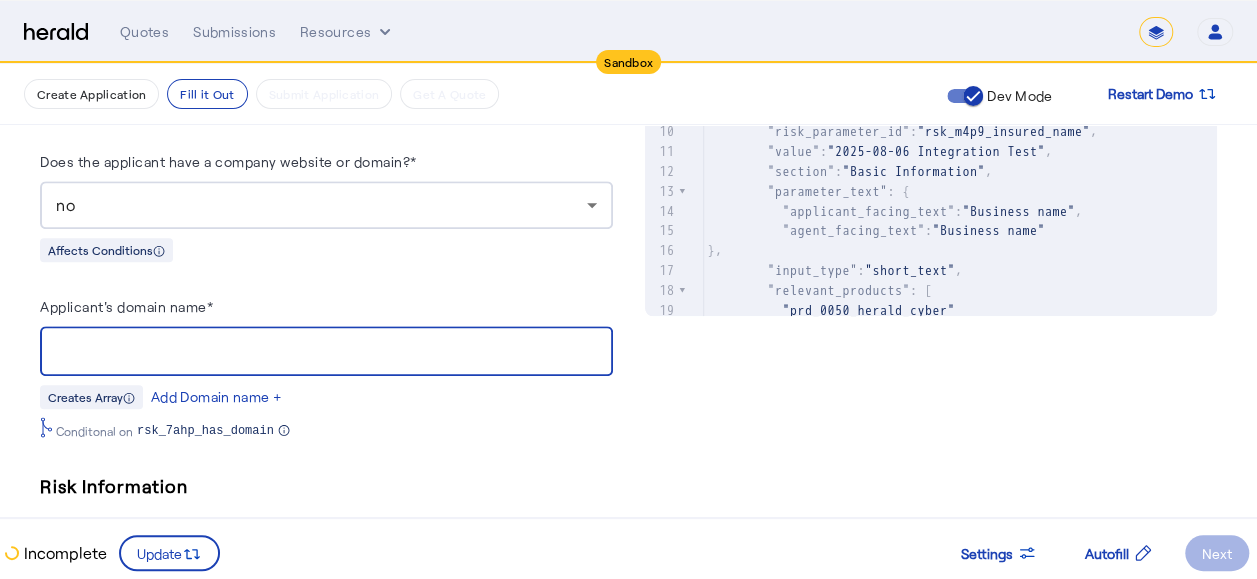 click on "Applicant's domain name*" at bounding box center (326, 352) 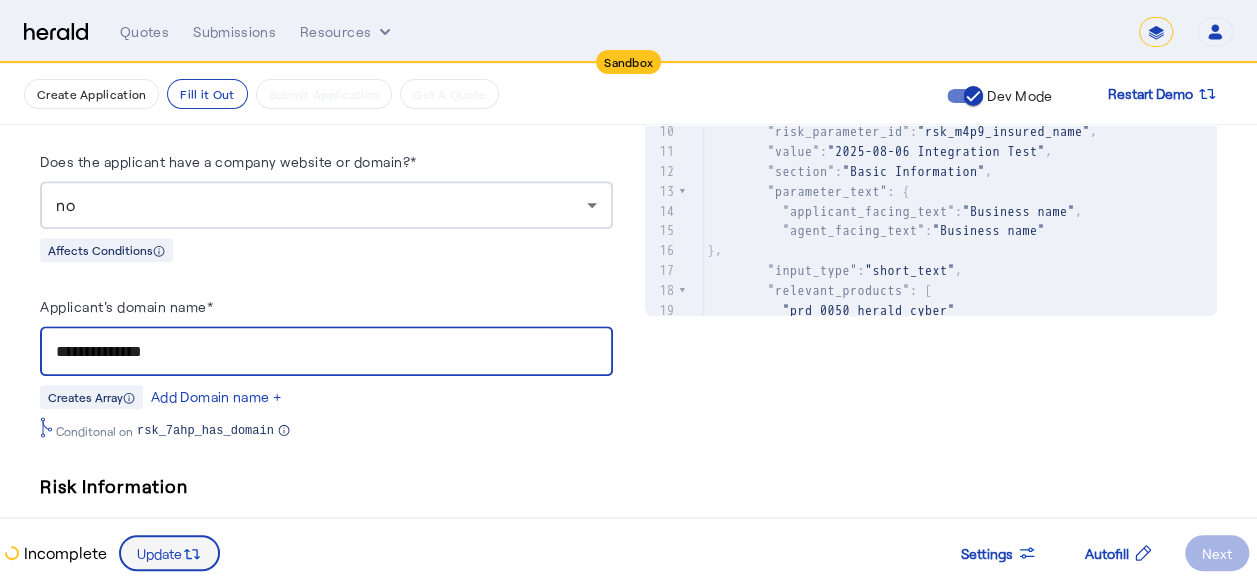 type on "**********" 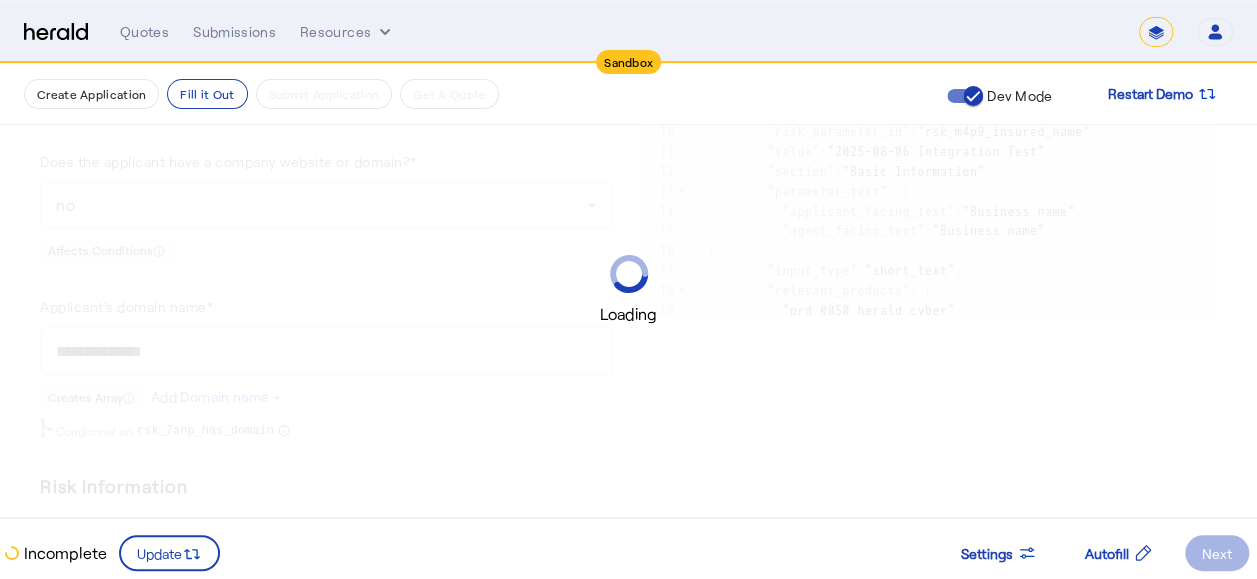 scroll, scrollTop: 0, scrollLeft: 0, axis: both 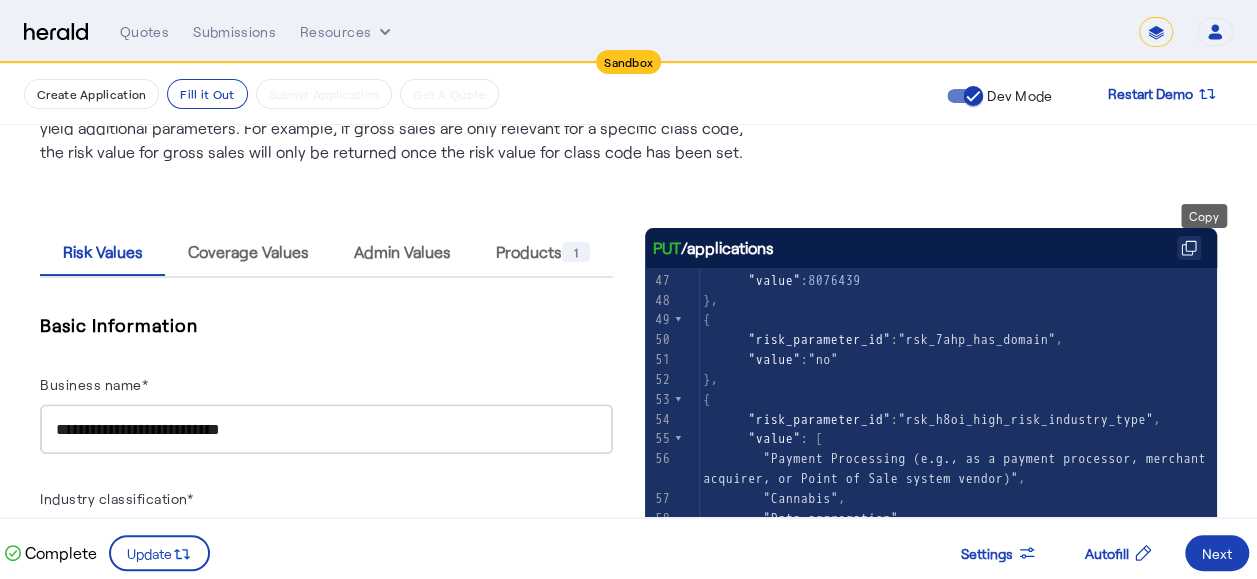 click 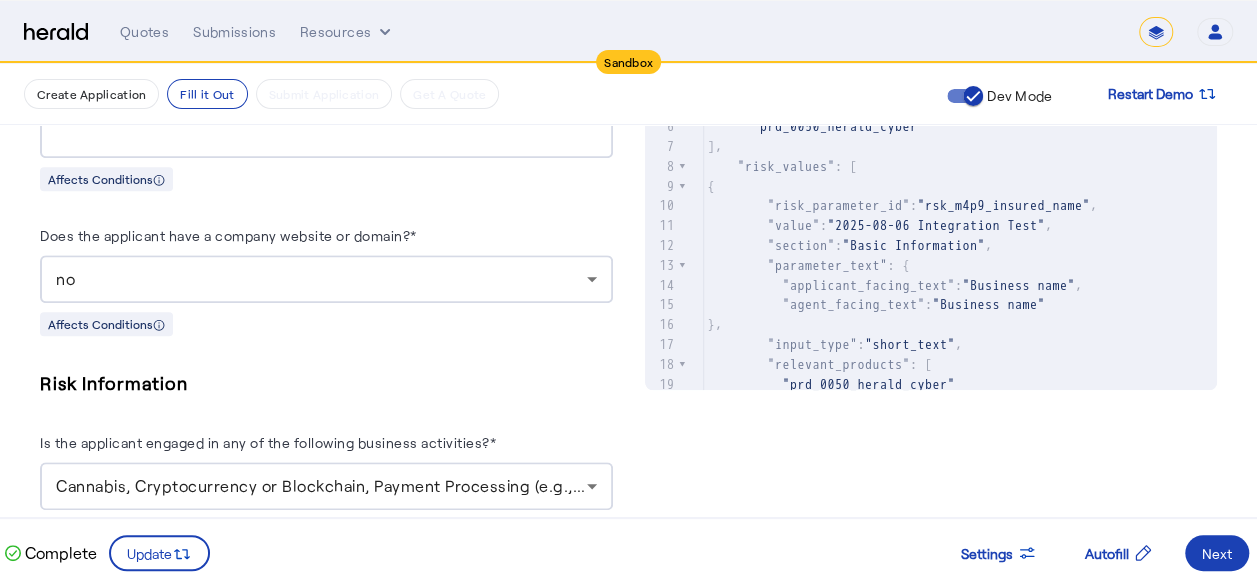 scroll, scrollTop: 826, scrollLeft: 0, axis: vertical 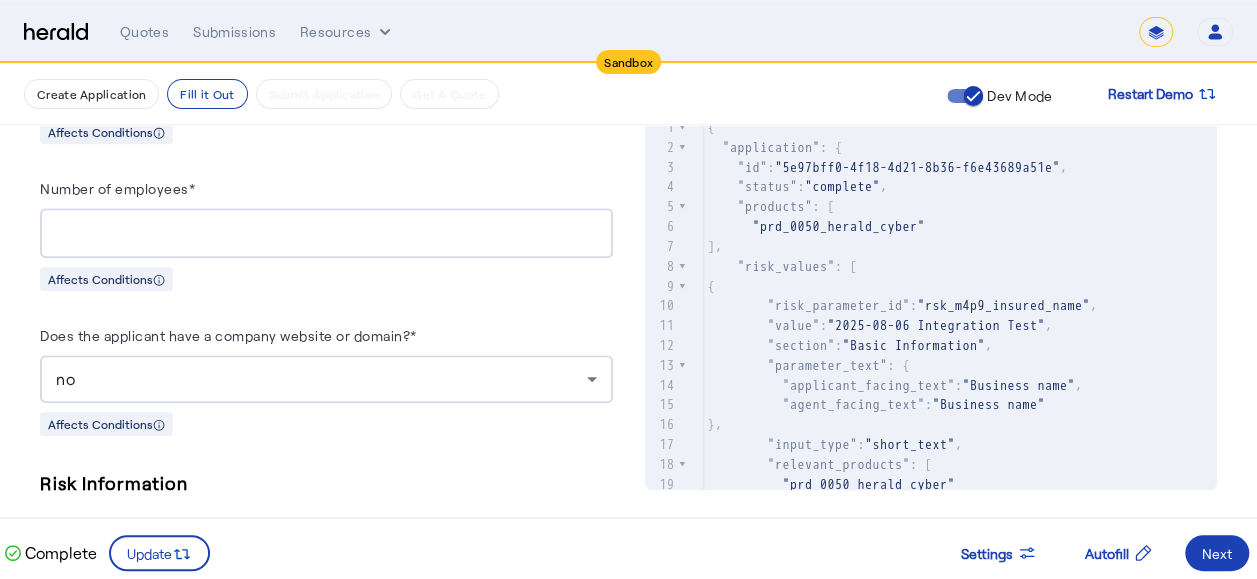 click on "no" at bounding box center (321, 379) 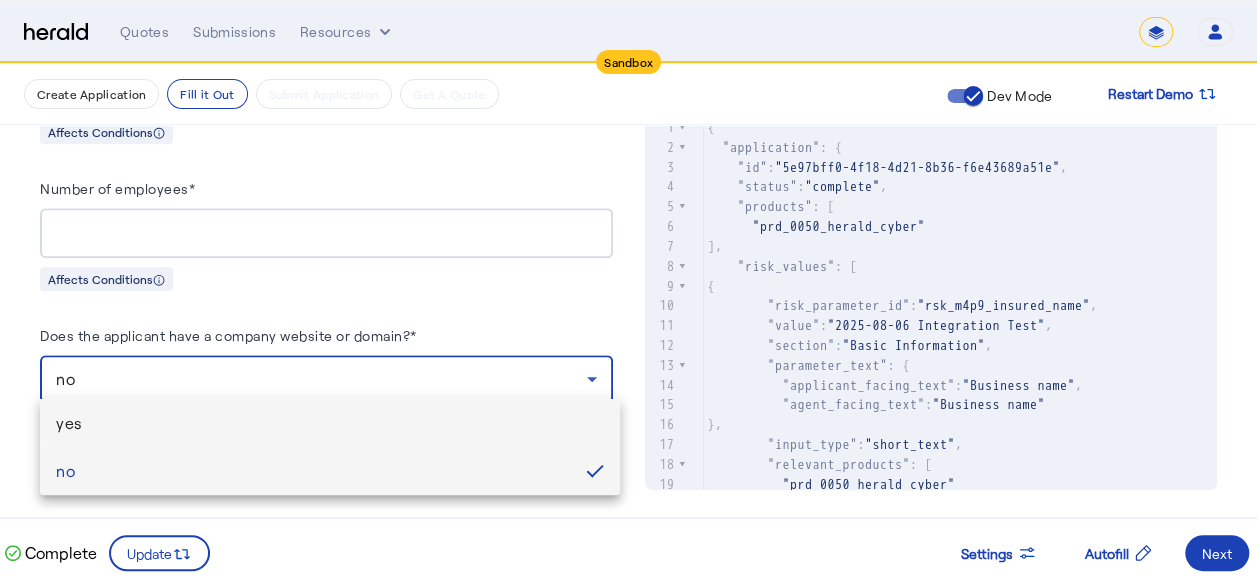 click on "yes" at bounding box center [330, 423] 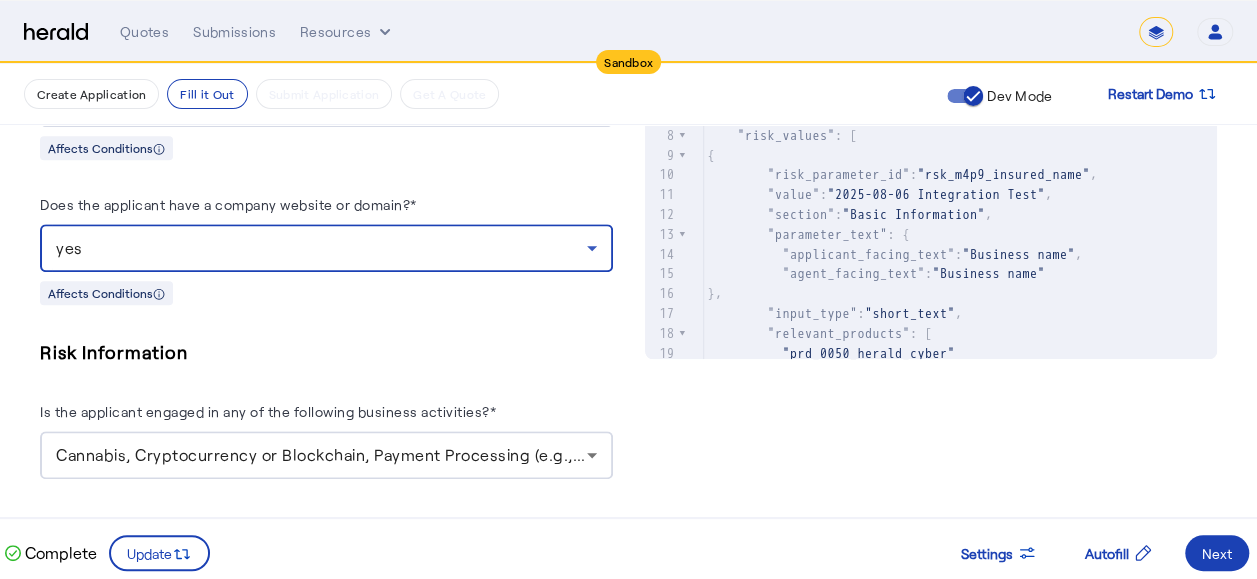 scroll, scrollTop: 926, scrollLeft: 0, axis: vertical 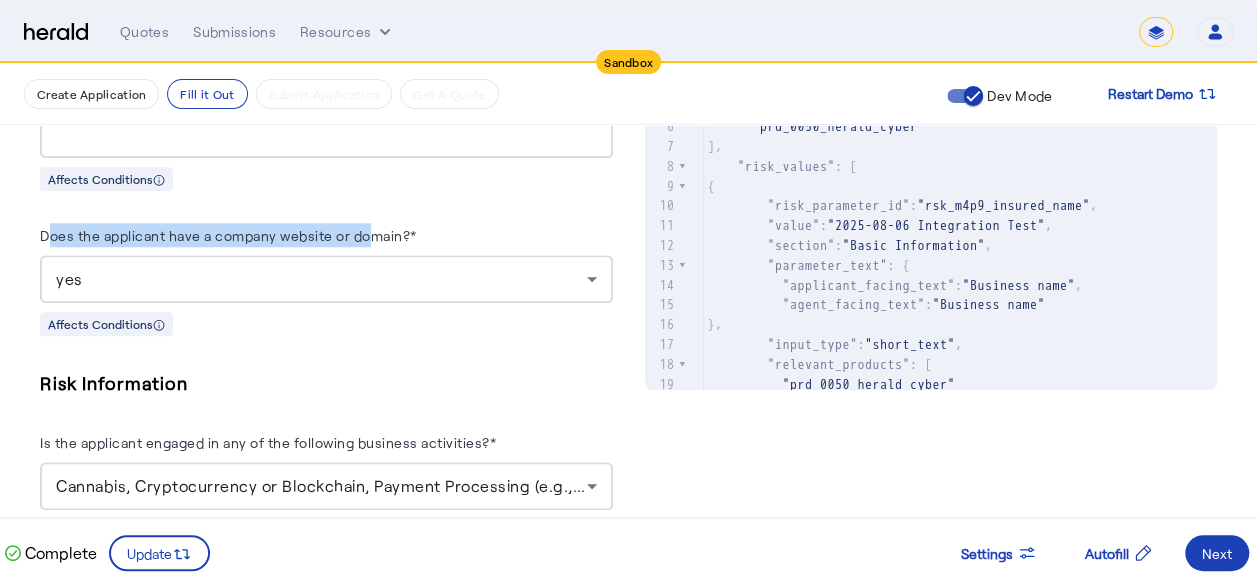 drag, startPoint x: 47, startPoint y: 227, endPoint x: 370, endPoint y: 221, distance: 323.05573 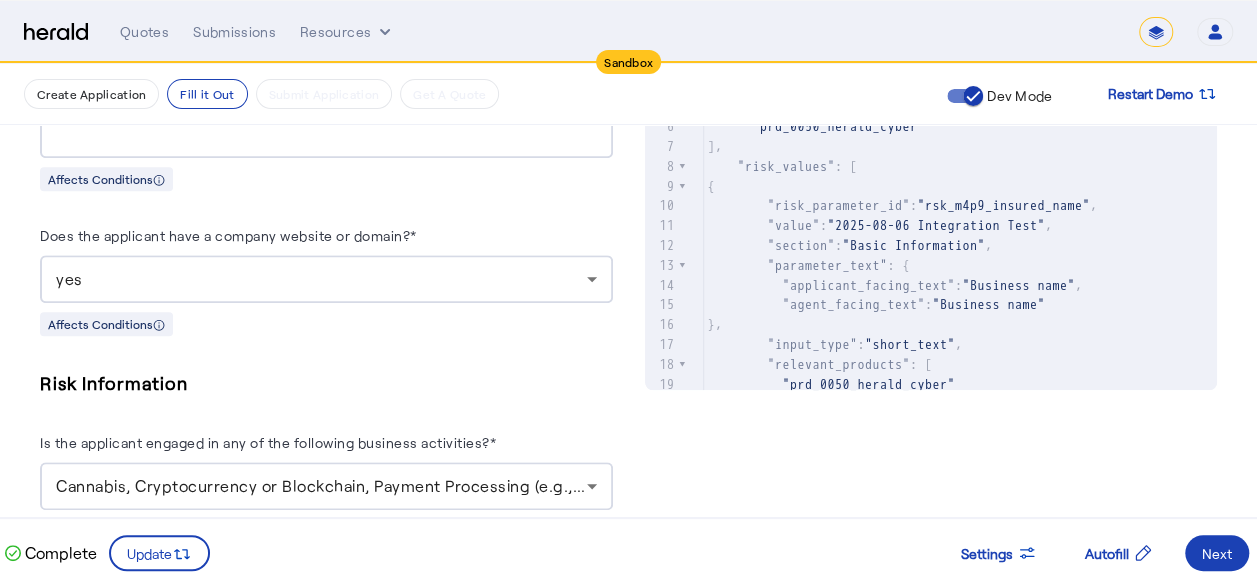 click on "**********" 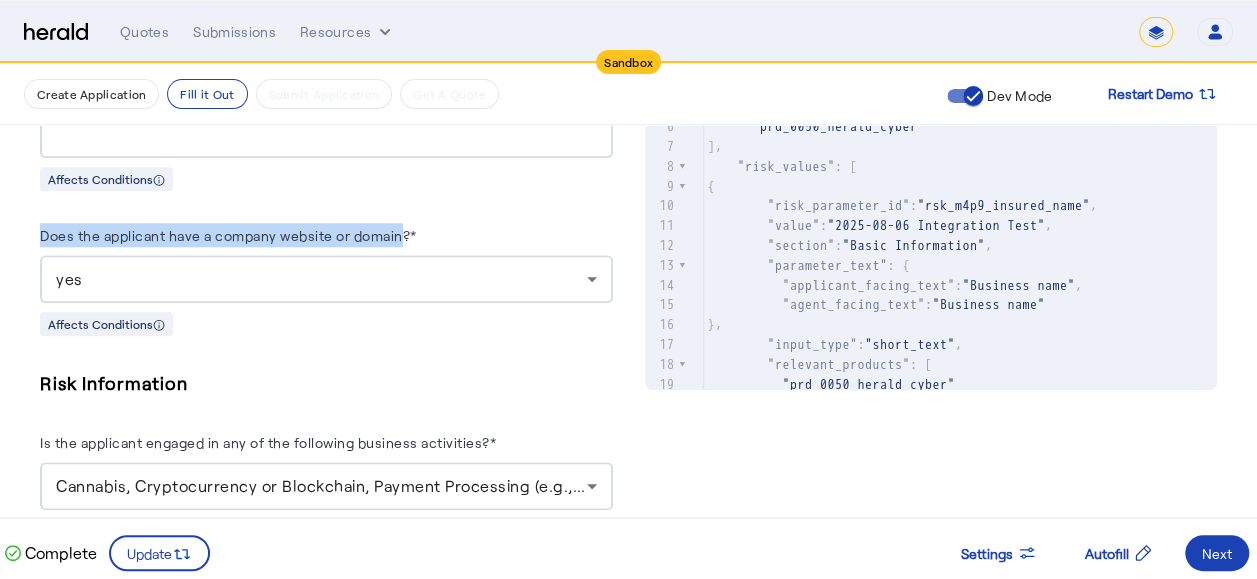drag, startPoint x: 32, startPoint y: 228, endPoint x: 406, endPoint y: 223, distance: 374.03342 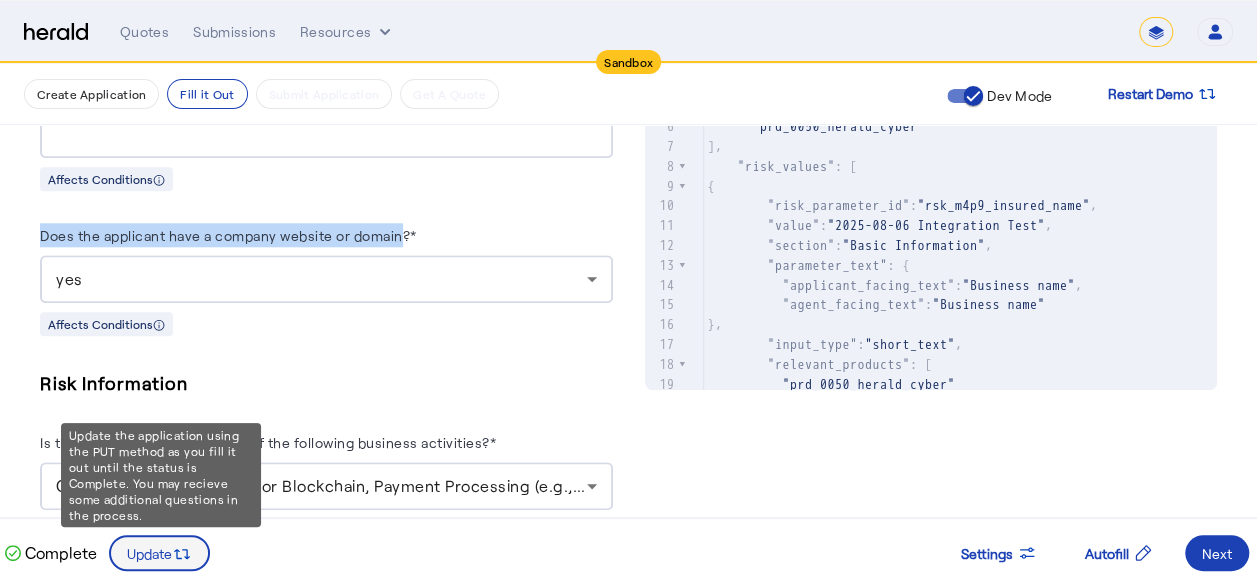 click on "Update" at bounding box center (149, 553) 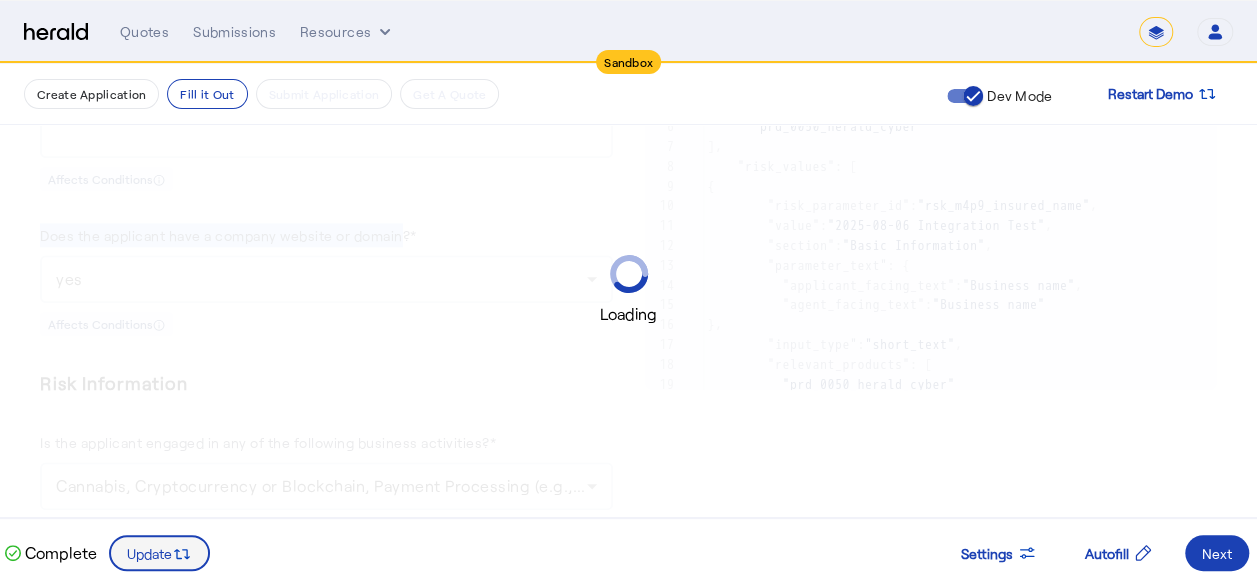 scroll, scrollTop: 0, scrollLeft: 0, axis: both 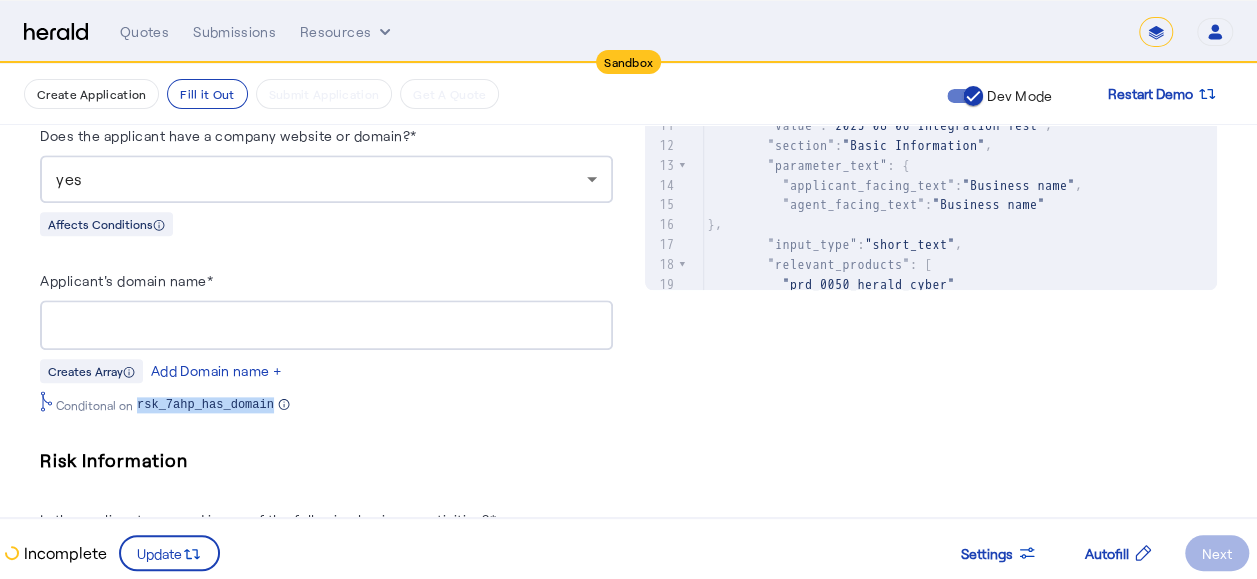 drag, startPoint x: 136, startPoint y: 394, endPoint x: 260, endPoint y: 400, distance: 124.14507 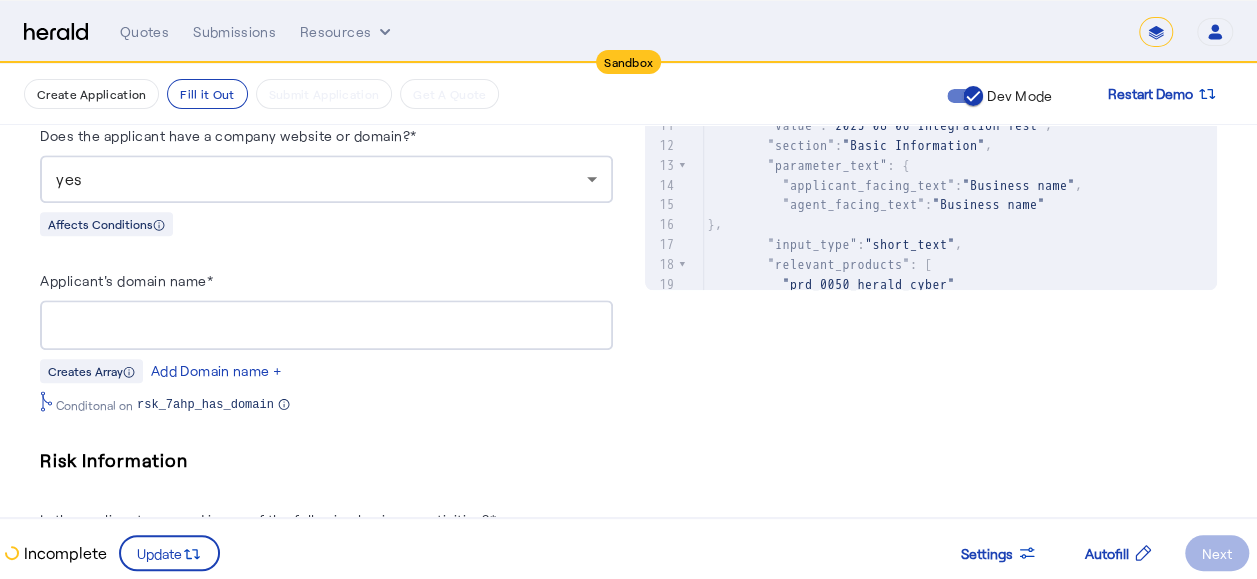 click on "Applicant's domain name*" at bounding box center (326, 326) 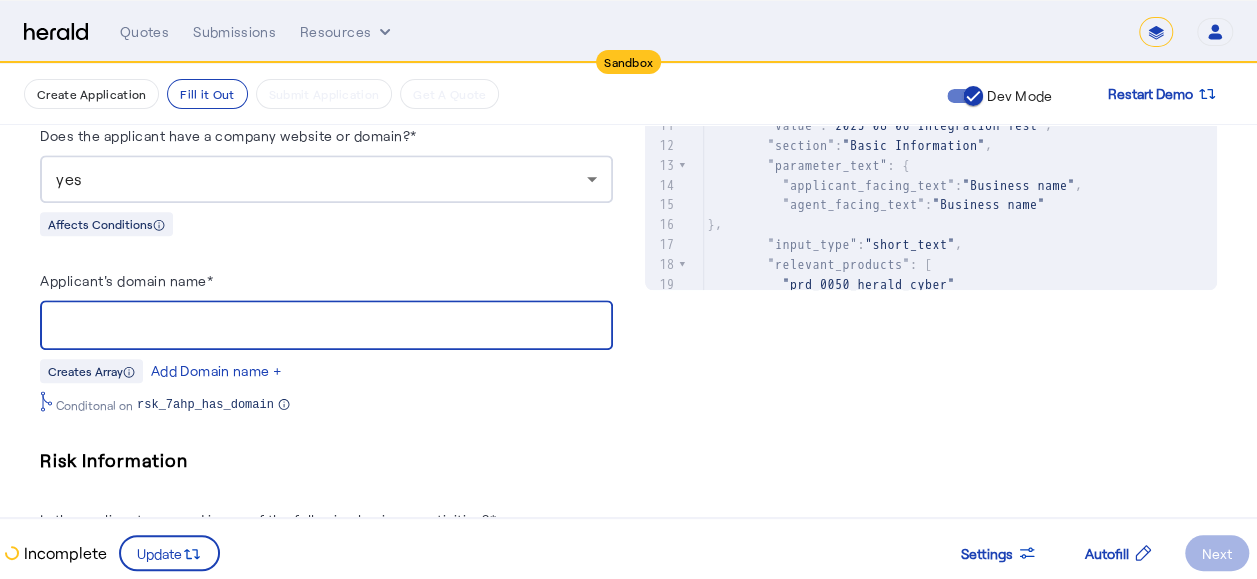 click on "yes" at bounding box center [321, 179] 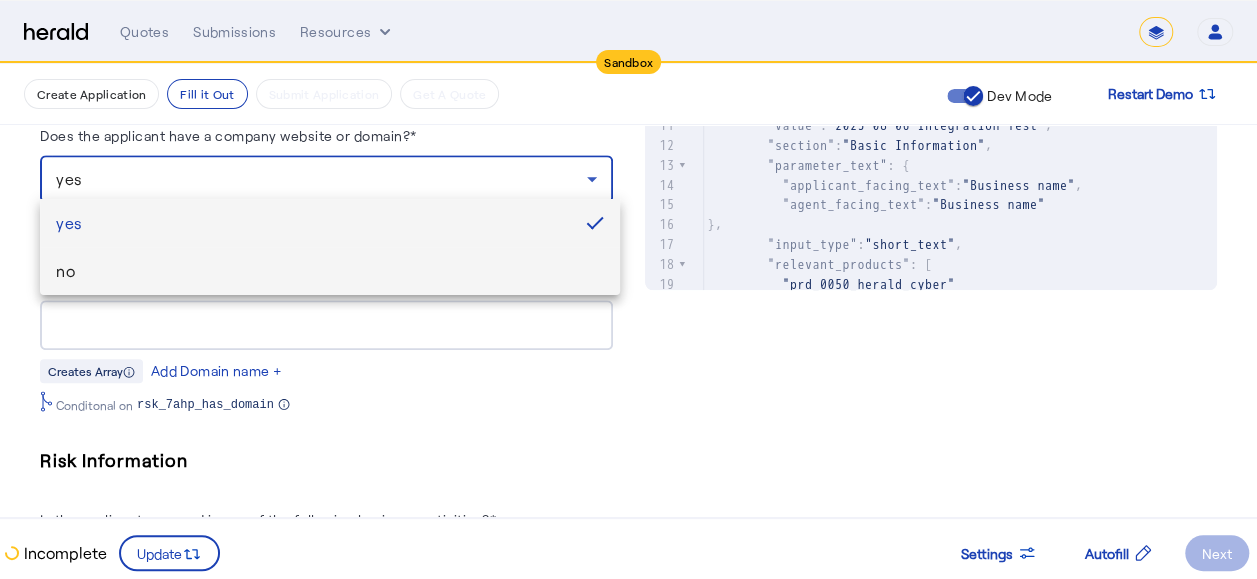 click on "no" at bounding box center (330, 271) 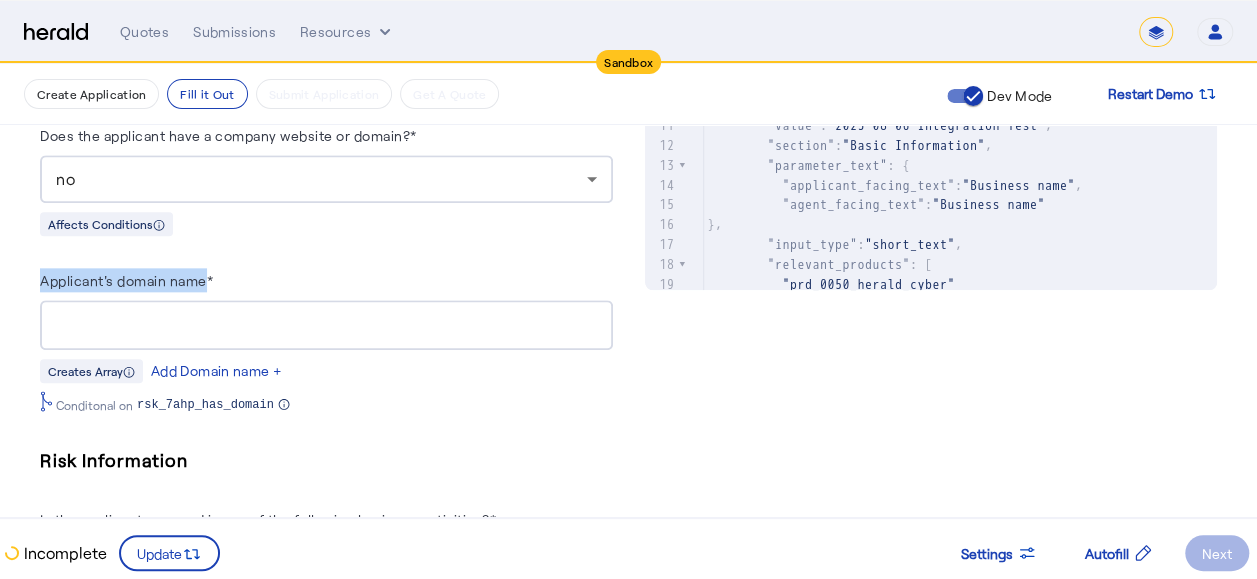 drag, startPoint x: 38, startPoint y: 276, endPoint x: 207, endPoint y: 277, distance: 169.00296 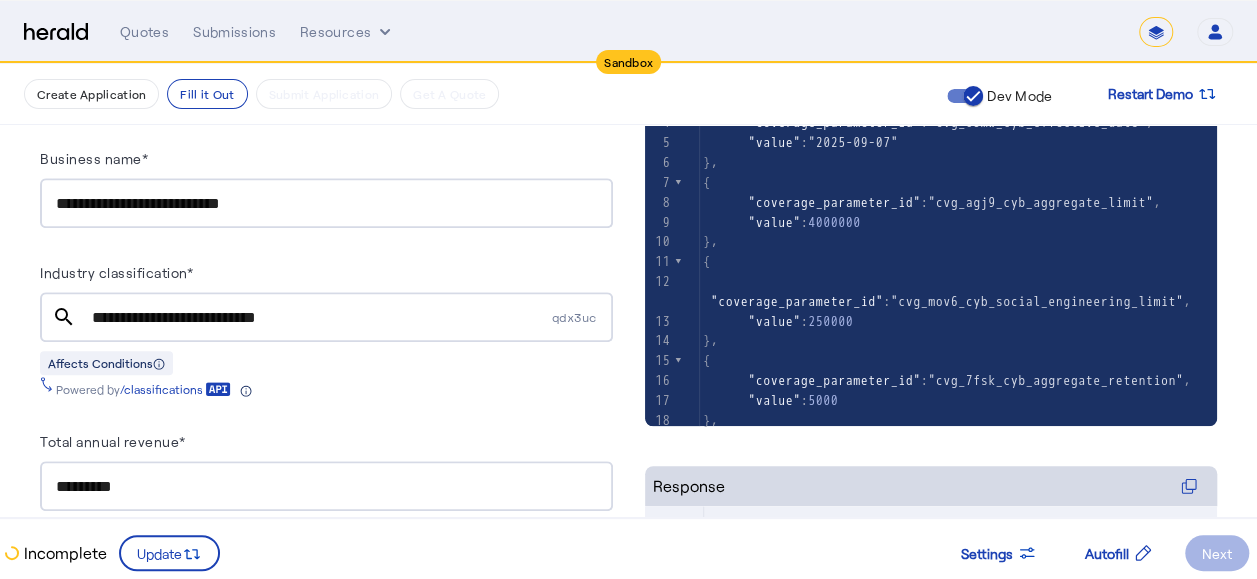 scroll, scrollTop: 226, scrollLeft: 0, axis: vertical 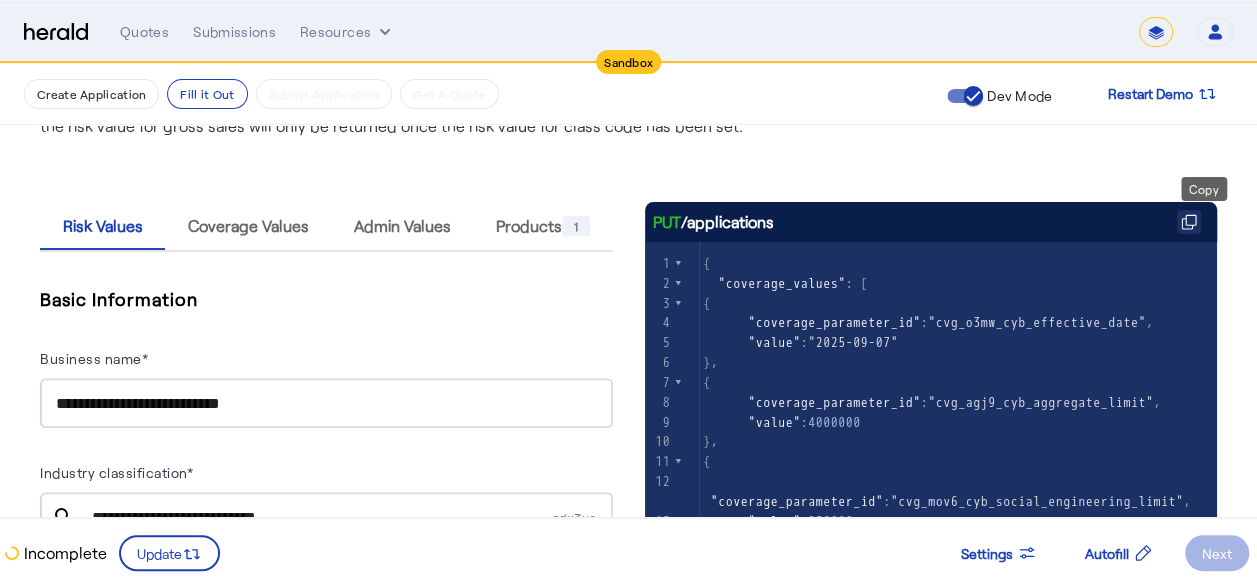 type on "**********" 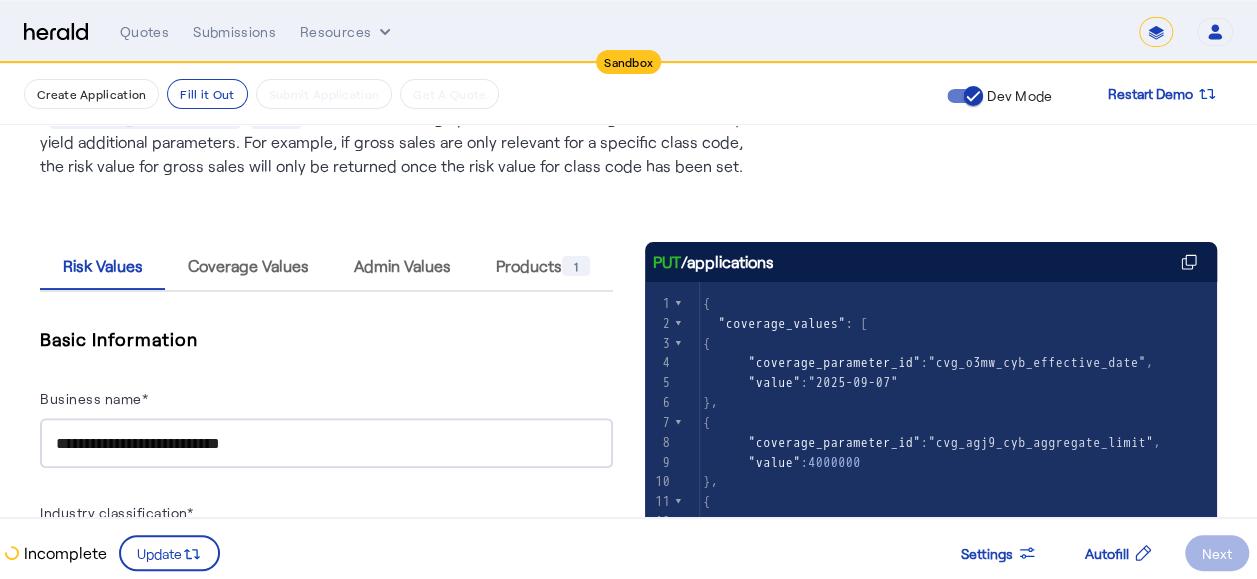scroll, scrollTop: 226, scrollLeft: 0, axis: vertical 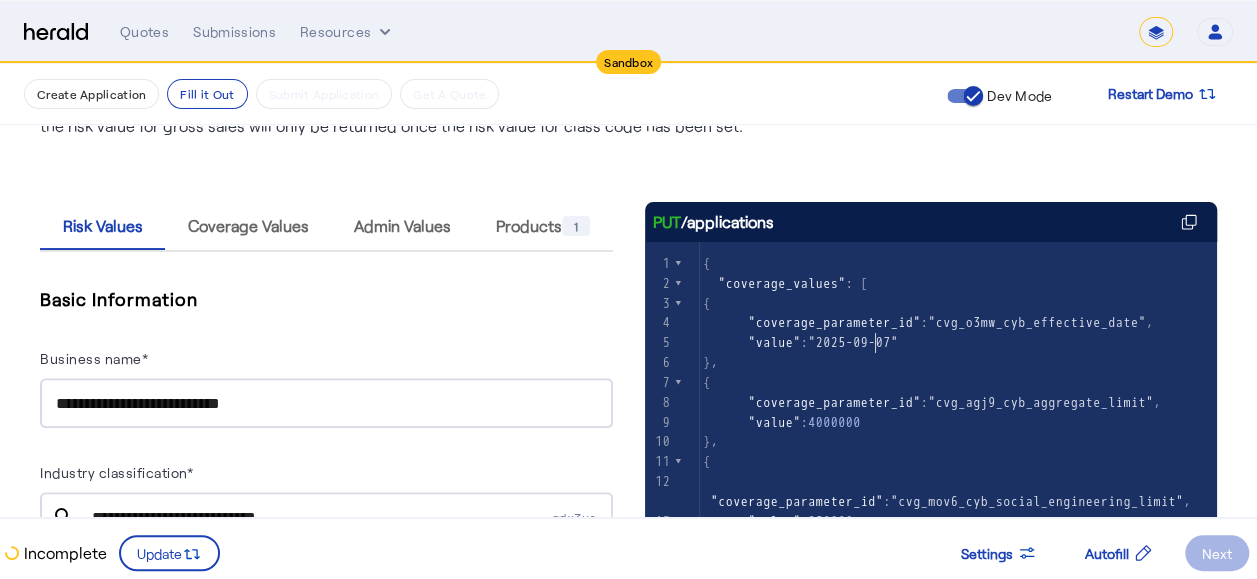 click on ""2025-09-07"" 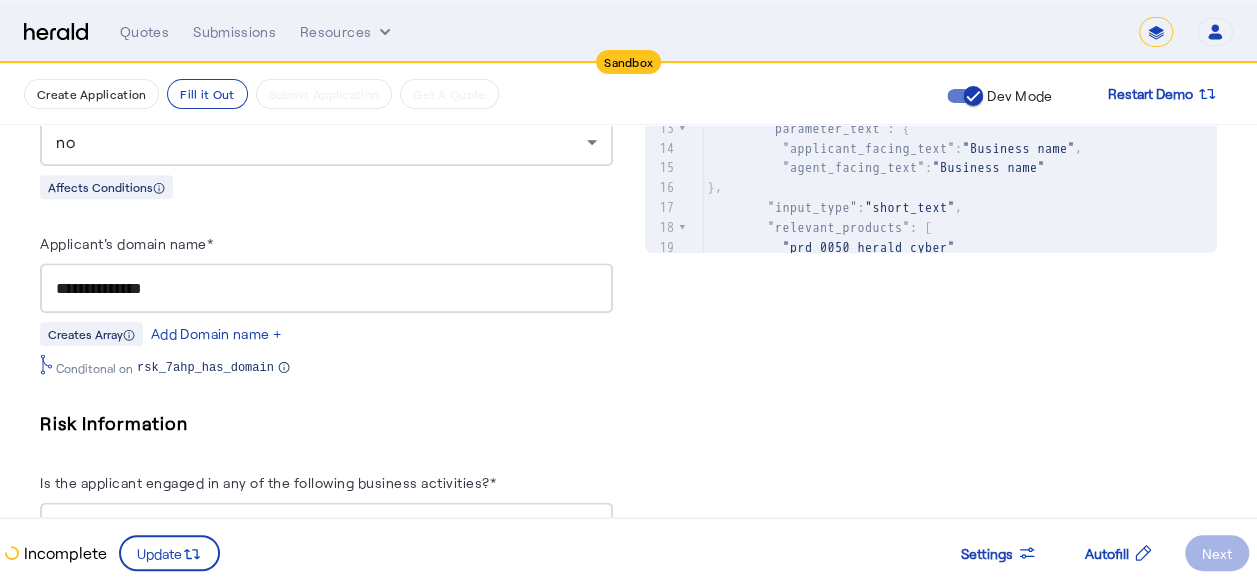 scroll, scrollTop: 1126, scrollLeft: 0, axis: vertical 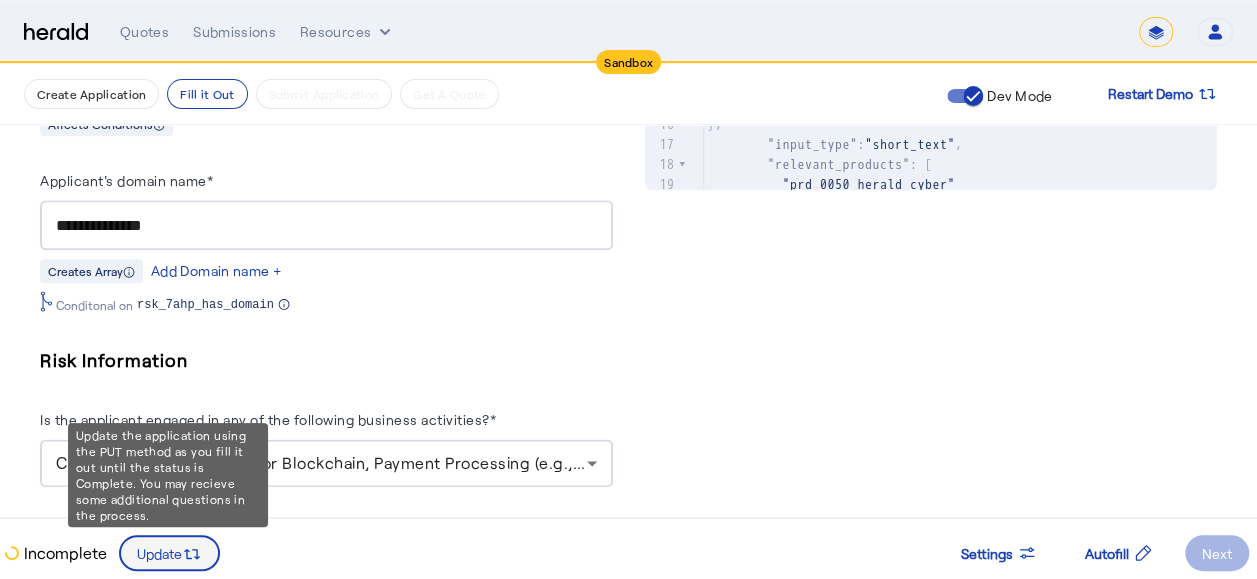 click on "Update" at bounding box center [159, 553] 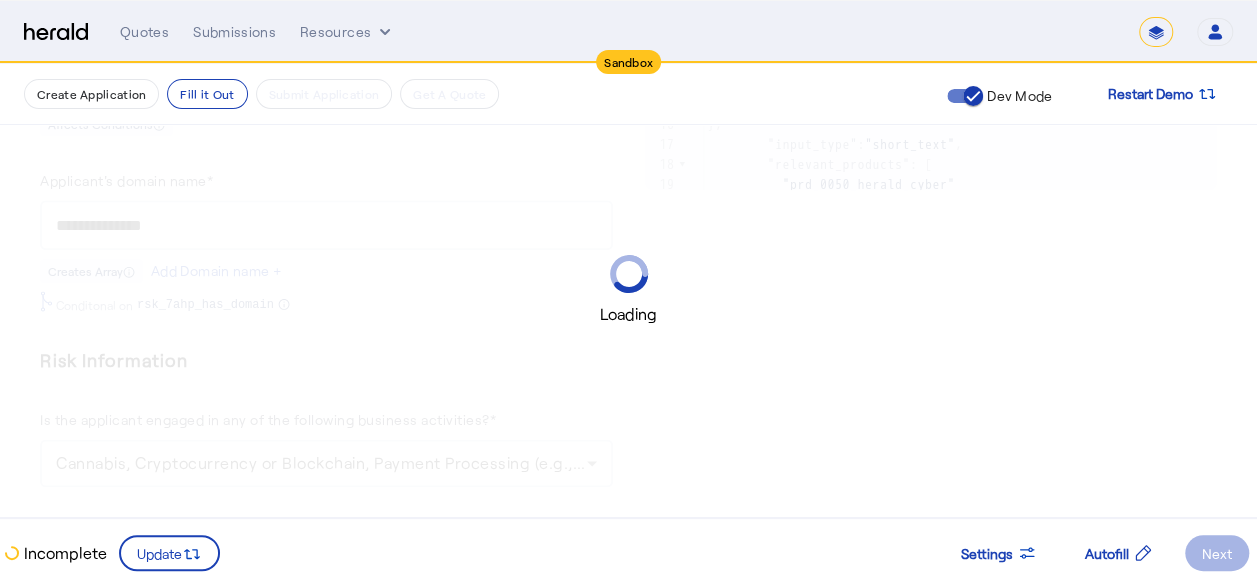 scroll, scrollTop: 0, scrollLeft: 0, axis: both 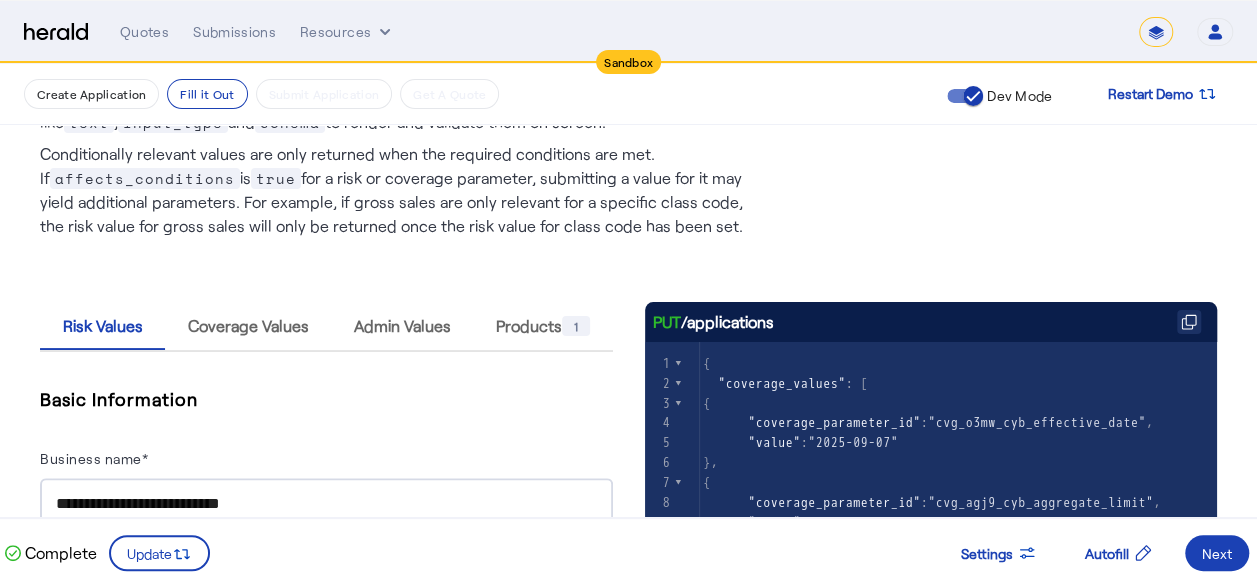 click 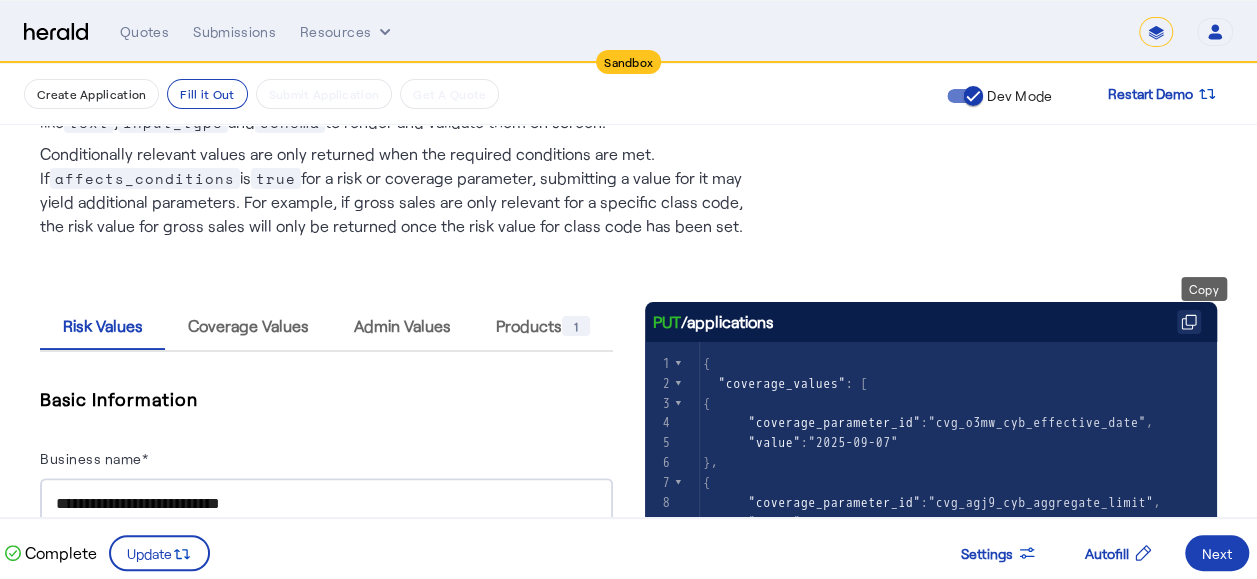 click 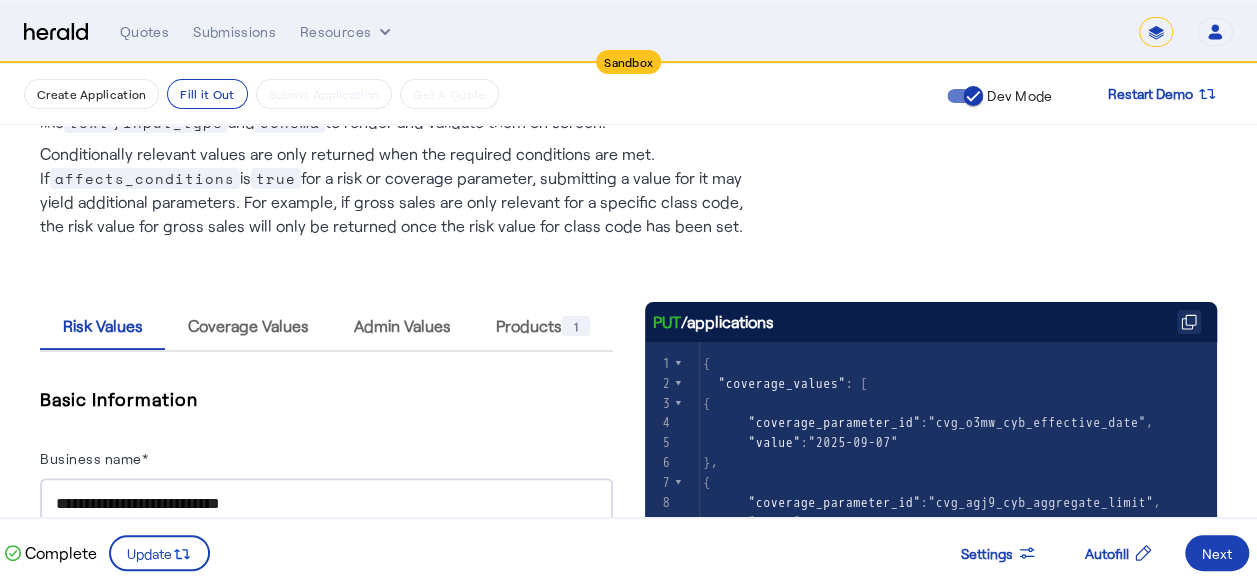 click 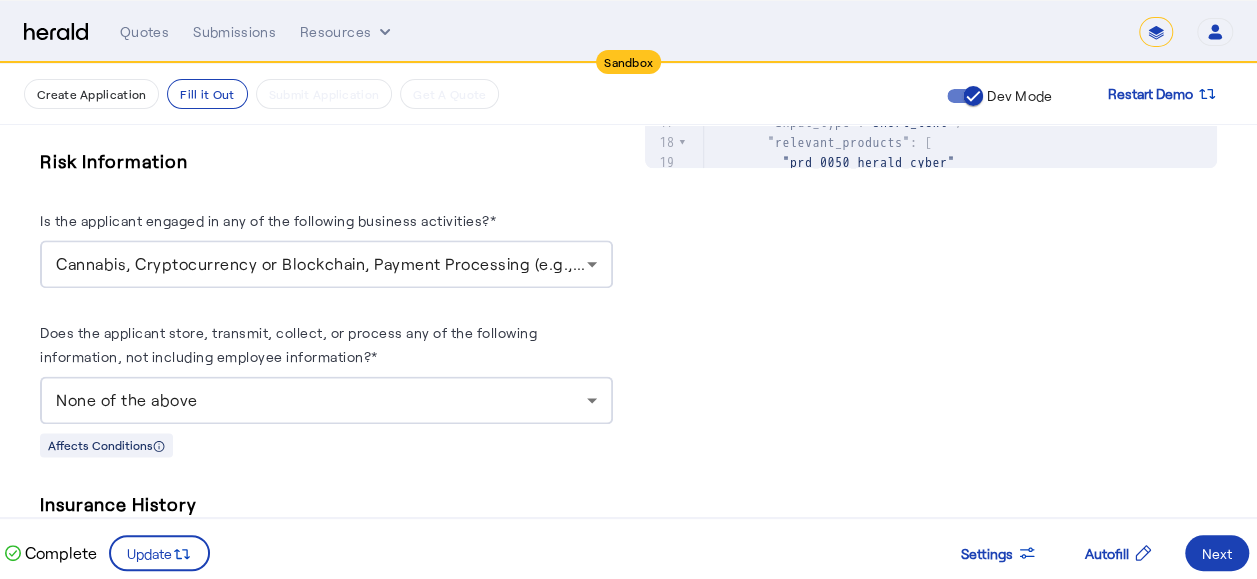 scroll, scrollTop: 926, scrollLeft: 0, axis: vertical 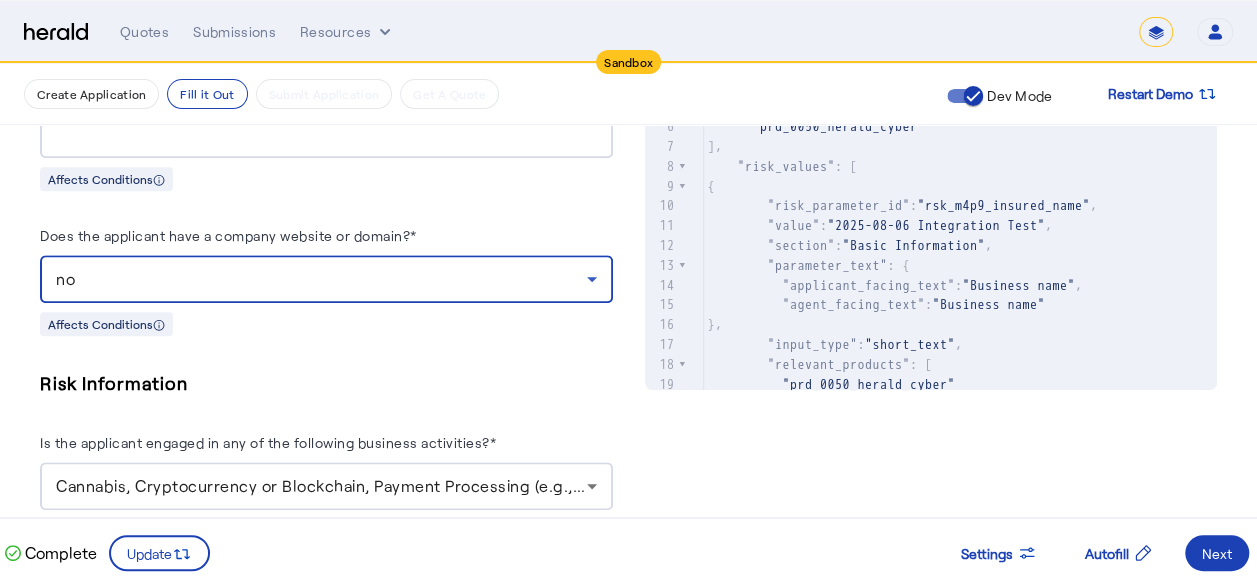 click on "no" at bounding box center (321, 279) 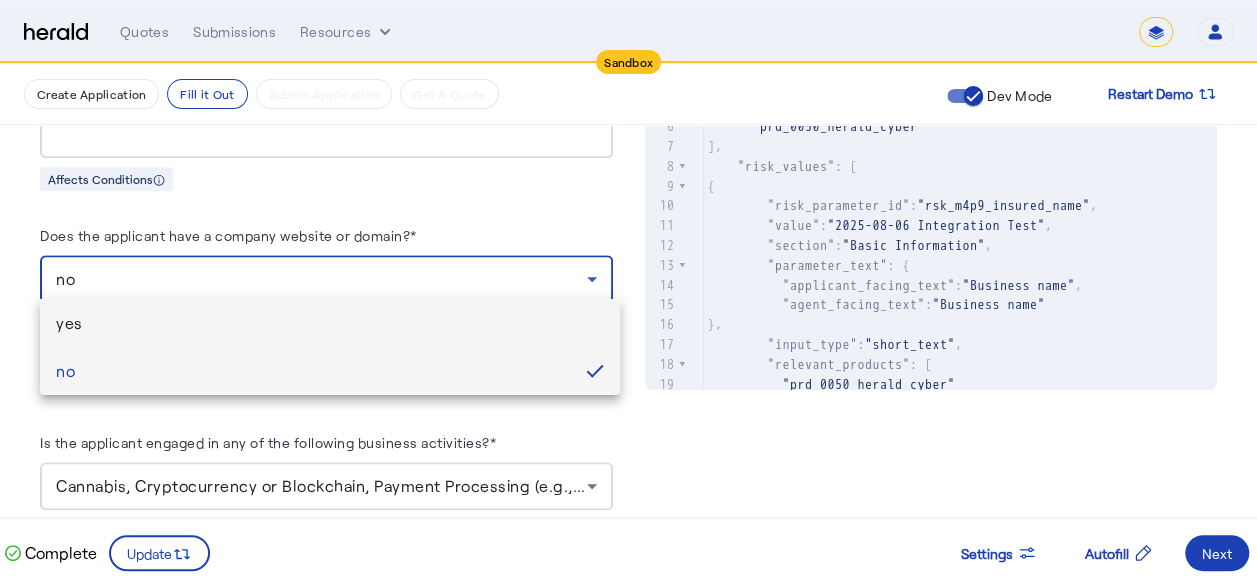 click on "yes" at bounding box center (330, 323) 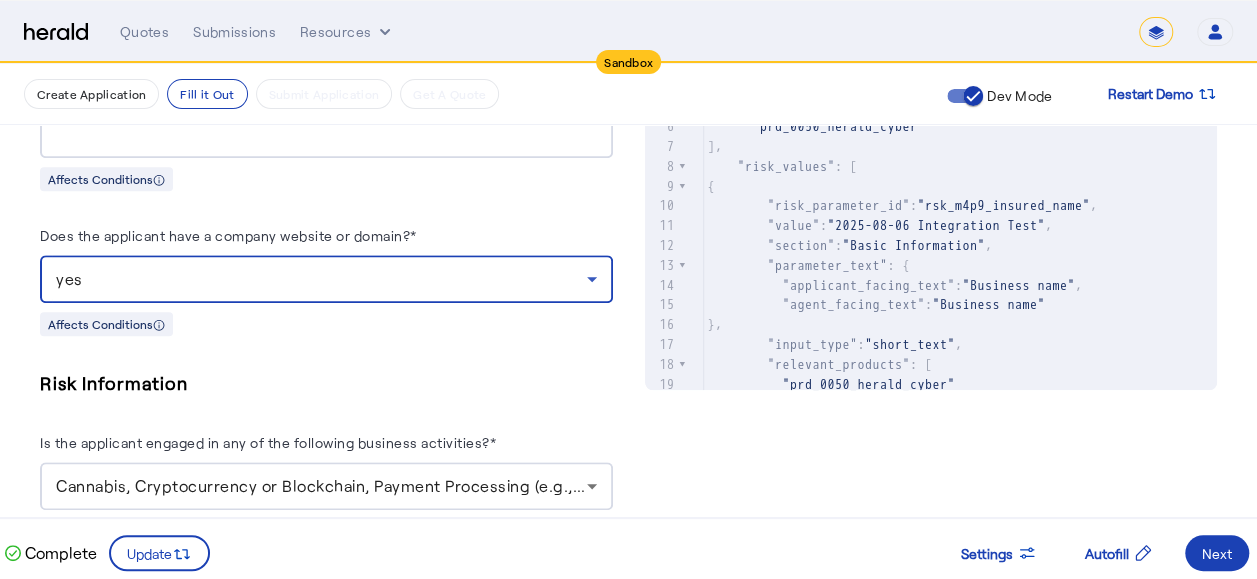 click on "**********" at bounding box center (326, 528) 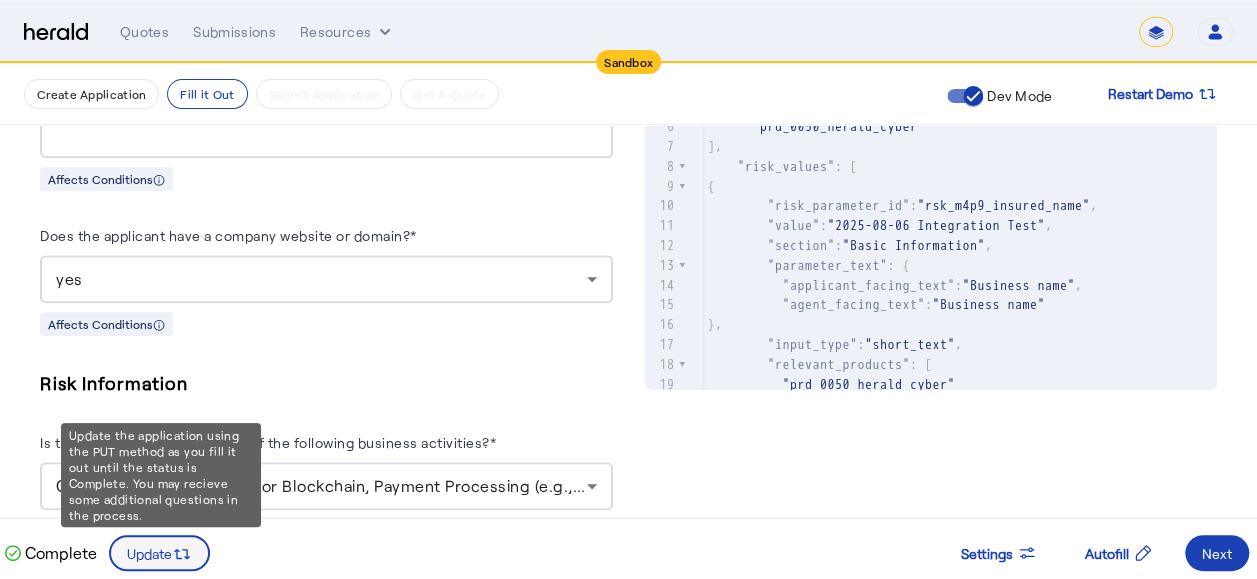 click on "Update" at bounding box center [149, 553] 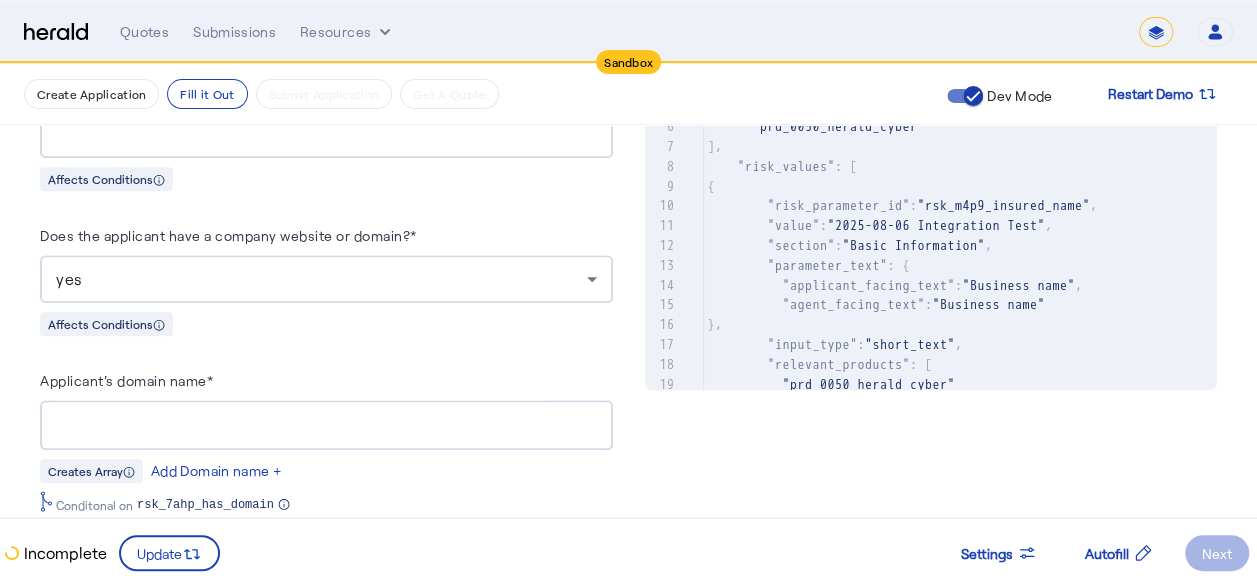 click on "Applicant's domain name*" at bounding box center (326, 426) 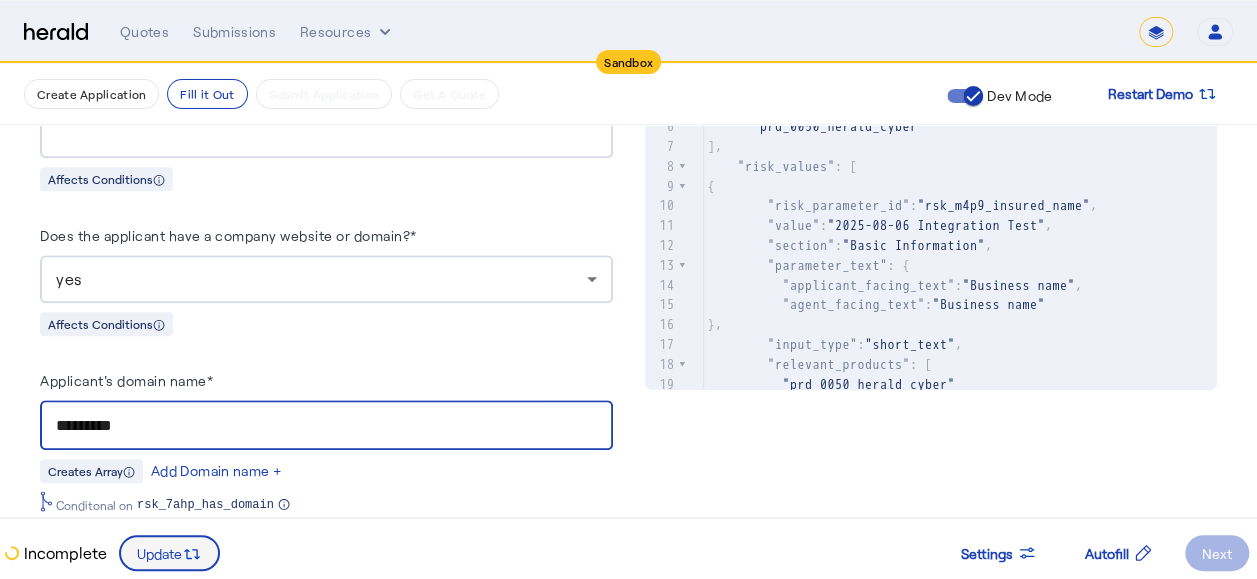 type on "*********" 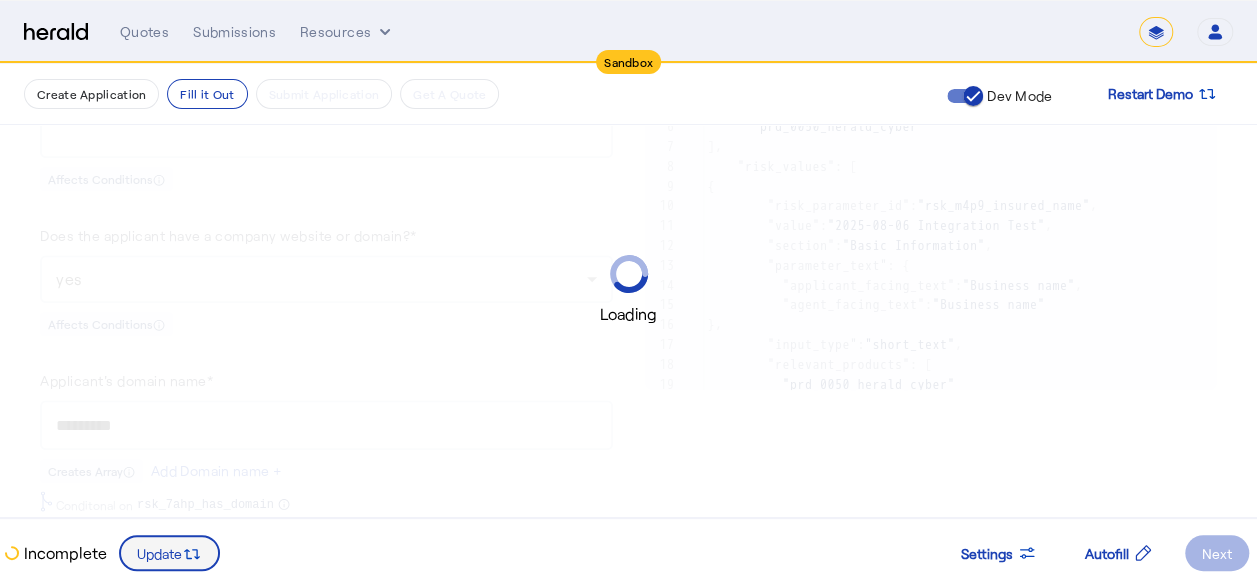 scroll, scrollTop: 0, scrollLeft: 0, axis: both 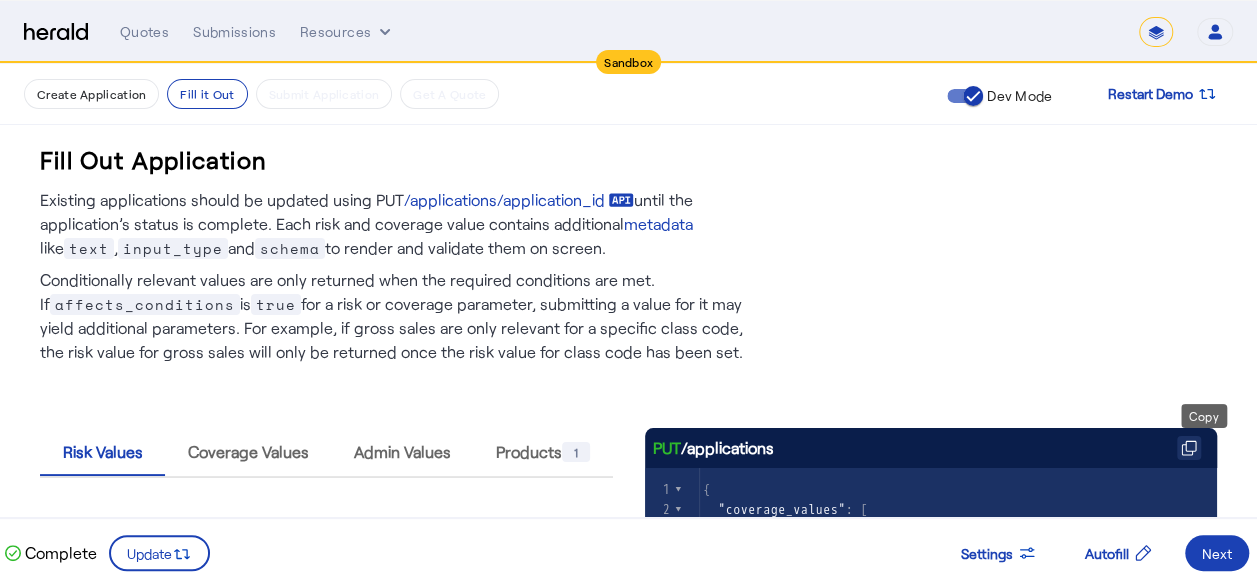 click 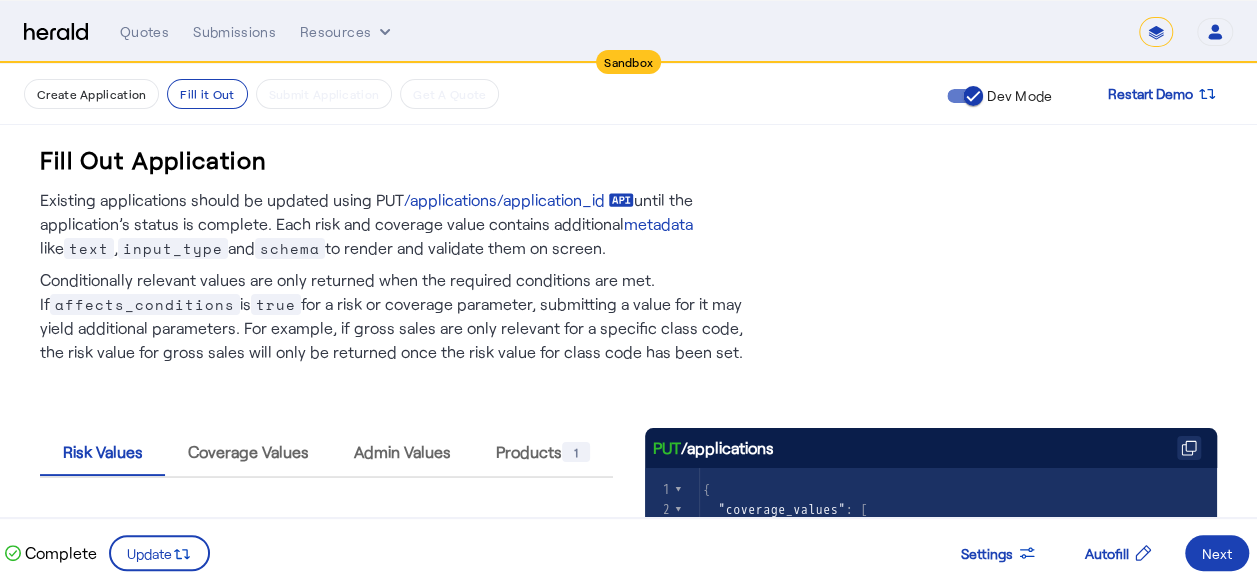 click 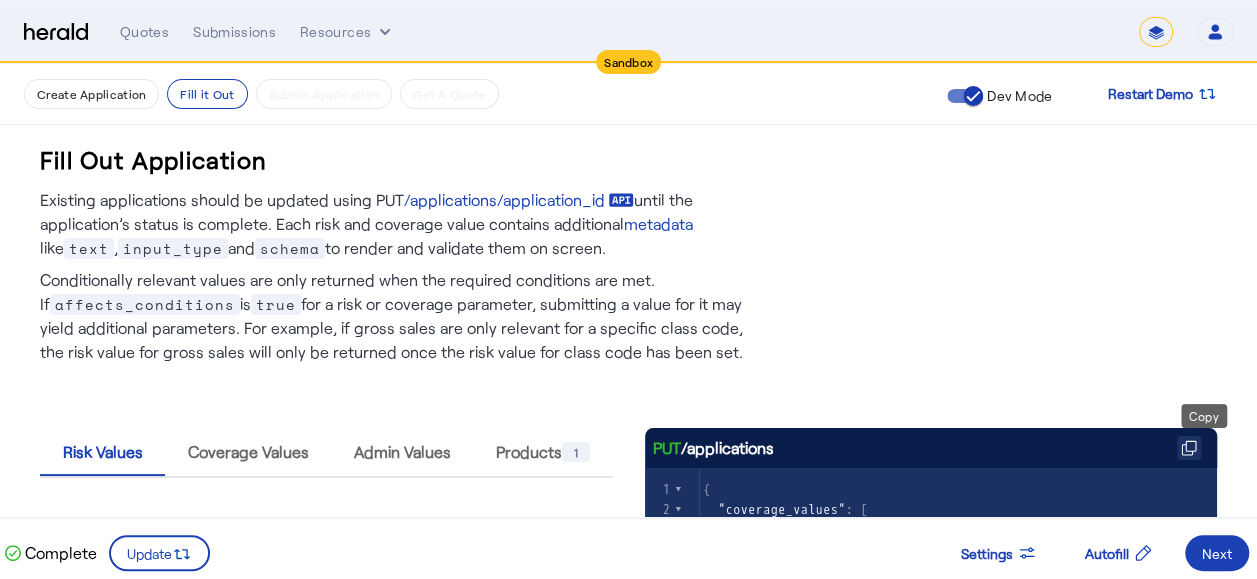 click 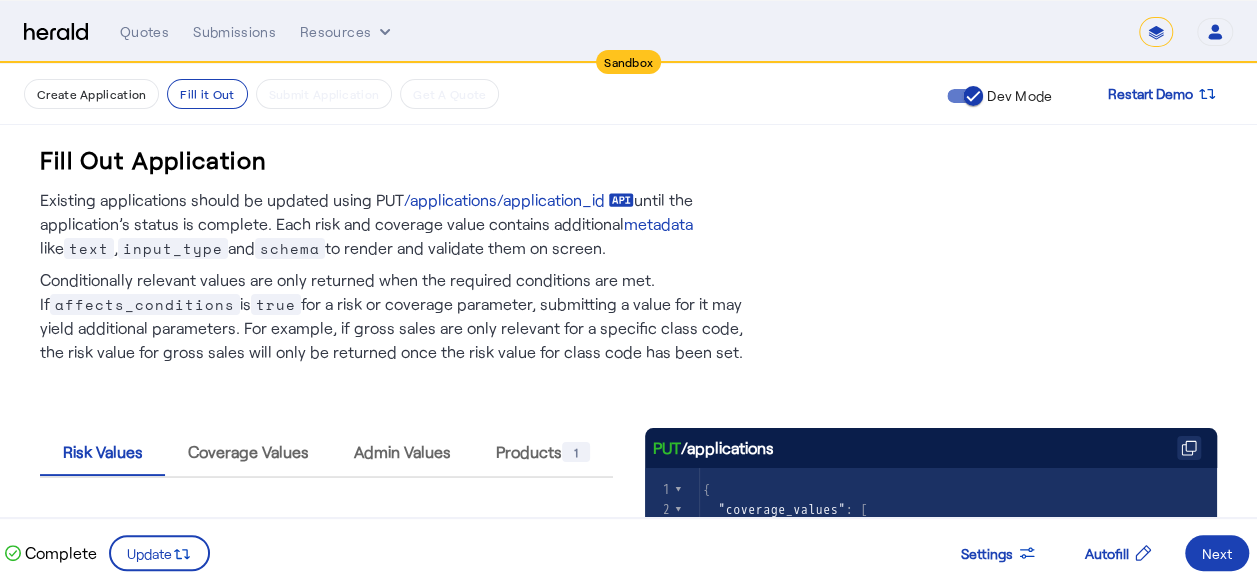 click 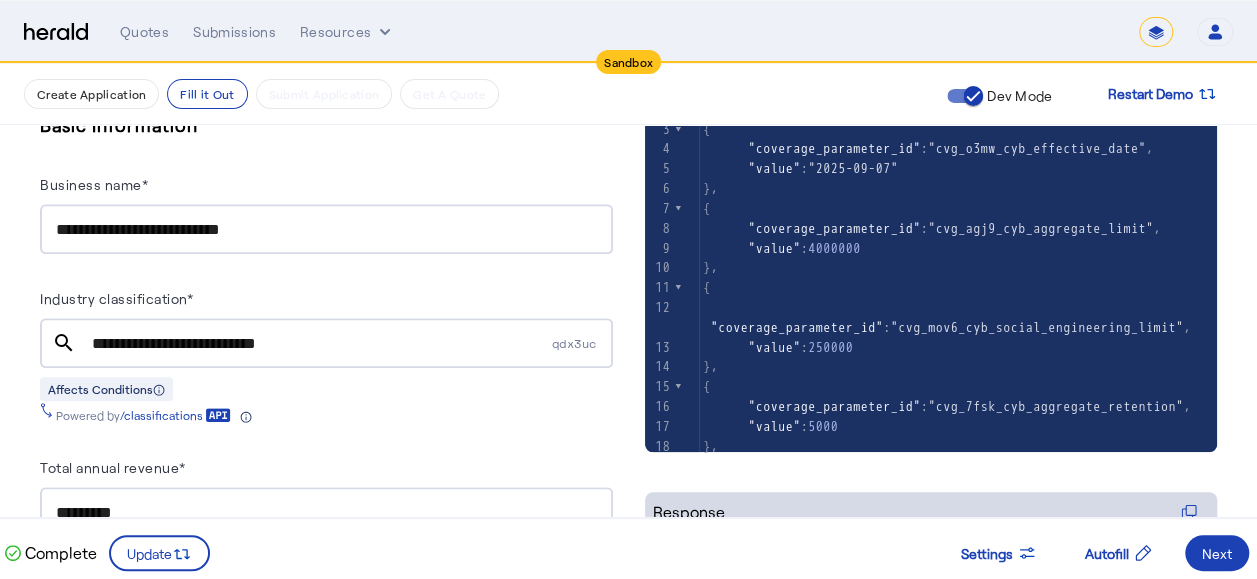 scroll, scrollTop: 700, scrollLeft: 0, axis: vertical 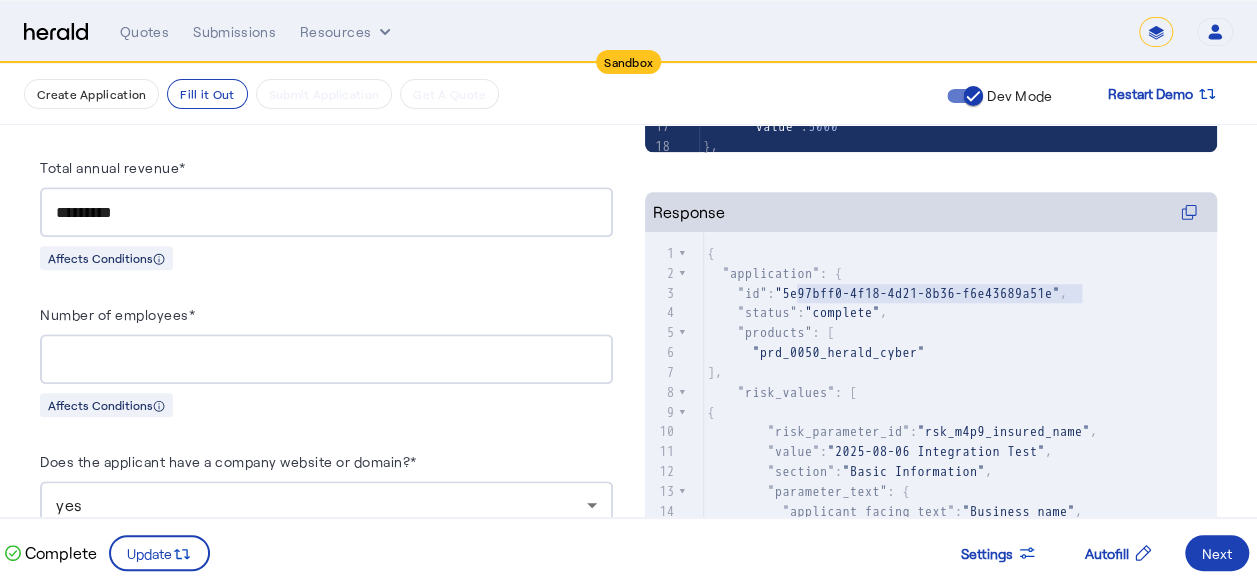 type on "**********" 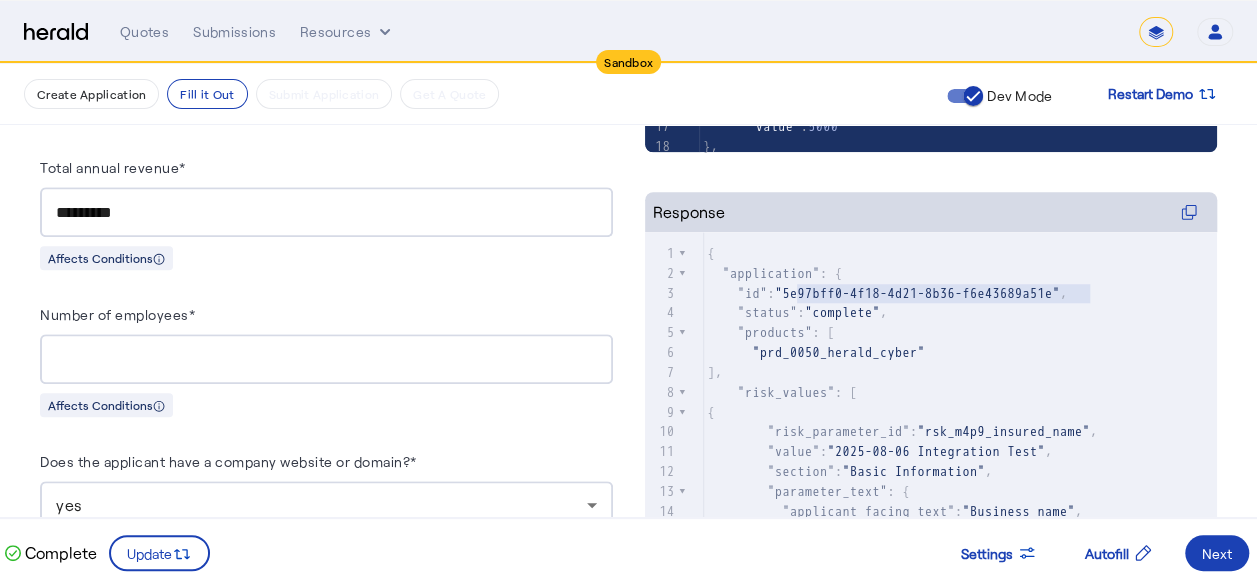 drag, startPoint x: 807, startPoint y: 292, endPoint x: 1096, endPoint y: 290, distance: 289.00693 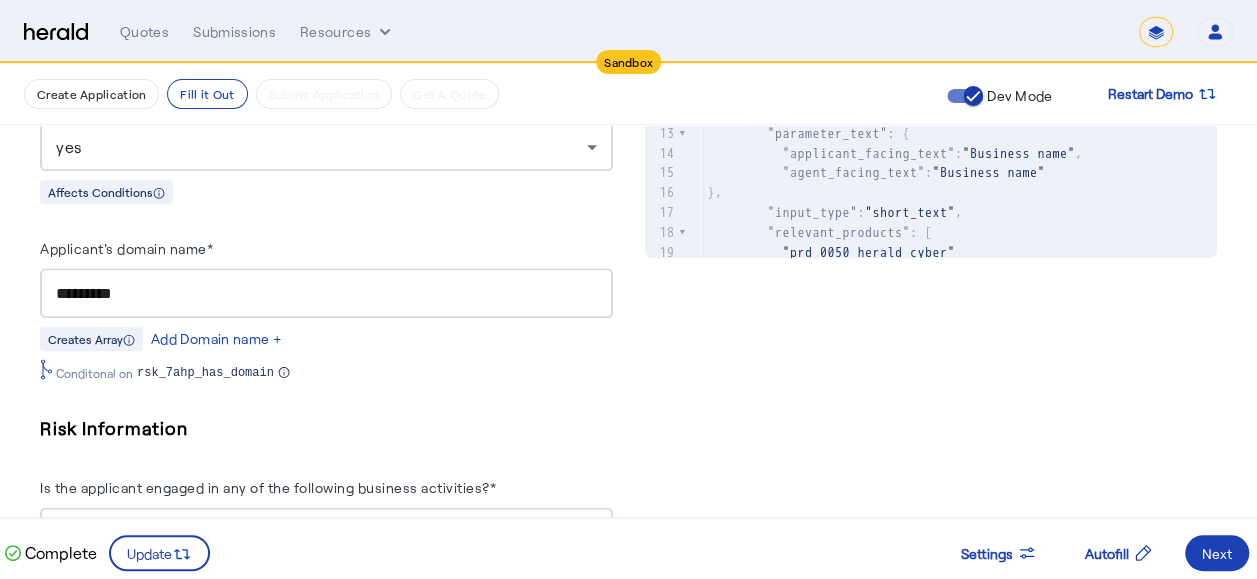 scroll, scrollTop: 1000, scrollLeft: 0, axis: vertical 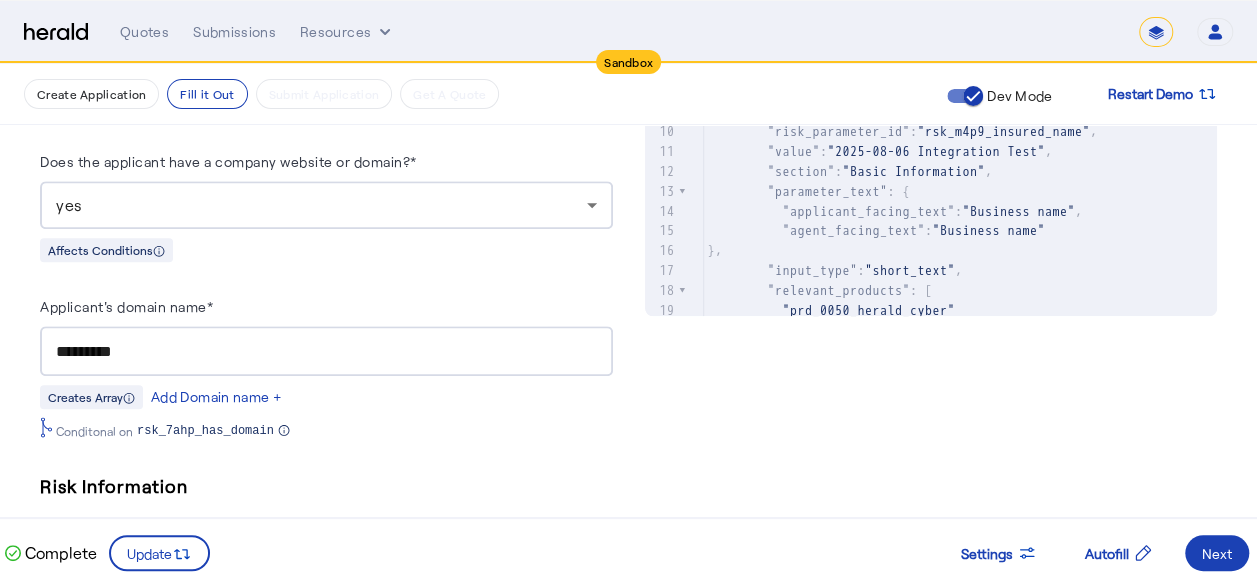 click on "*********" at bounding box center [326, 352] 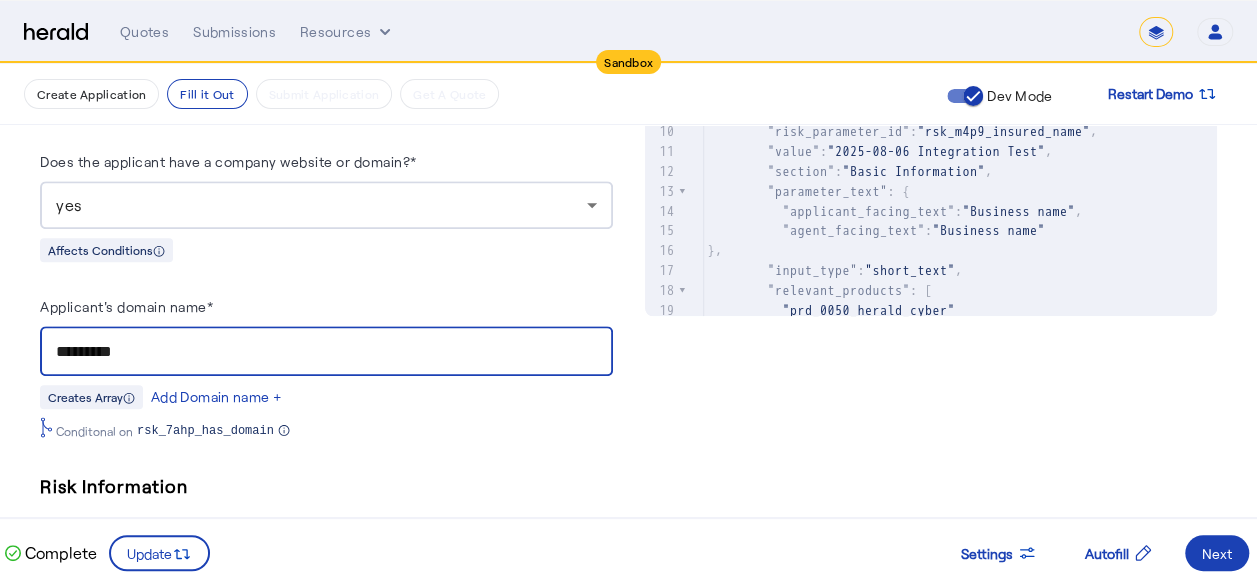 click on "*********" at bounding box center [326, 352] 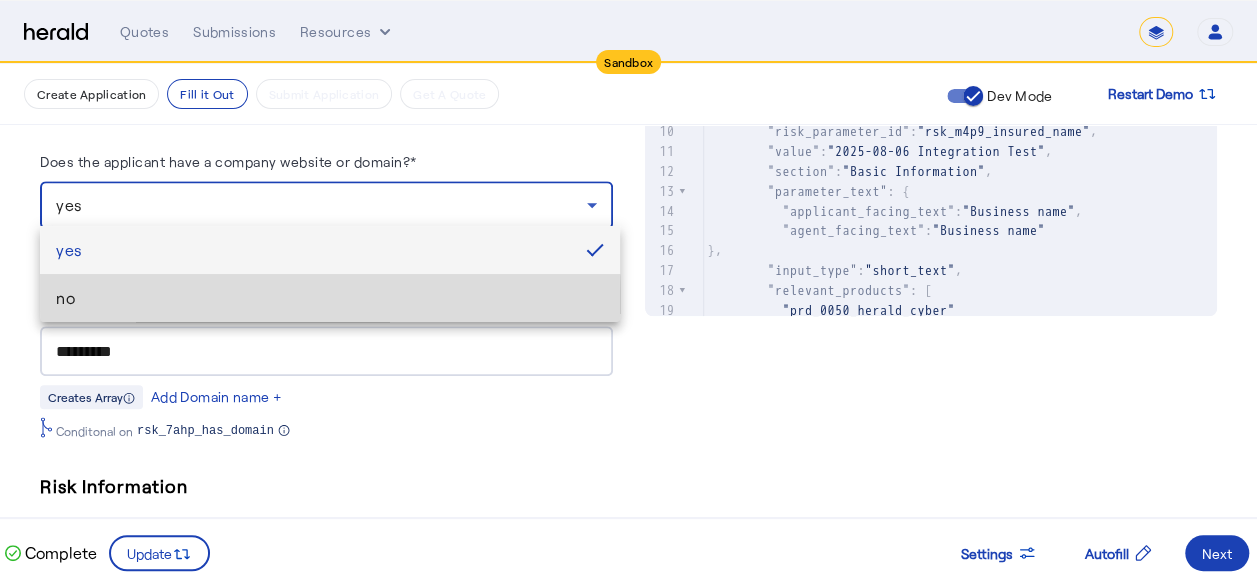 click on "no" at bounding box center (330, 298) 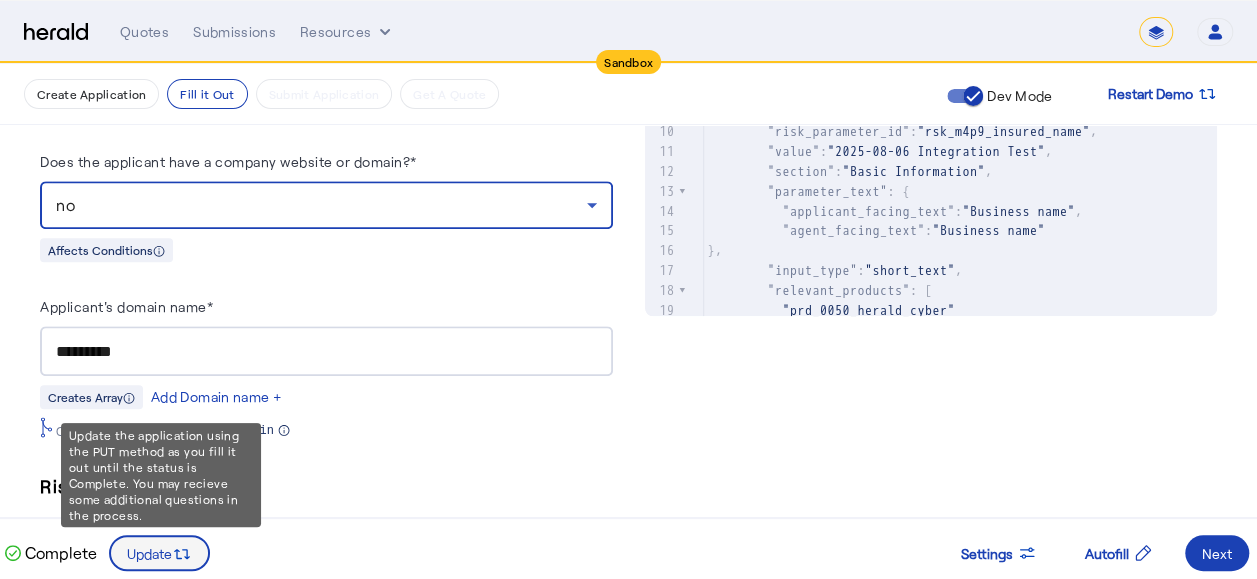 click on "Update" at bounding box center (149, 553) 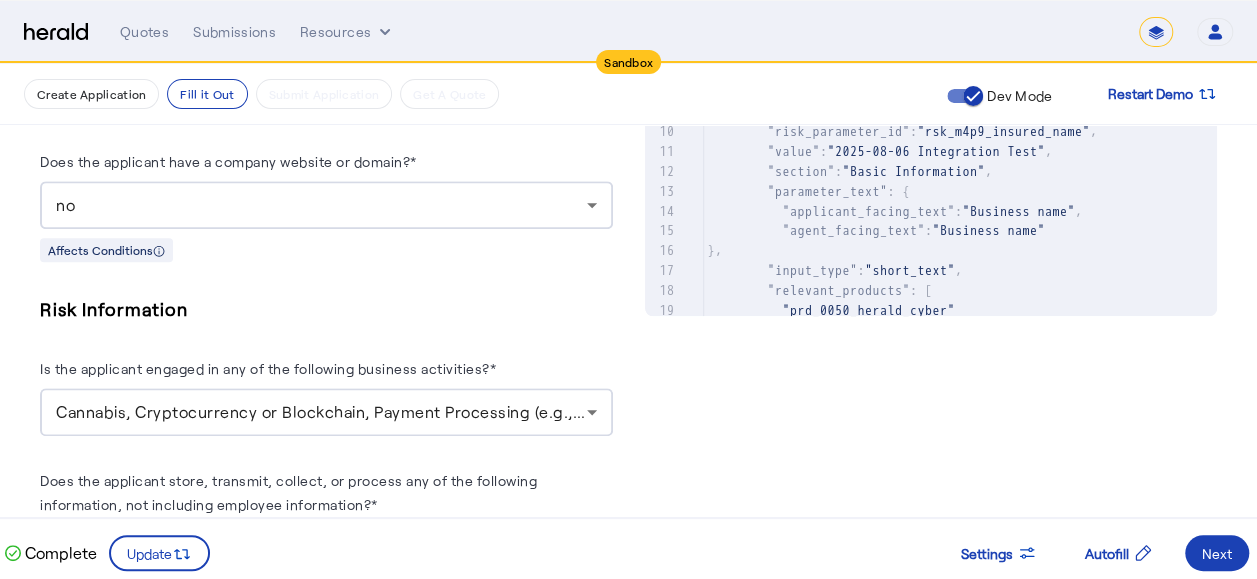 scroll, scrollTop: 0, scrollLeft: 0, axis: both 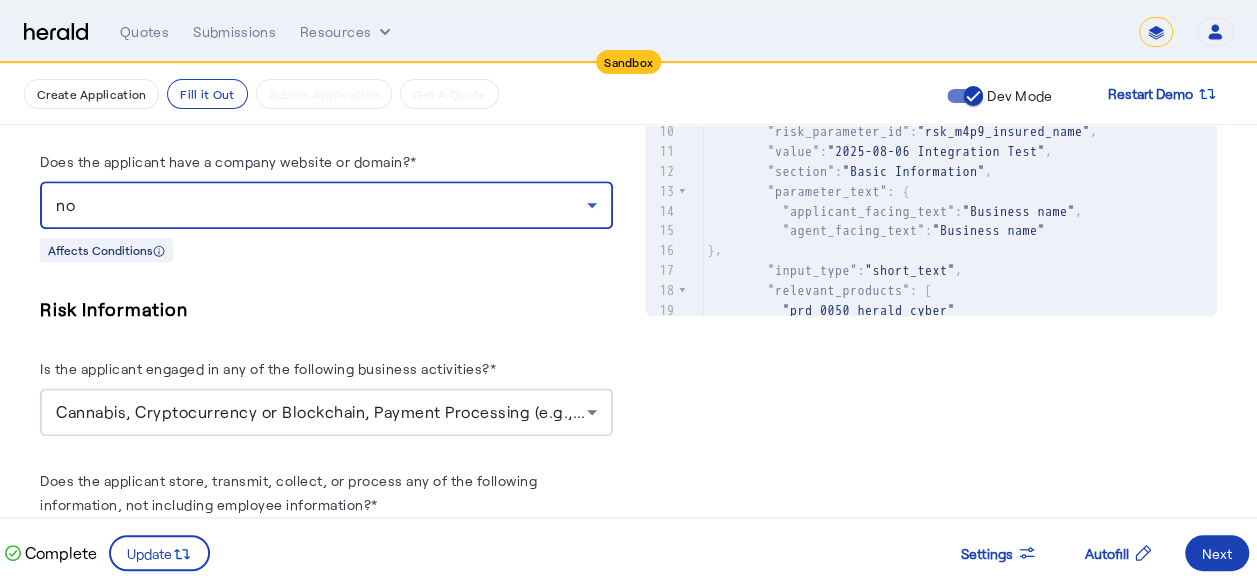 click on "no" at bounding box center [321, 205] 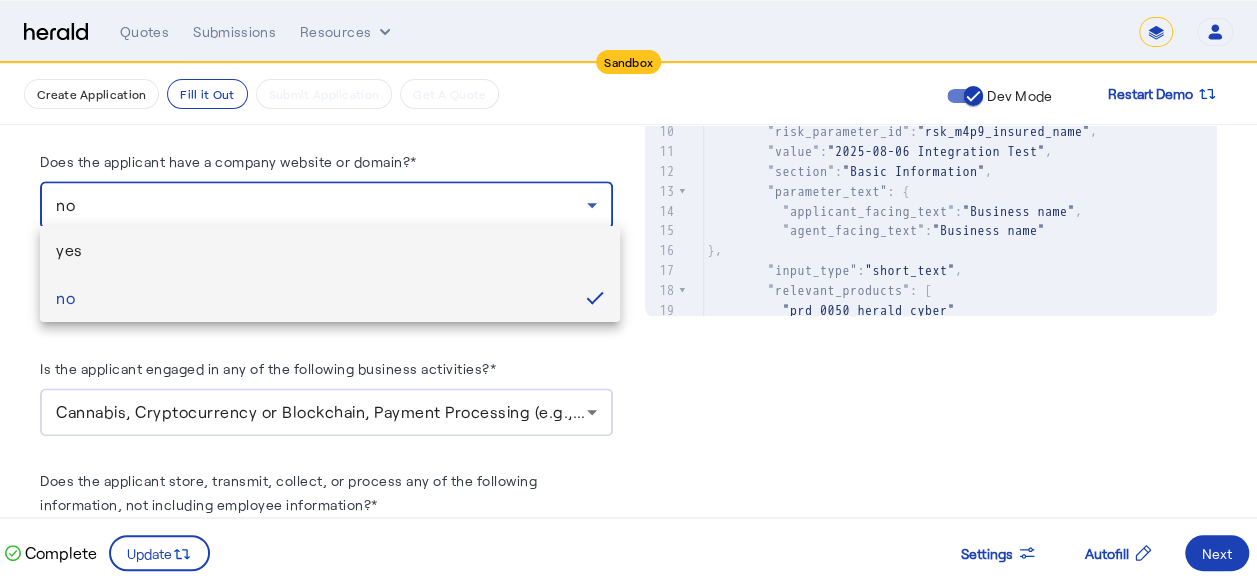 click on "yes" at bounding box center (330, 250) 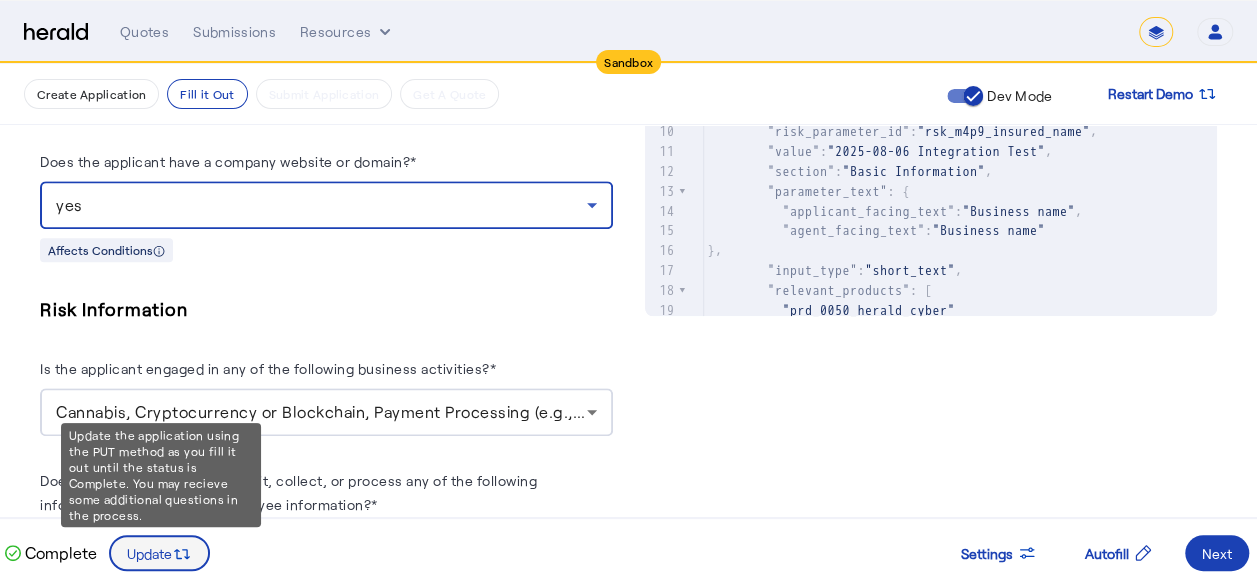 click on "Update" at bounding box center [149, 553] 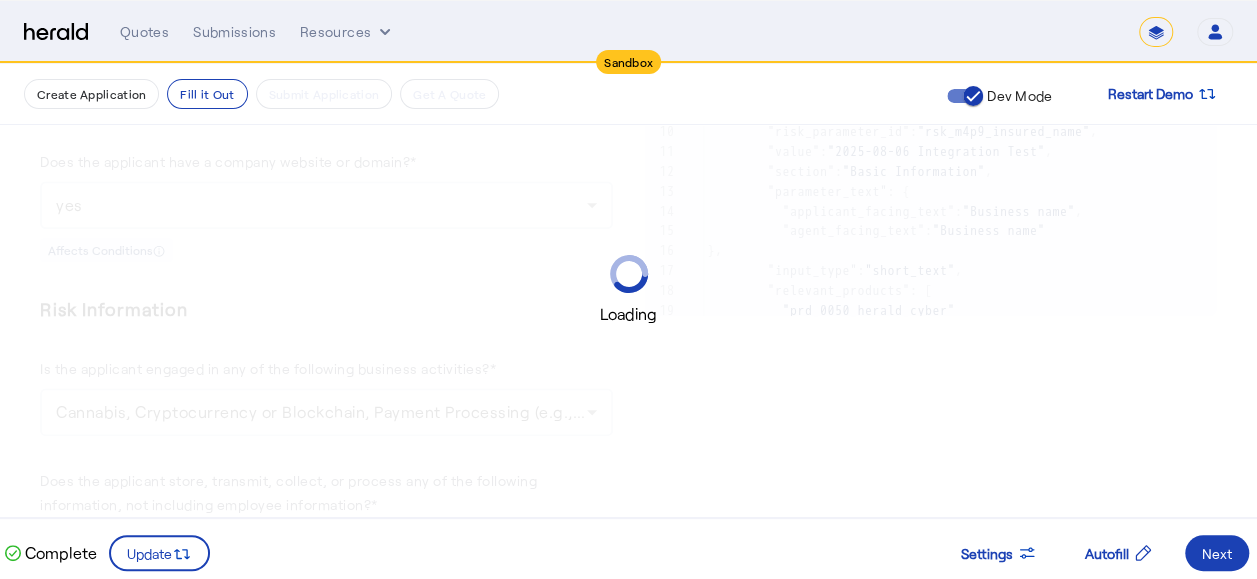 scroll, scrollTop: 0, scrollLeft: 0, axis: both 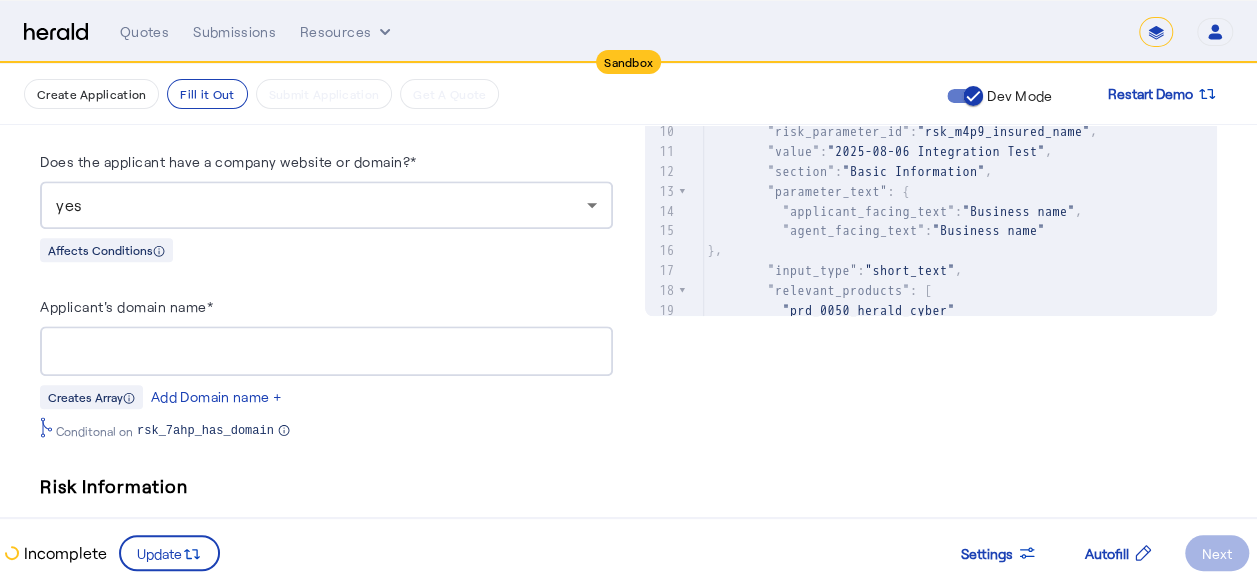 click on "Applicant's domain name*" at bounding box center (326, 352) 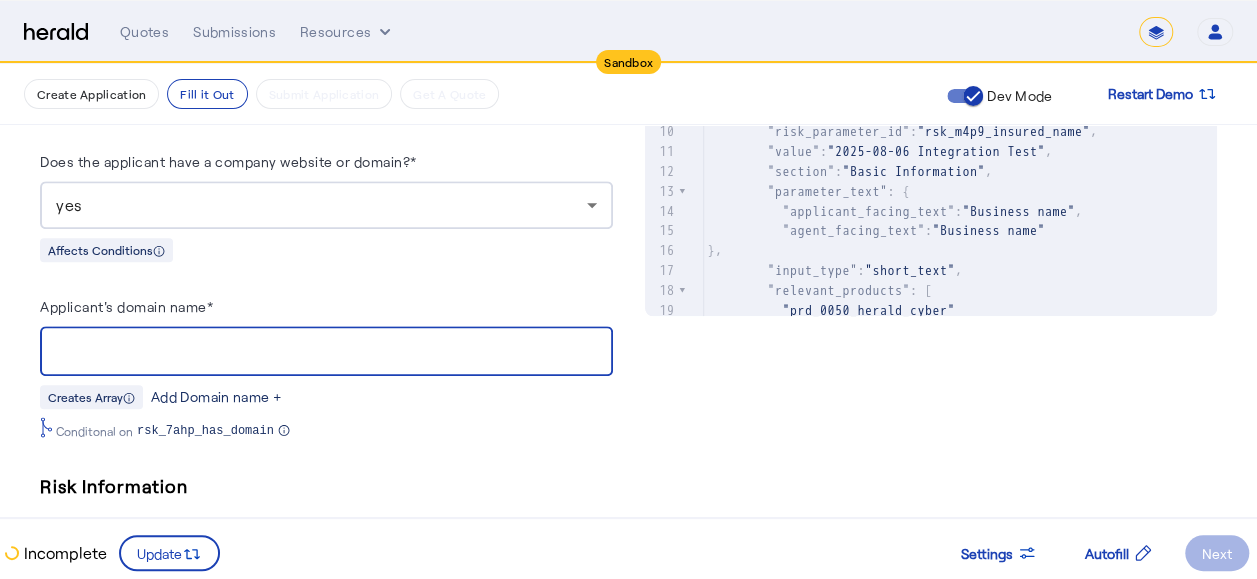 click on "Add Domain name +" 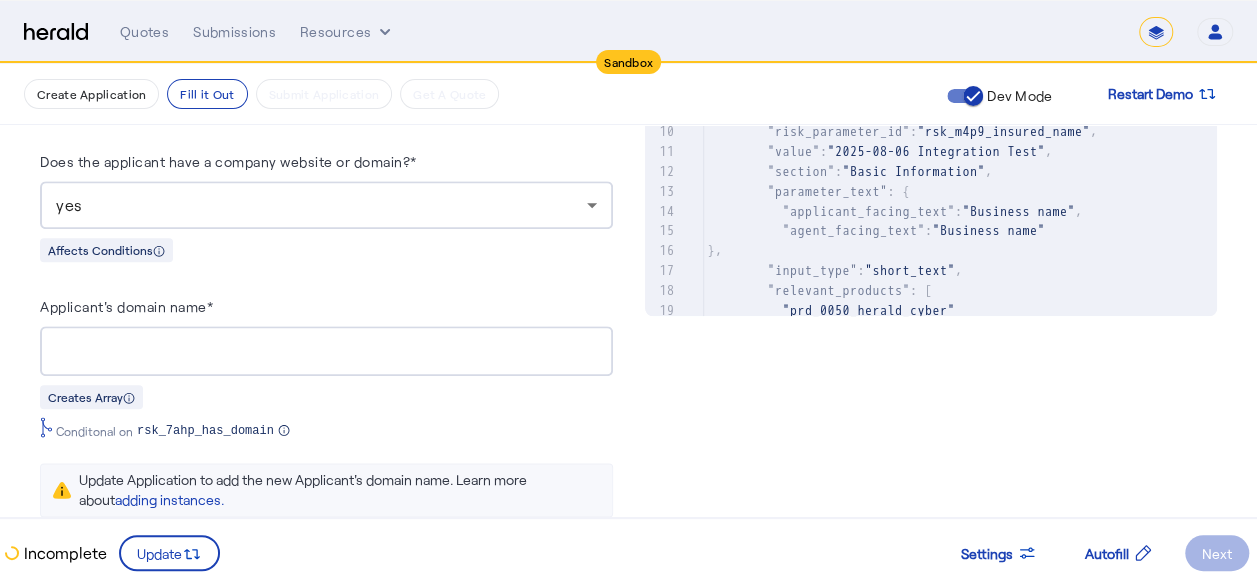 scroll, scrollTop: 0, scrollLeft: 0, axis: both 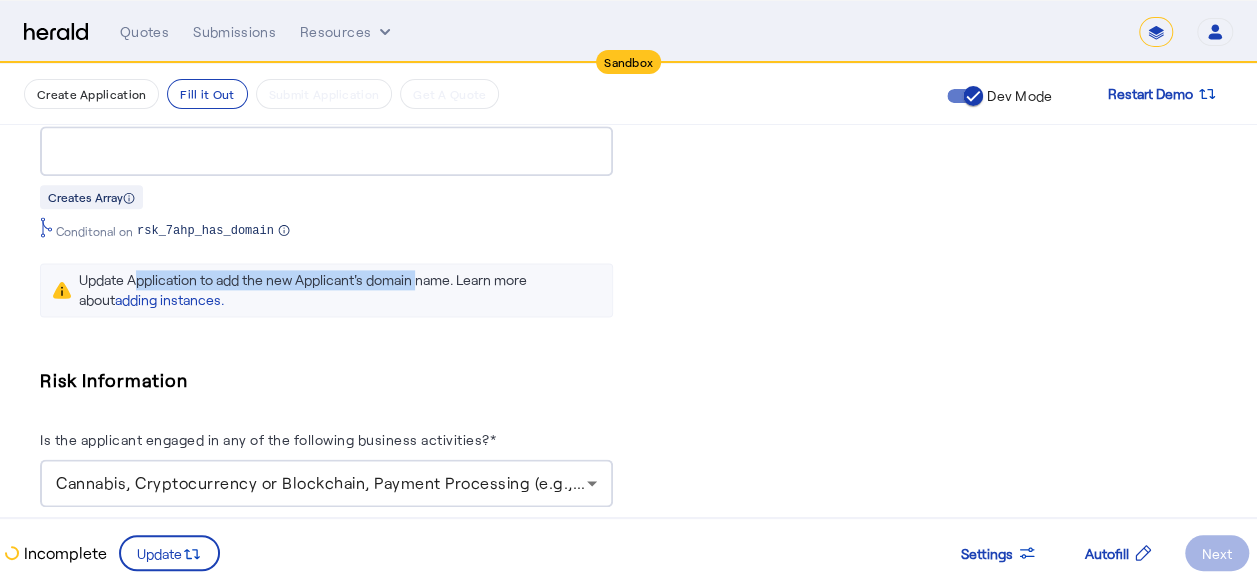 drag, startPoint x: 130, startPoint y: 266, endPoint x: 416, endPoint y: 270, distance: 286.02798 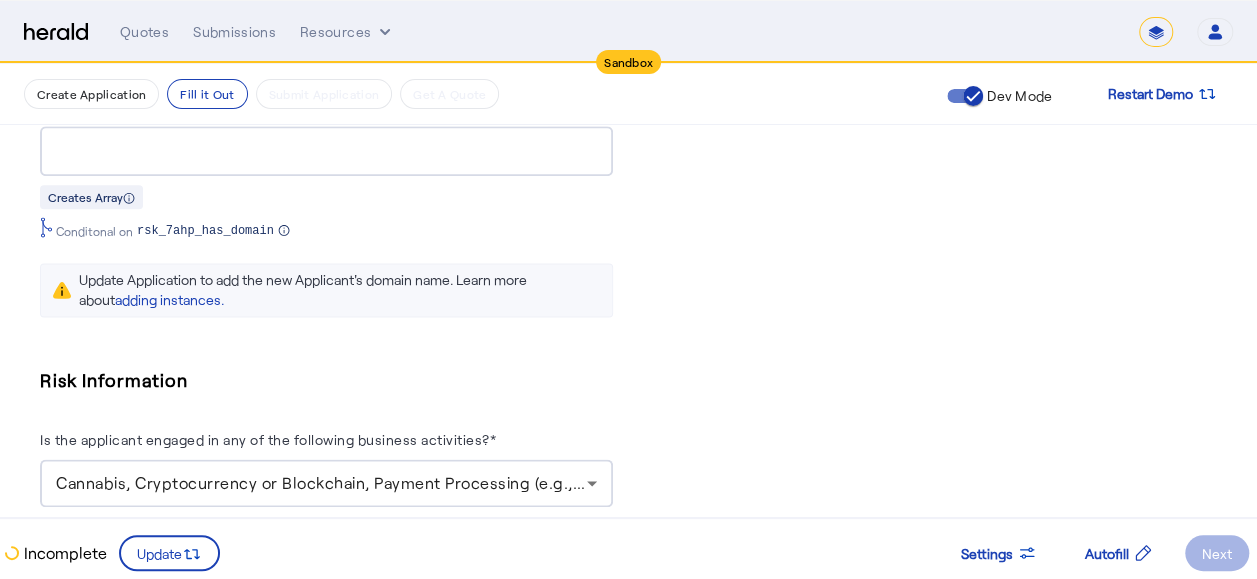 drag, startPoint x: 416, startPoint y: 270, endPoint x: 136, endPoint y: 326, distance: 285.5451 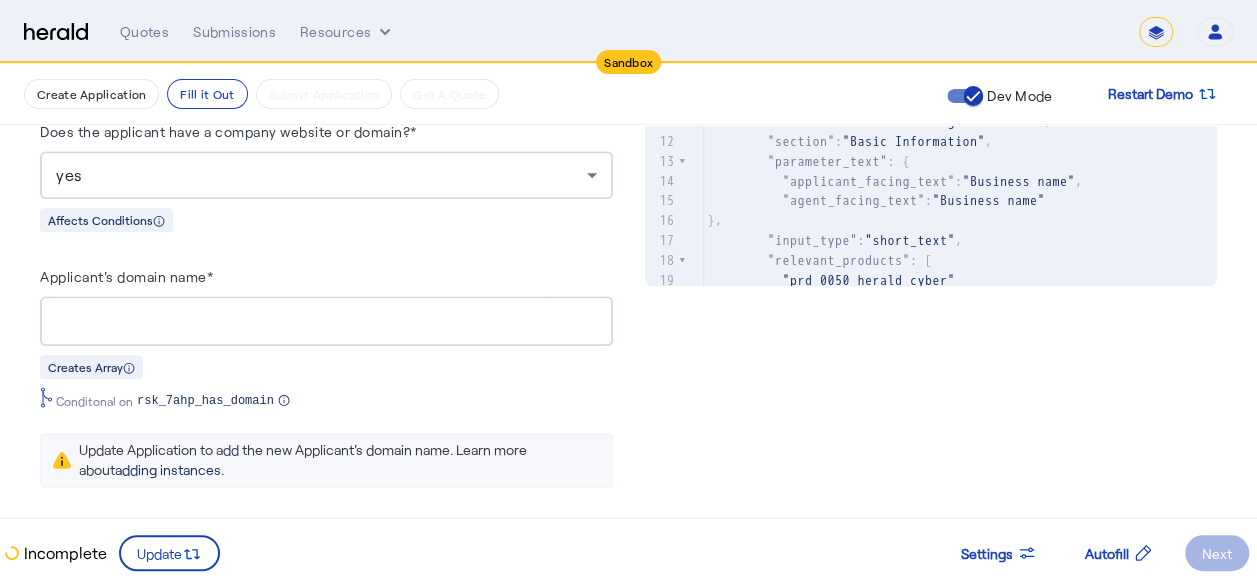 scroll, scrollTop: 1000, scrollLeft: 0, axis: vertical 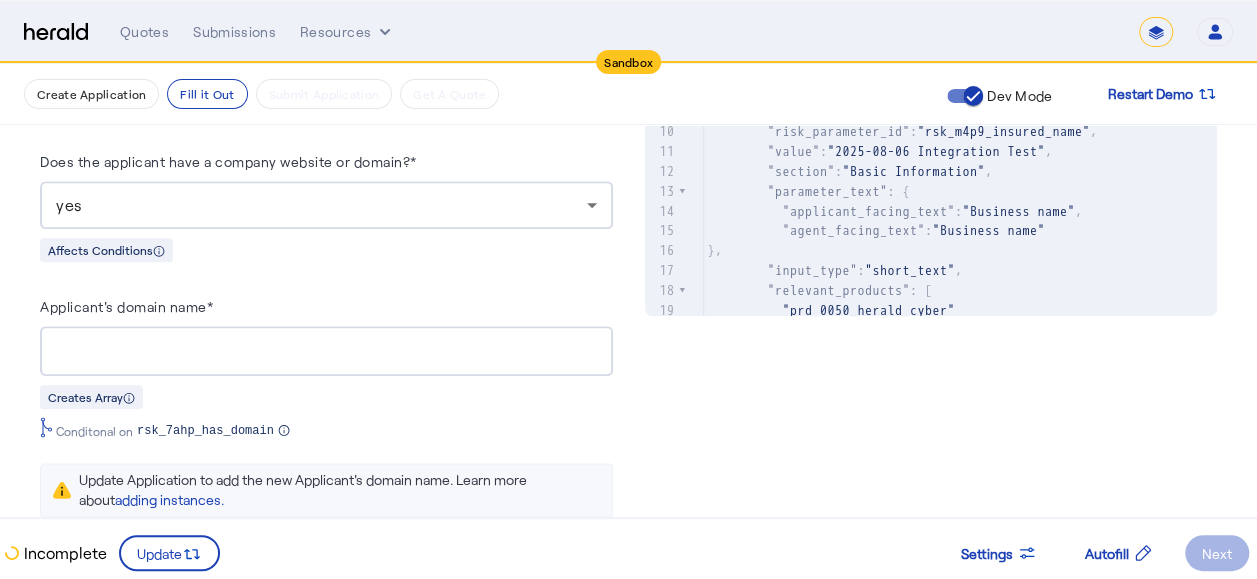drag, startPoint x: 79, startPoint y: 471, endPoint x: 576, endPoint y: 467, distance: 497.01608 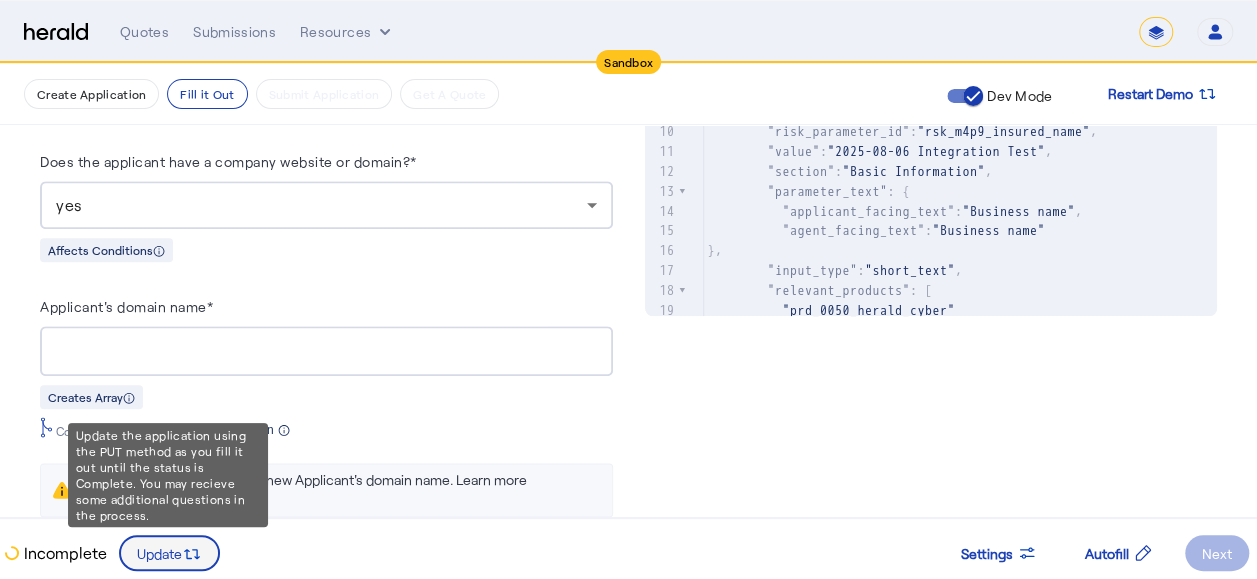 click on "Update" at bounding box center [159, 553] 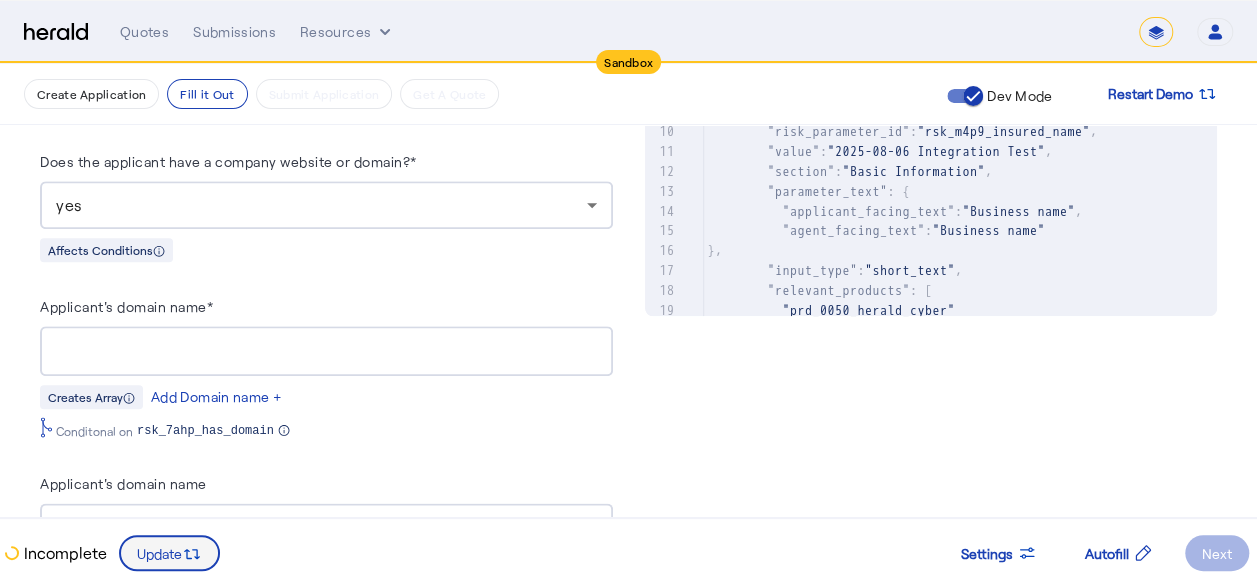scroll, scrollTop: 0, scrollLeft: 0, axis: both 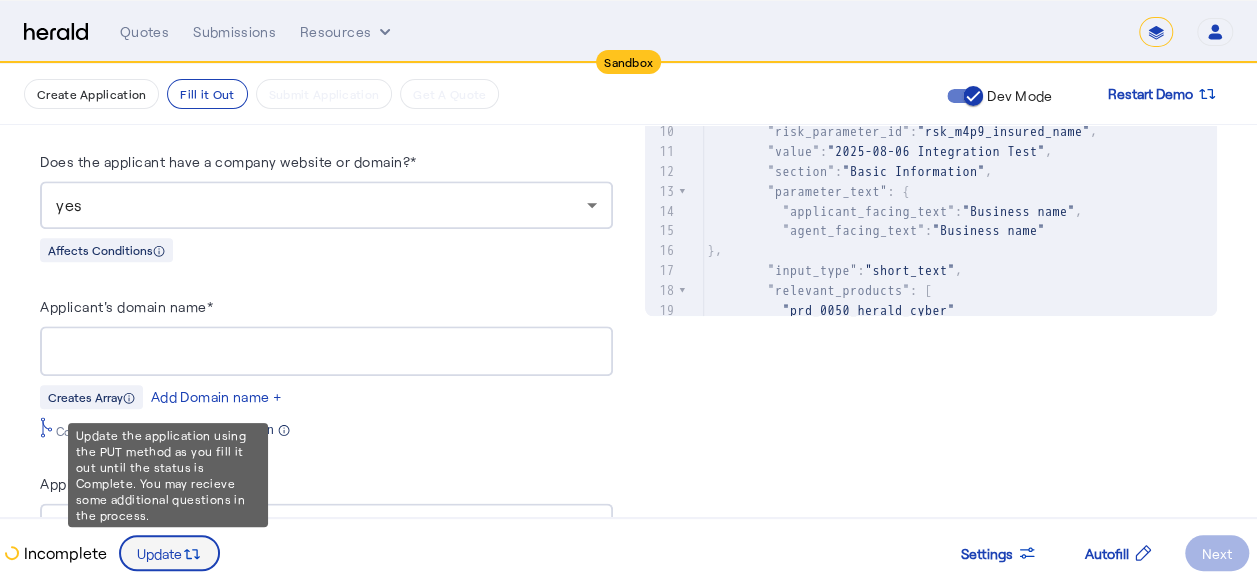 click 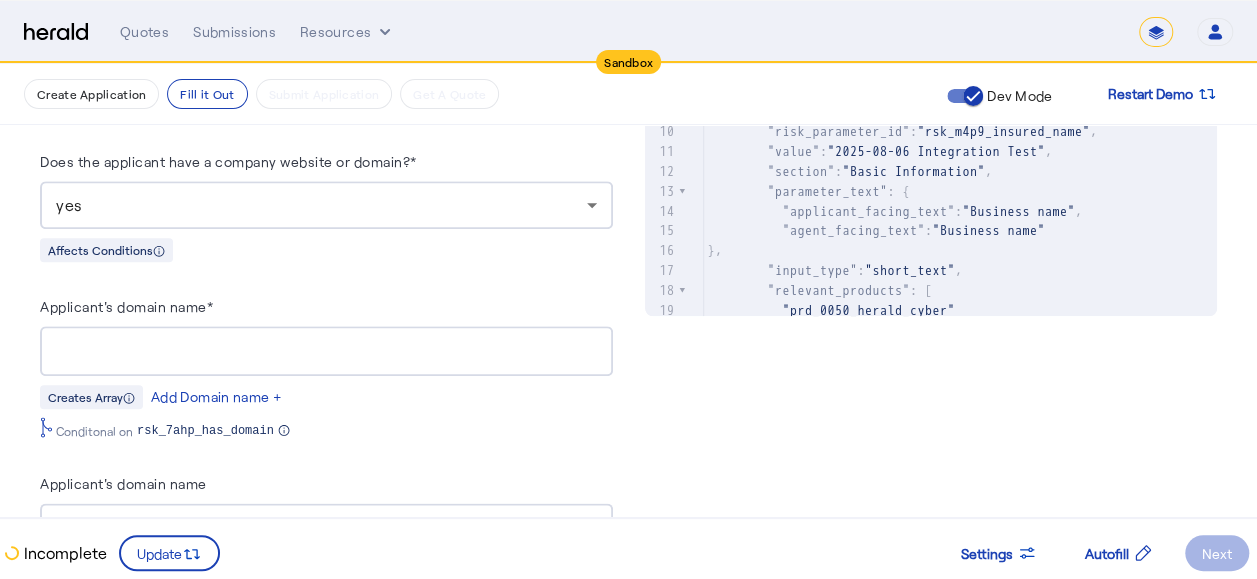scroll, scrollTop: 500, scrollLeft: 0, axis: vertical 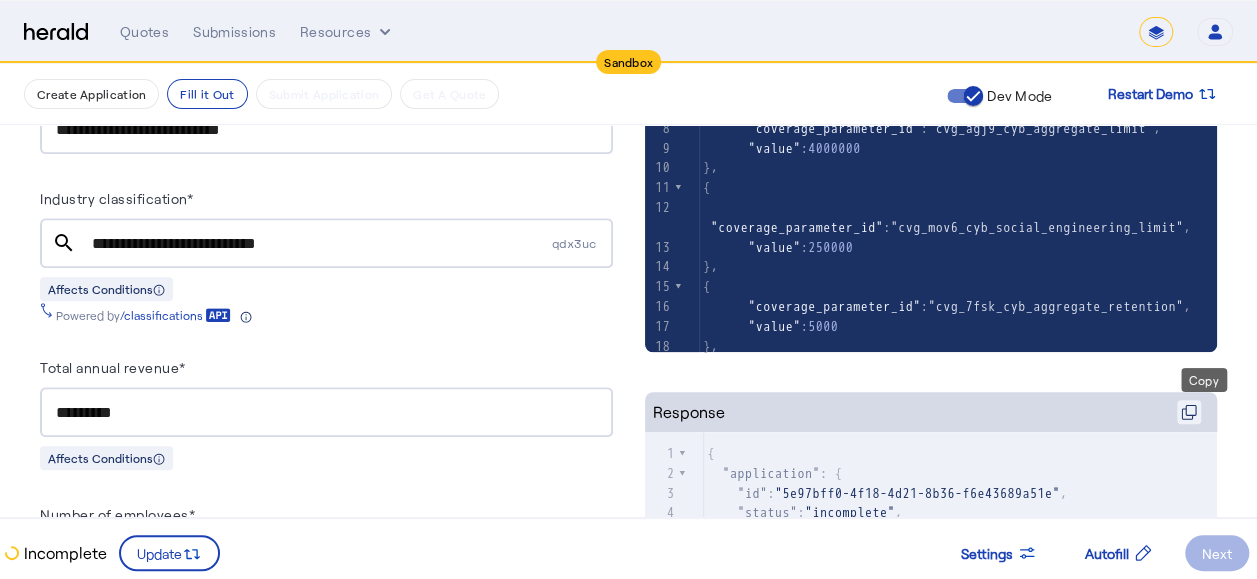 click 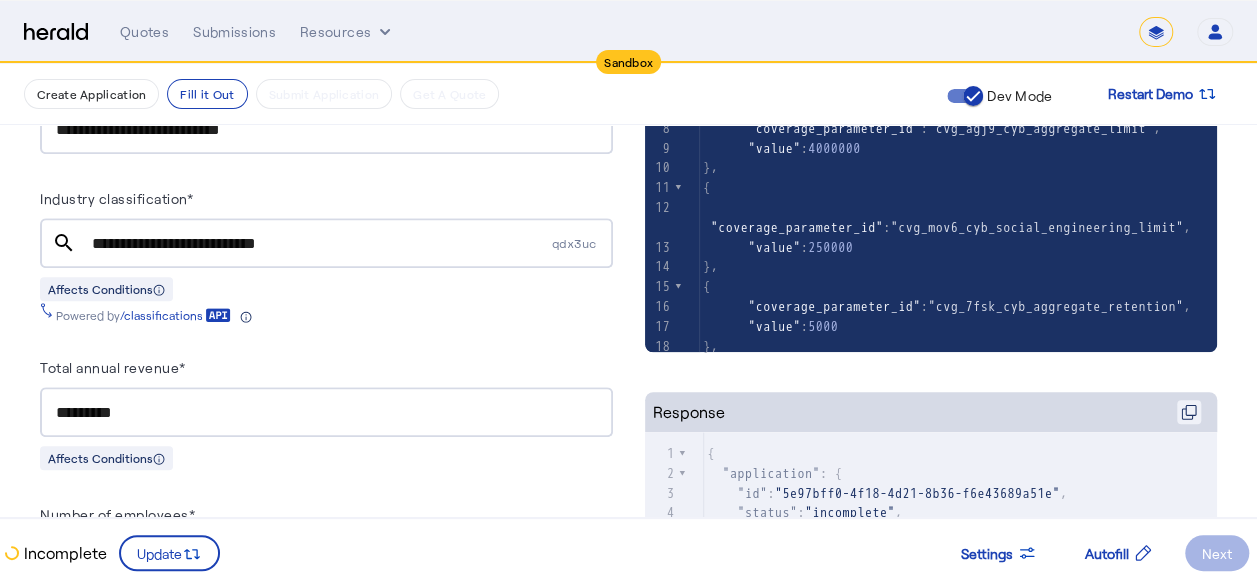 click 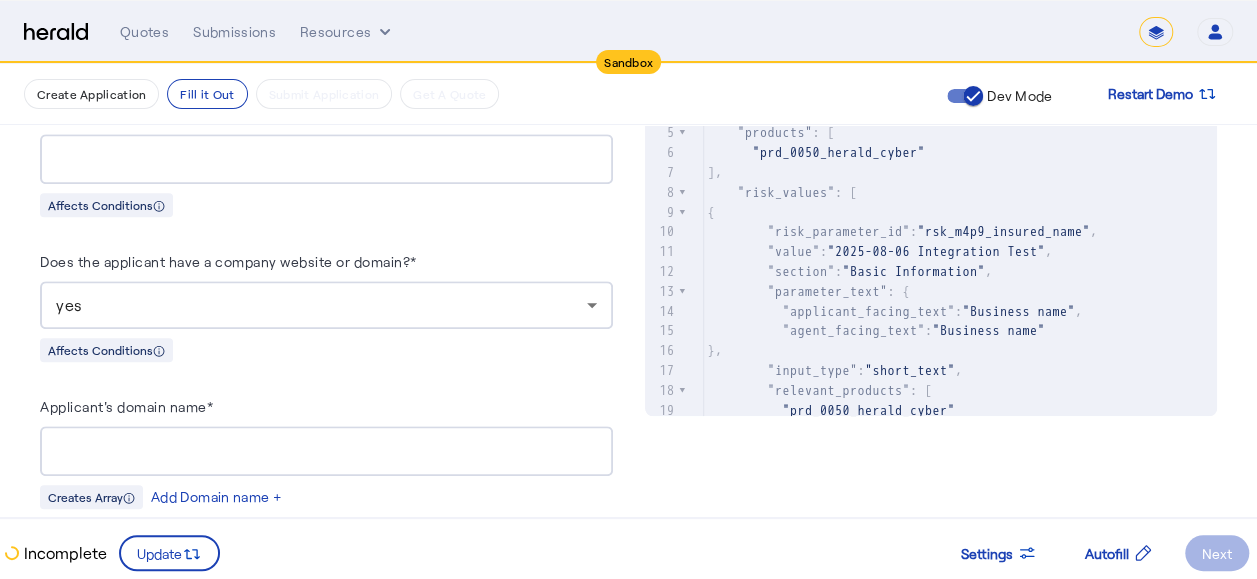 scroll, scrollTop: 1000, scrollLeft: 0, axis: vertical 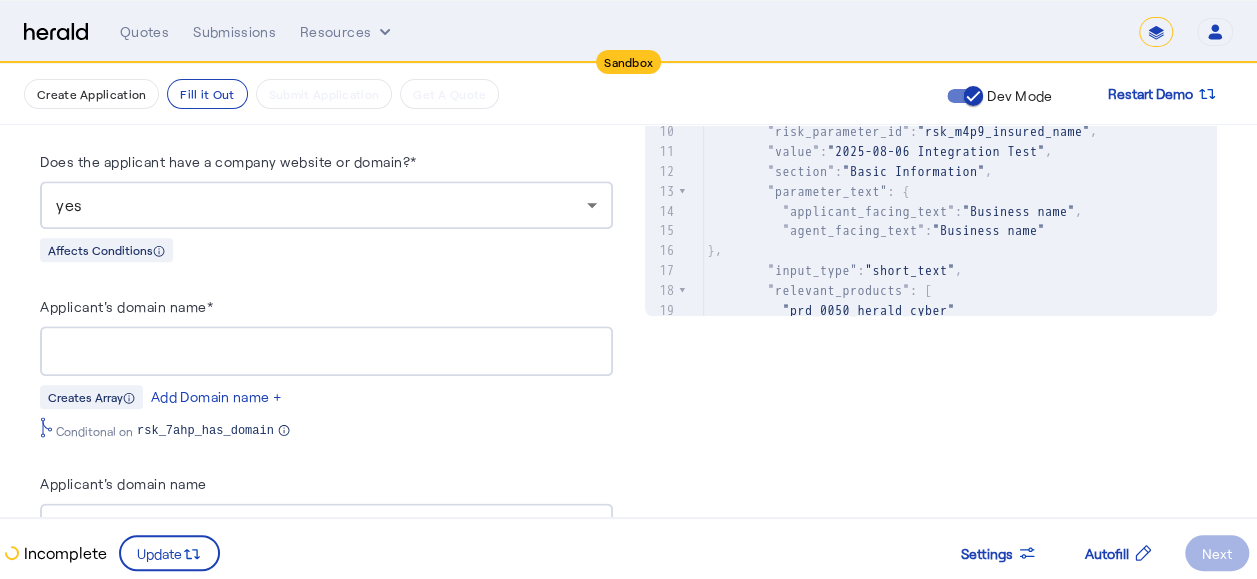 click on "yes" at bounding box center [321, 205] 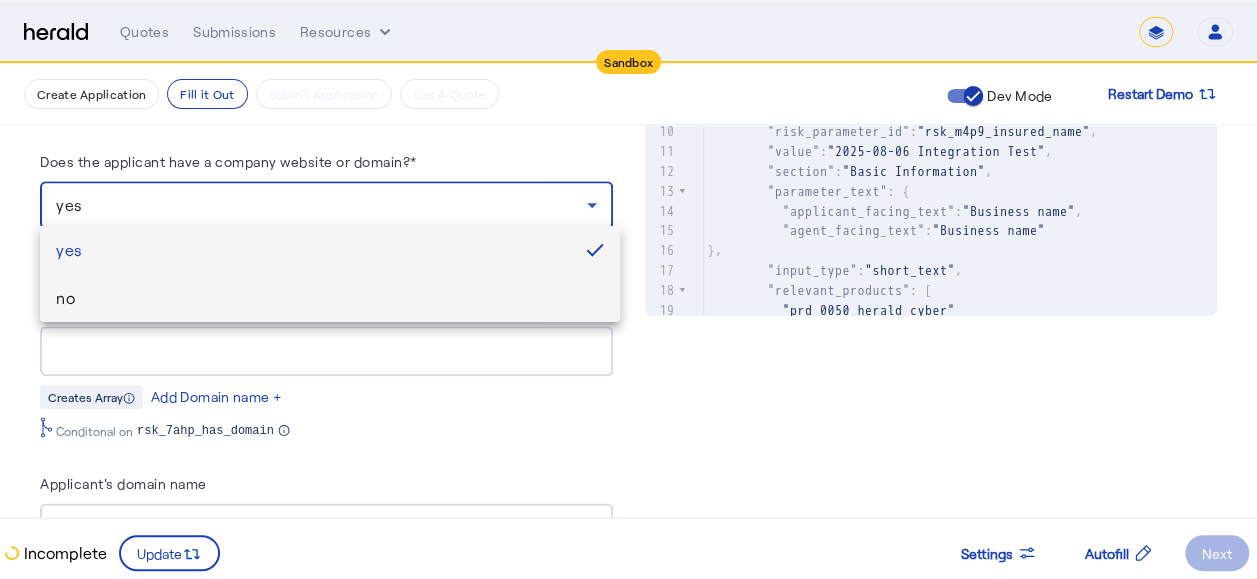 click on "no" at bounding box center [330, 298] 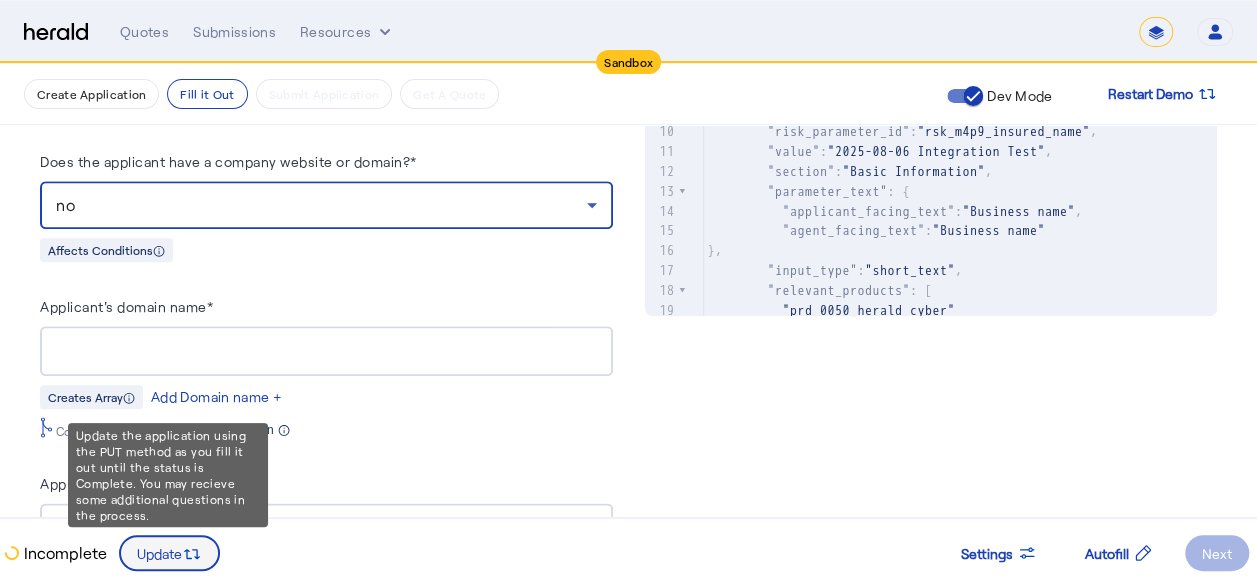 click at bounding box center (169, 553) 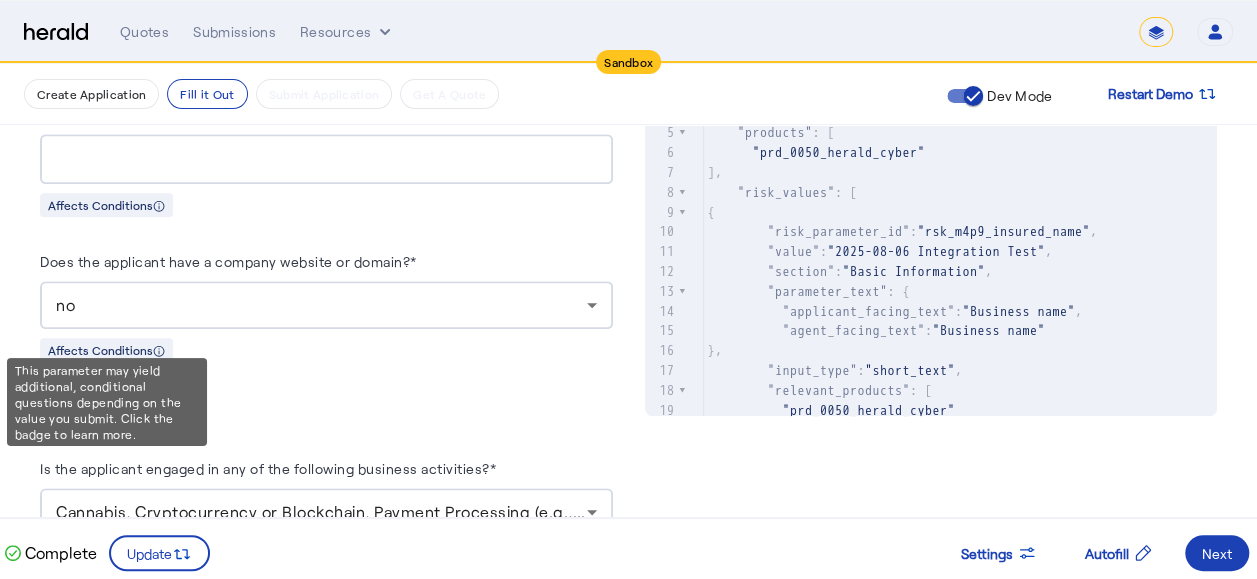 scroll, scrollTop: 1000, scrollLeft: 0, axis: vertical 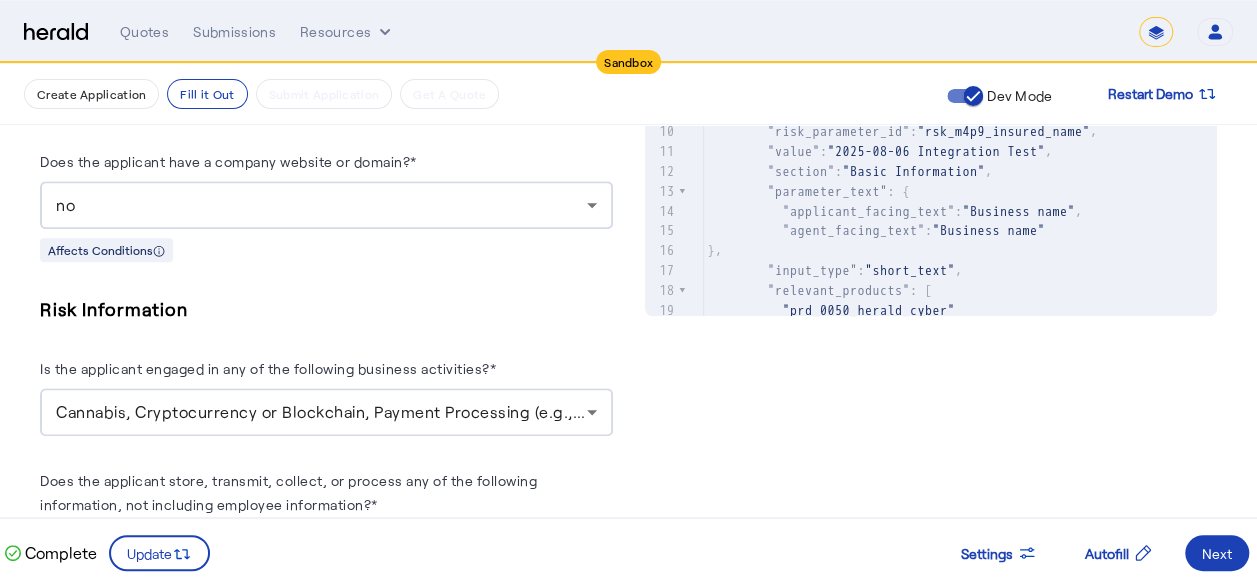 click on "no" at bounding box center [321, 205] 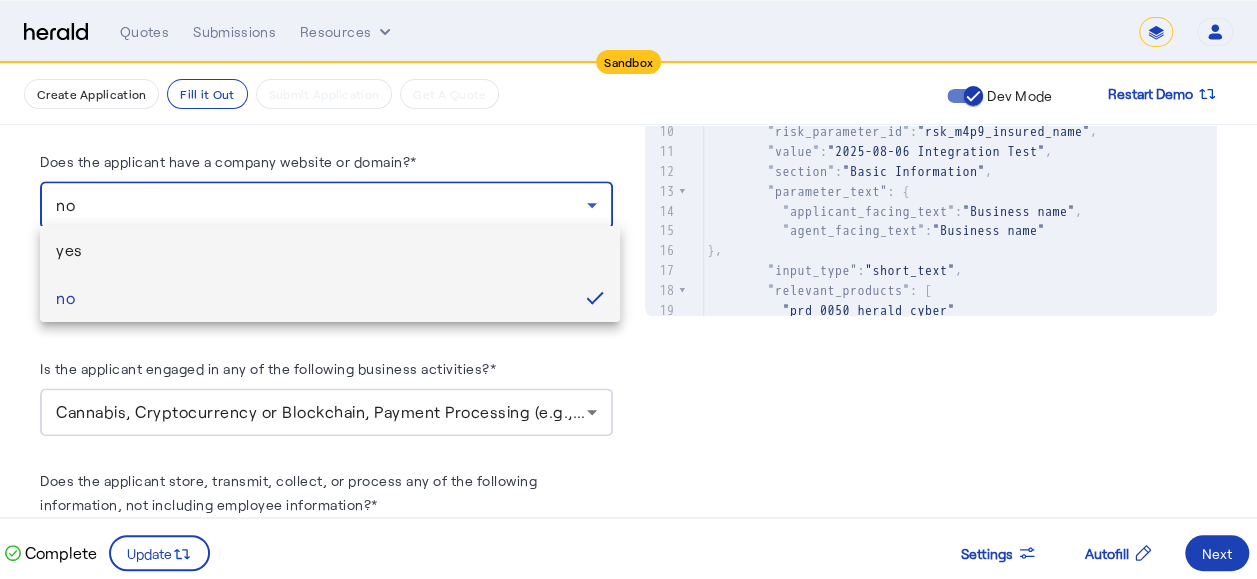 click on "yes" at bounding box center [330, 250] 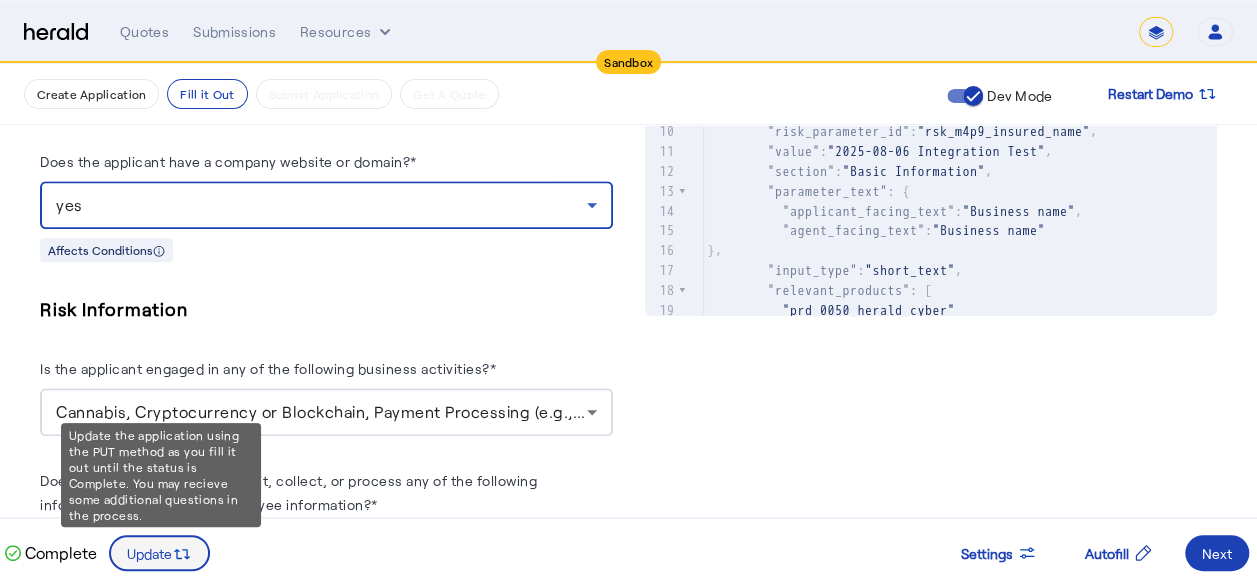click 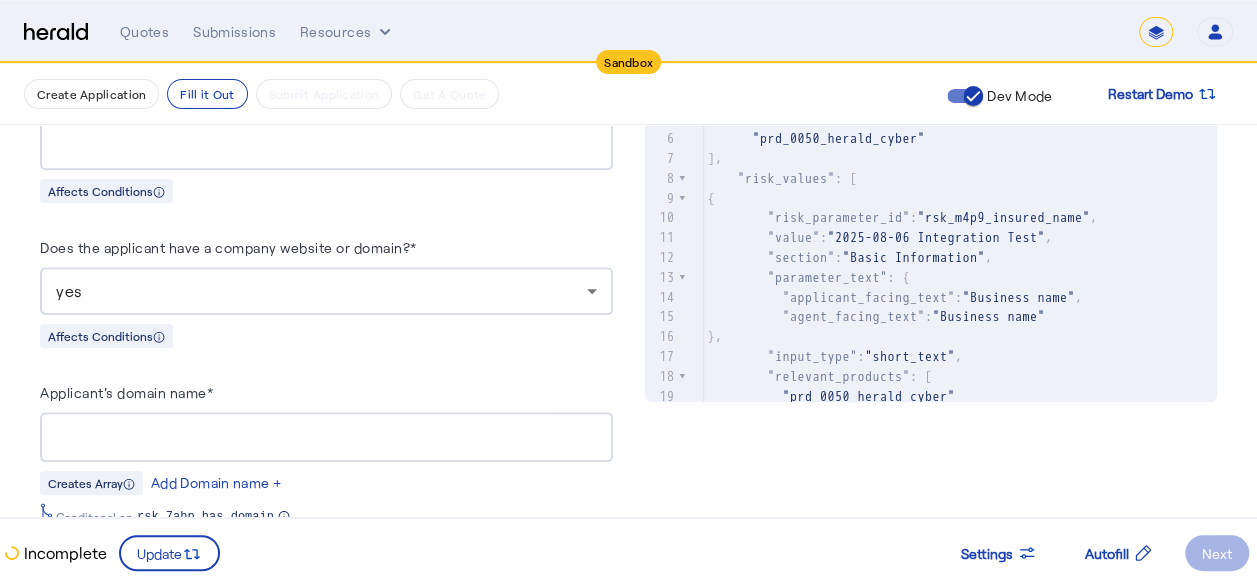 scroll, scrollTop: 1100, scrollLeft: 0, axis: vertical 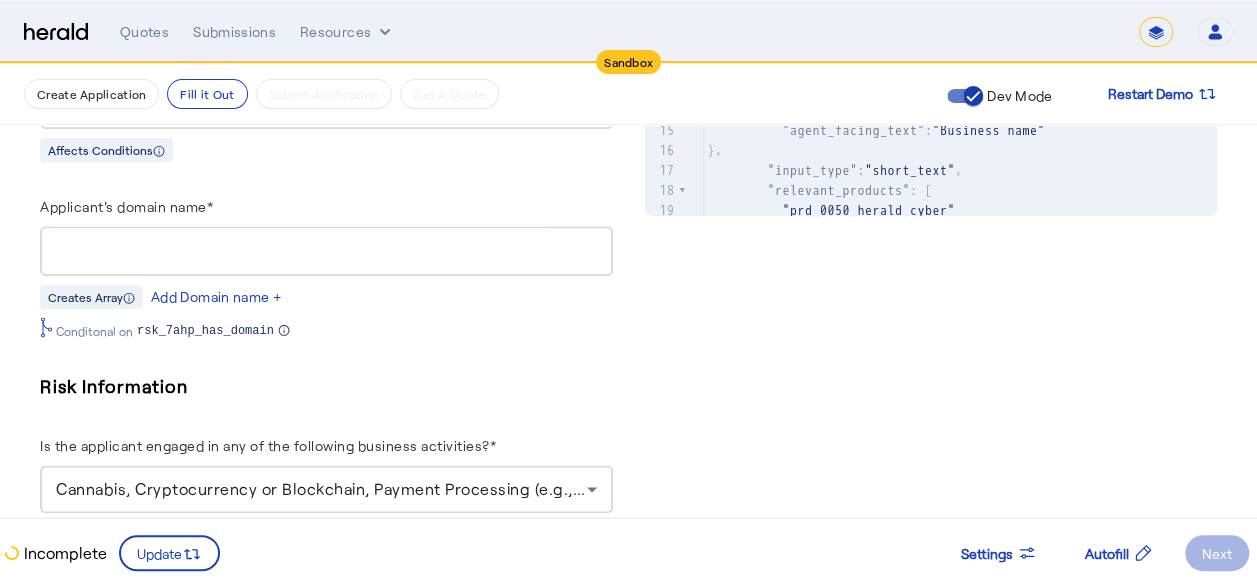 click on "Applicant's domain name*" at bounding box center [326, 252] 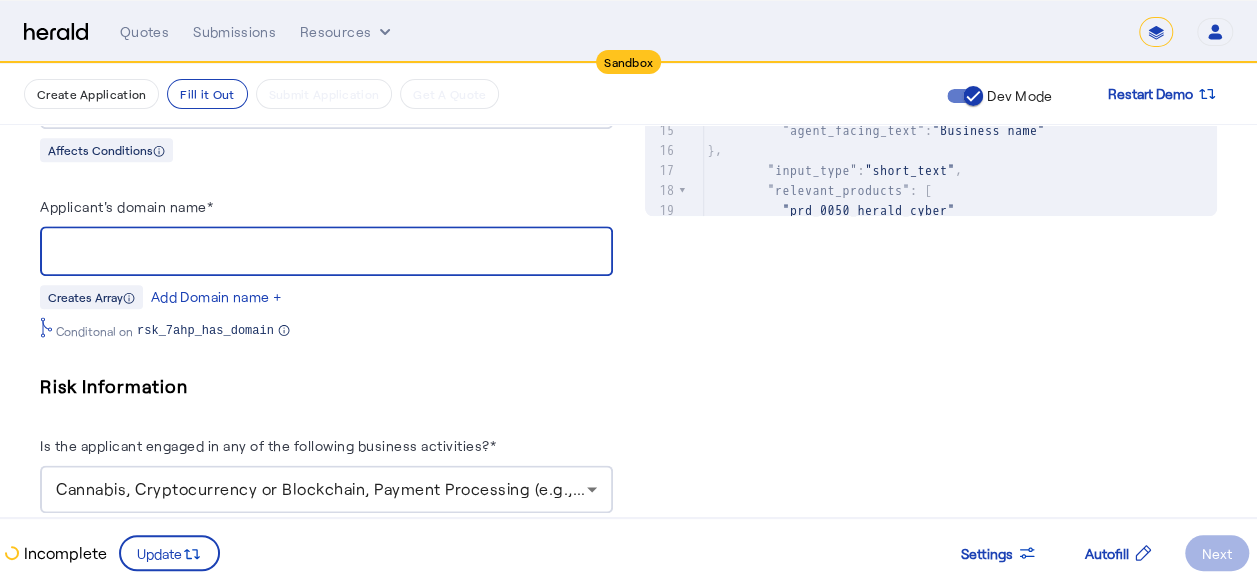 scroll, scrollTop: 1000, scrollLeft: 0, axis: vertical 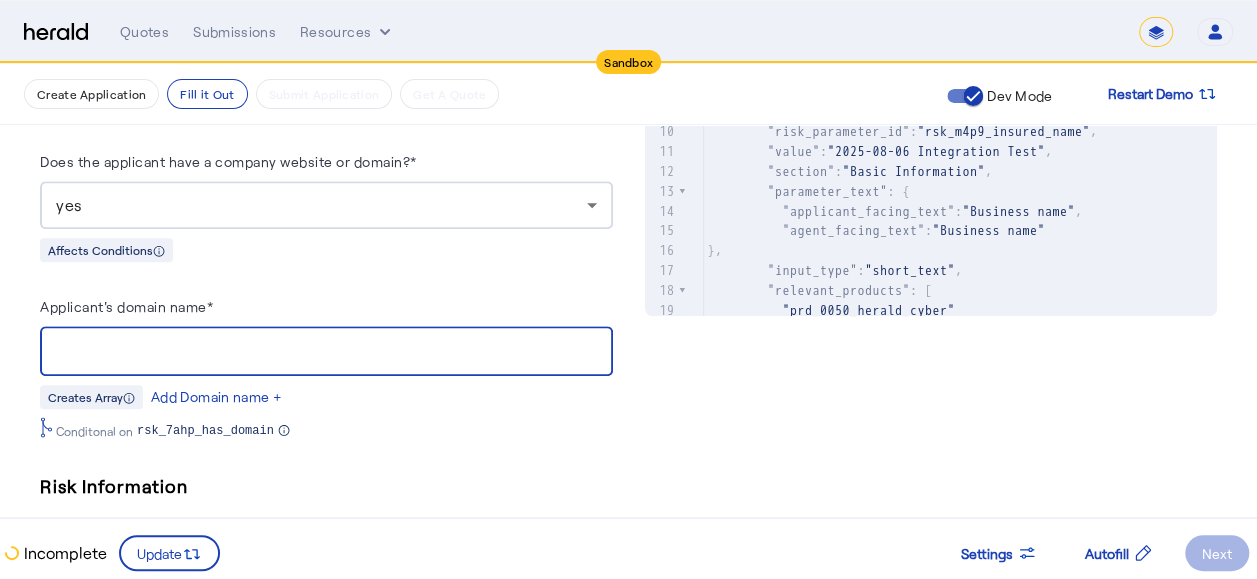 click on "Conditonal on rsk_7ahp_has_domain" 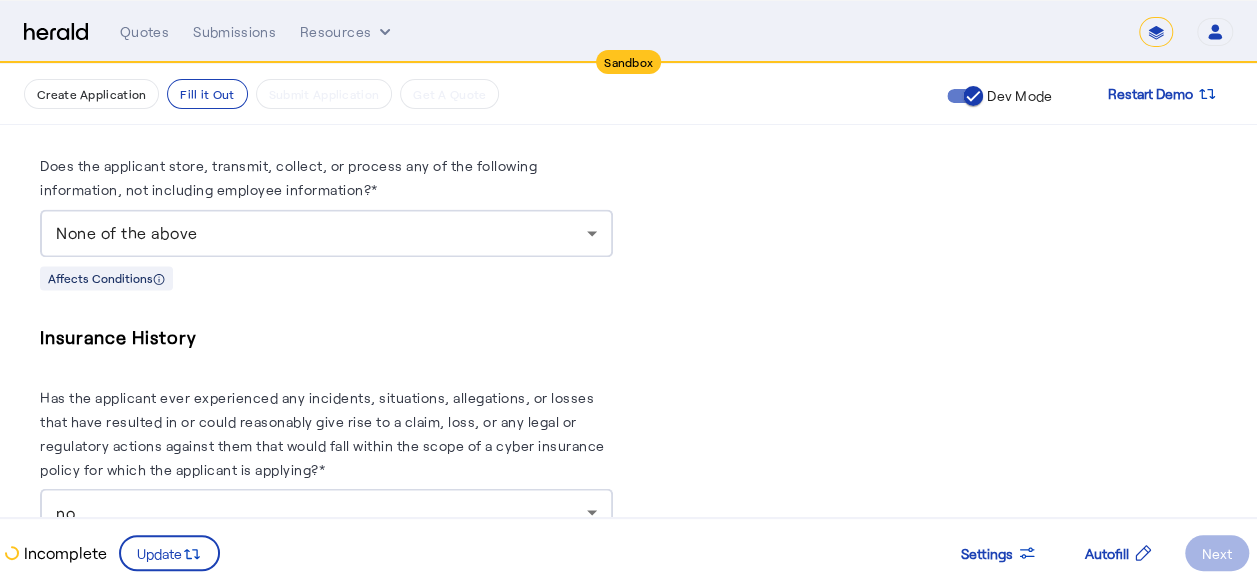 scroll, scrollTop: 1500, scrollLeft: 0, axis: vertical 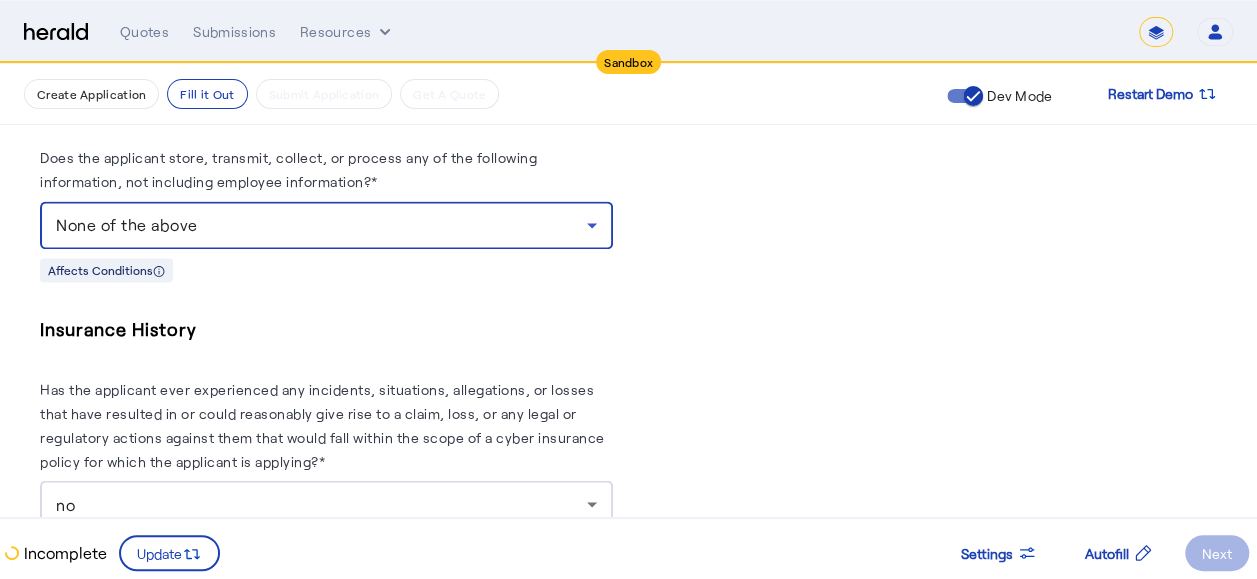 click on "None of the above" at bounding box center [321, 225] 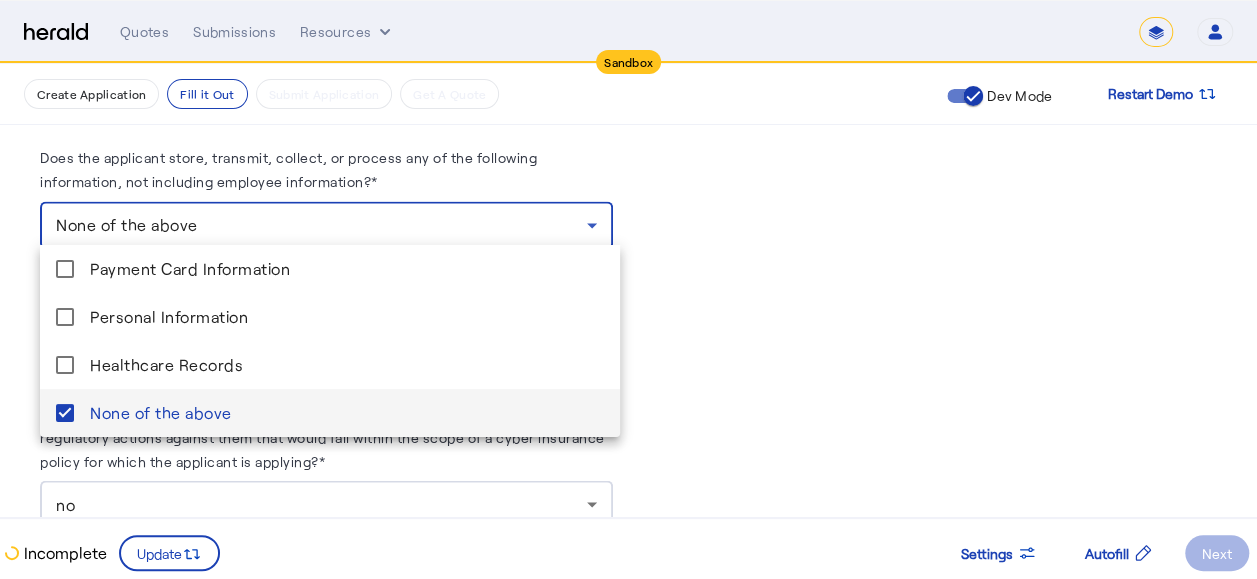 click at bounding box center [628, 289] 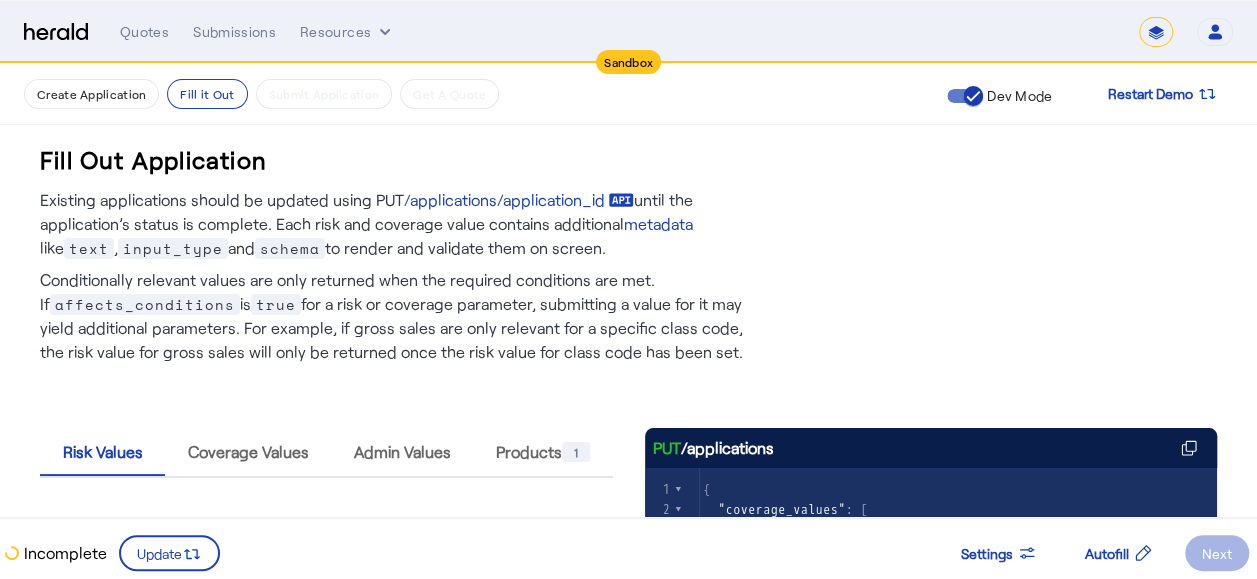 scroll, scrollTop: 0, scrollLeft: 0, axis: both 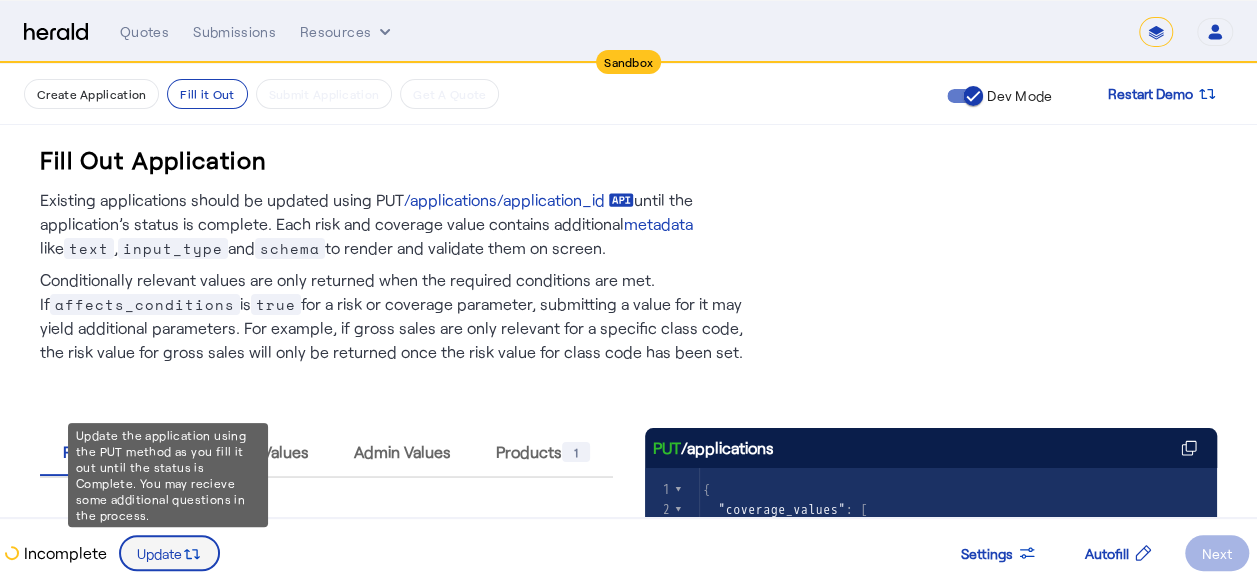 click on "Update" at bounding box center (159, 553) 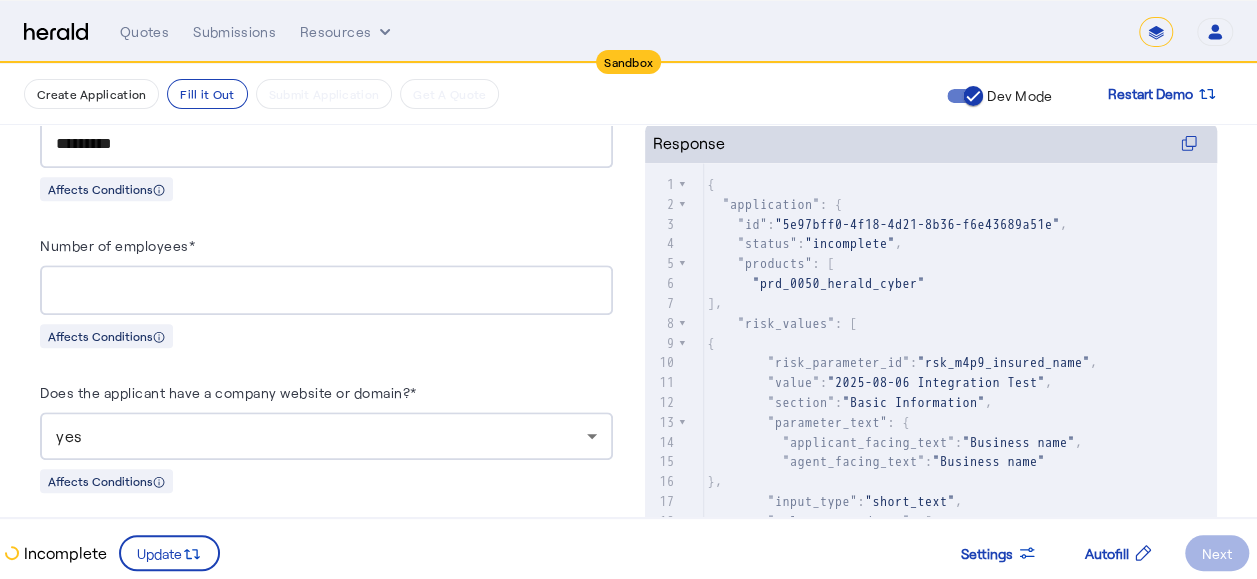 scroll, scrollTop: 800, scrollLeft: 0, axis: vertical 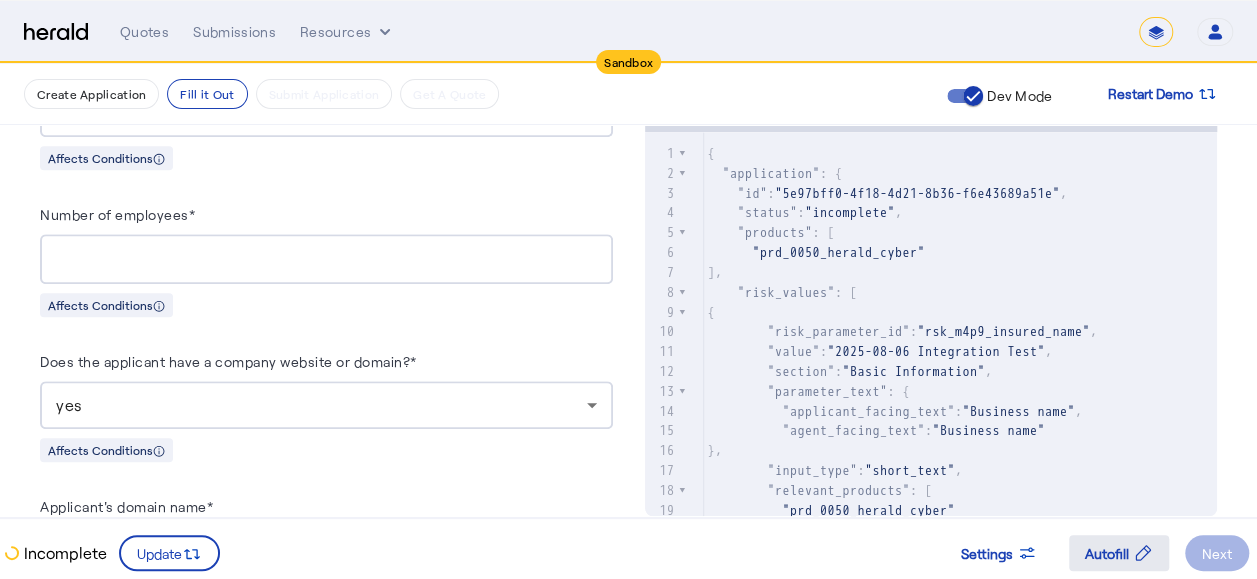 click at bounding box center (1119, 553) 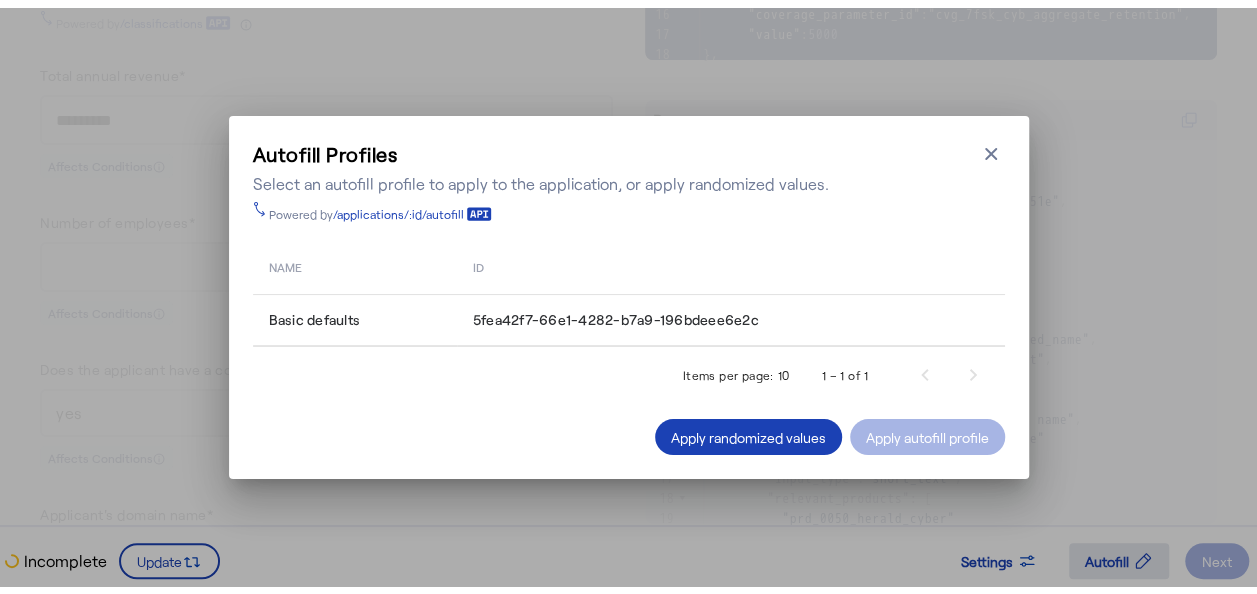 scroll, scrollTop: 0, scrollLeft: 0, axis: both 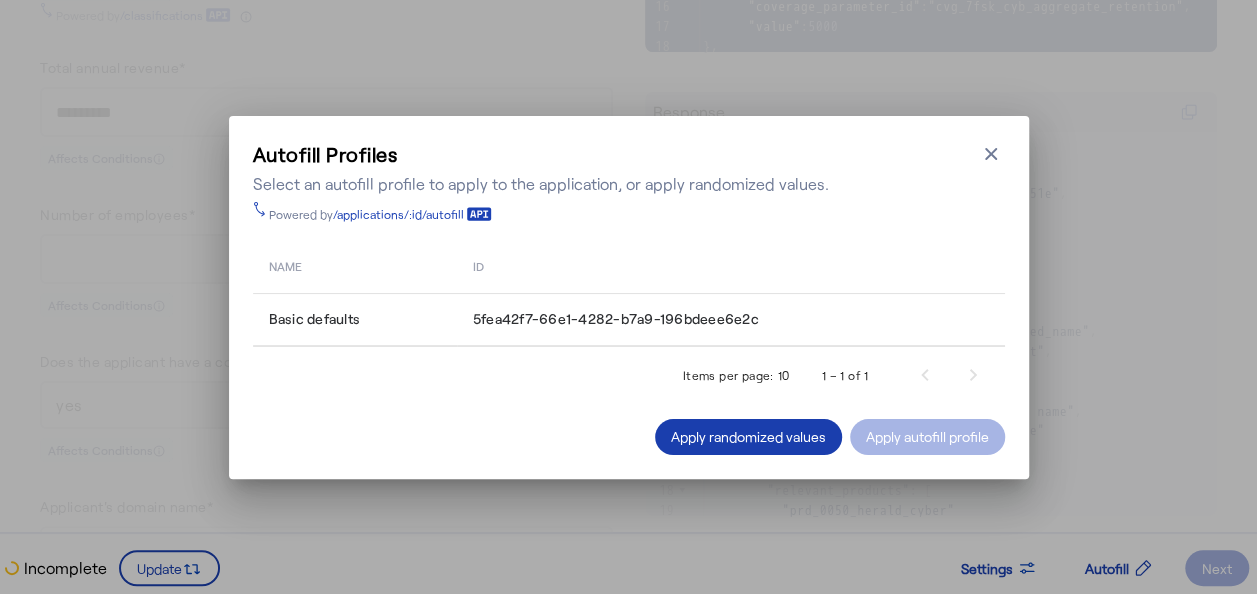 click on "Apply randomized values" at bounding box center (748, 436) 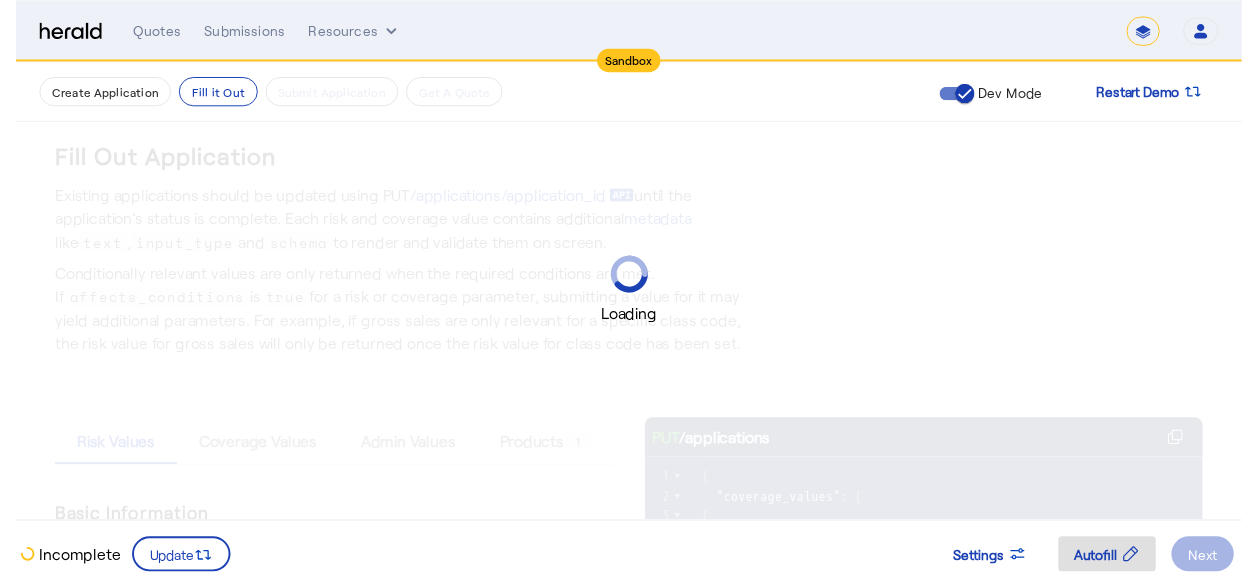 scroll, scrollTop: 800, scrollLeft: 0, axis: vertical 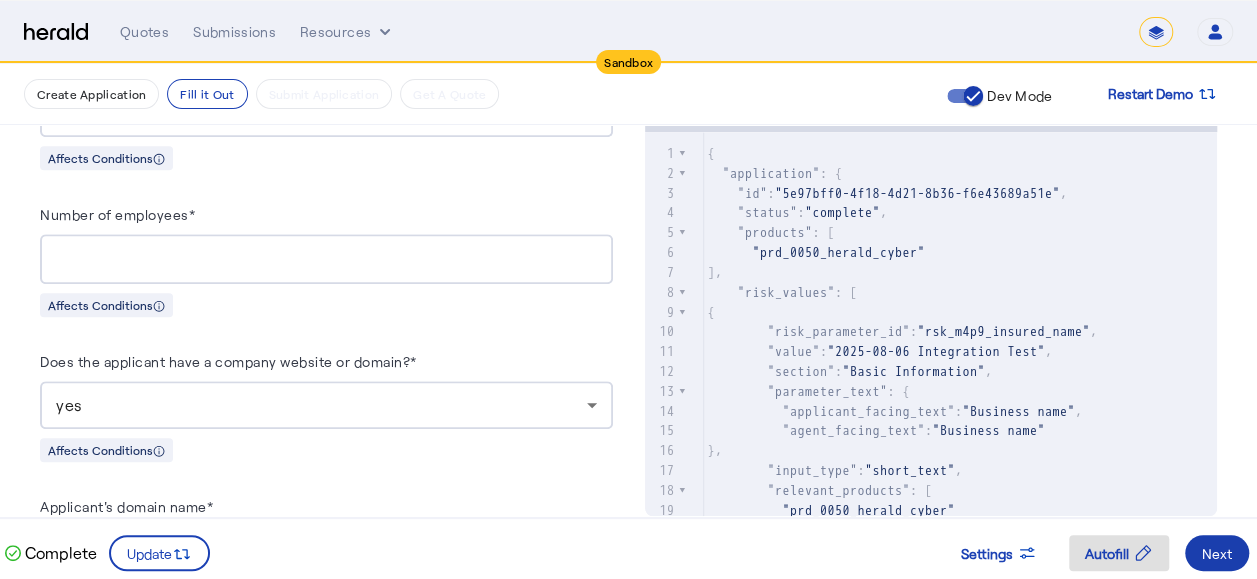 click on "Next" at bounding box center [1217, 553] 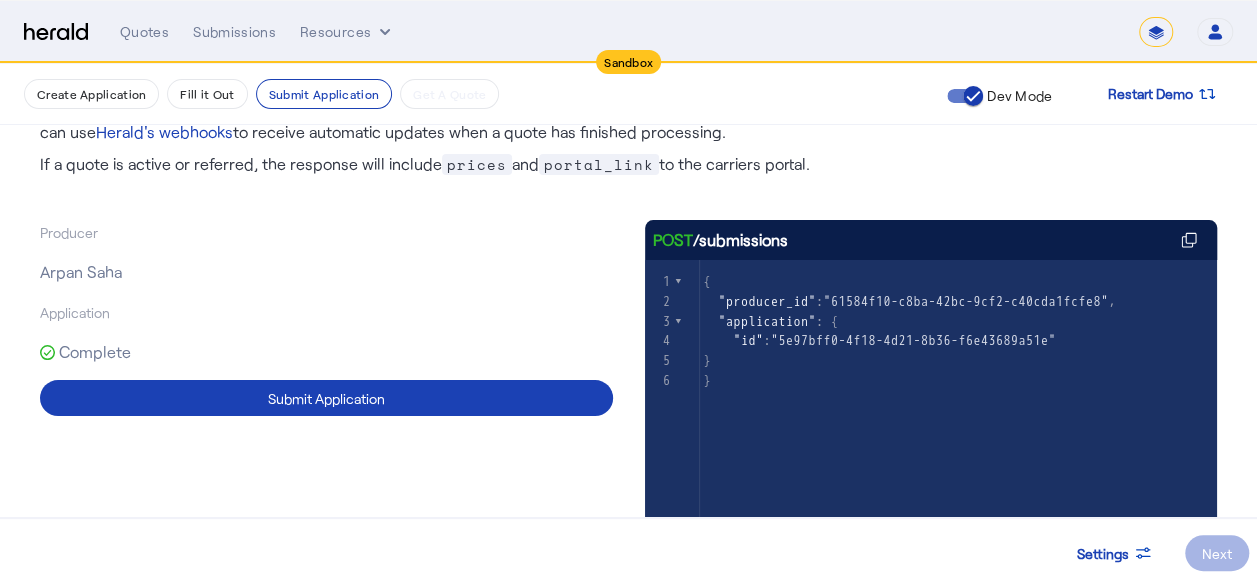 scroll, scrollTop: 200, scrollLeft: 0, axis: vertical 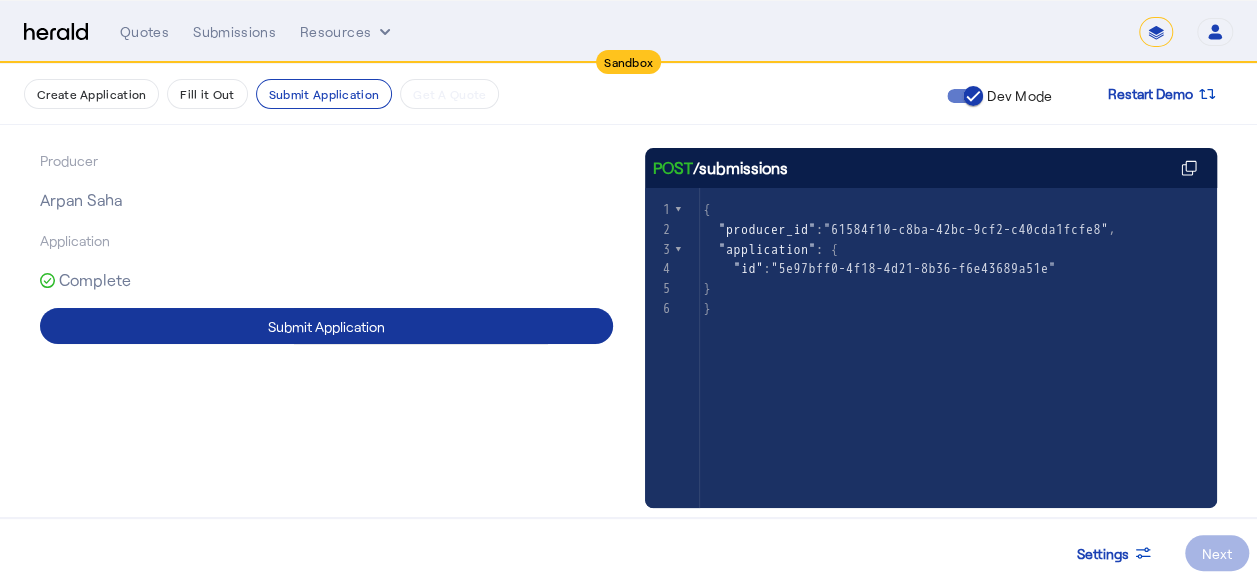 click on "Submit Application" at bounding box center [326, 326] 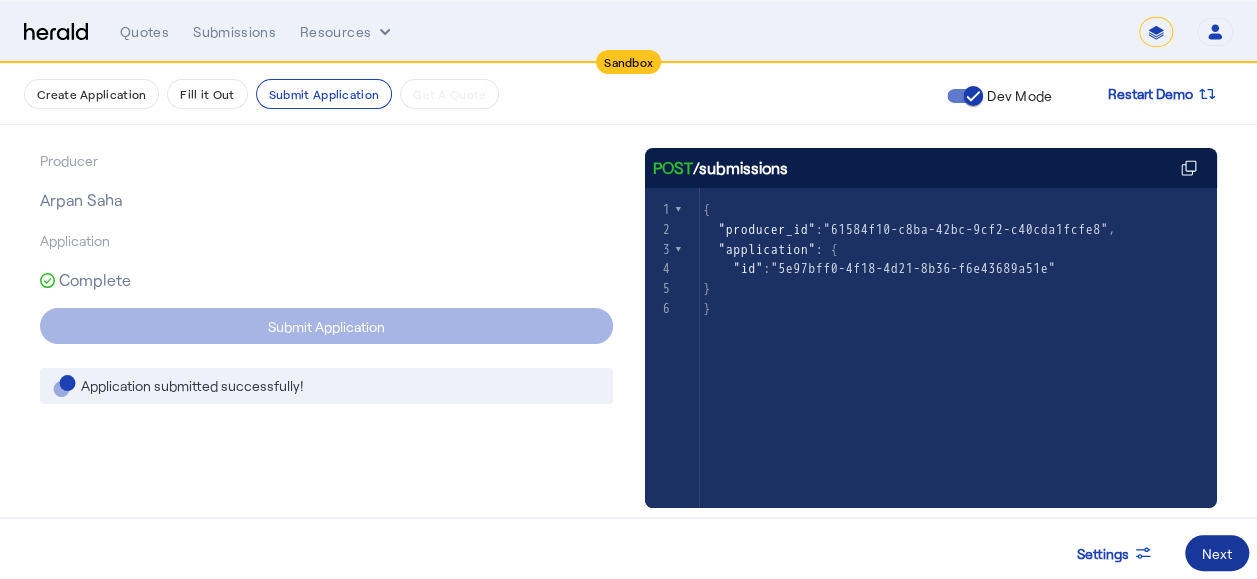 click on "Next" at bounding box center [1217, 553] 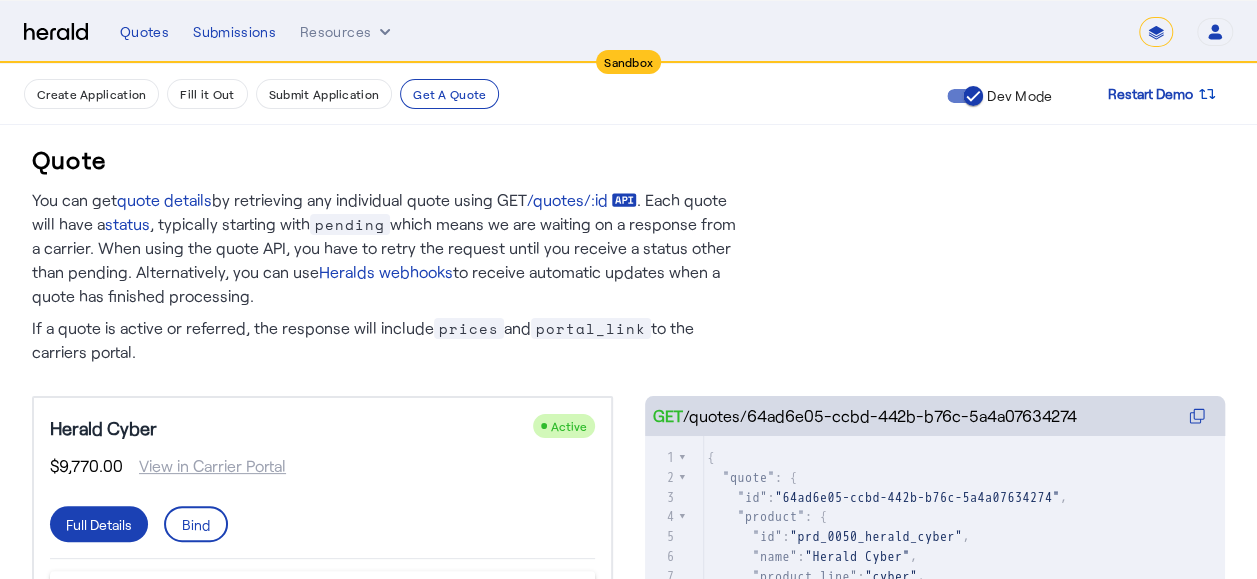 scroll, scrollTop: 100, scrollLeft: 0, axis: vertical 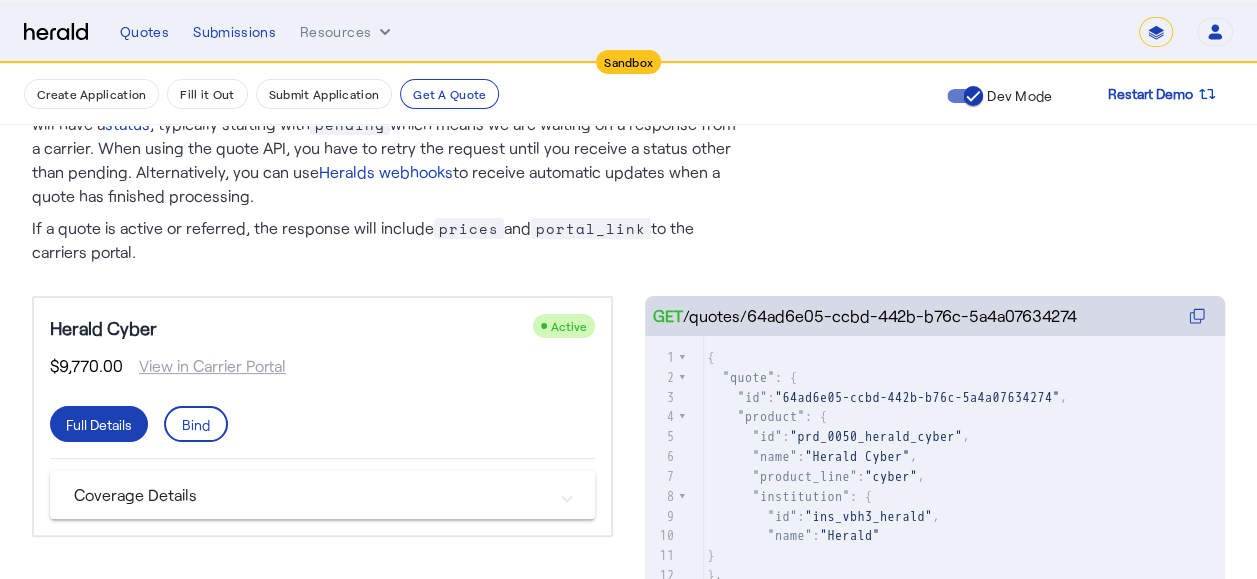 drag, startPoint x: 40, startPoint y: 326, endPoint x: 170, endPoint y: 330, distance: 130.06152 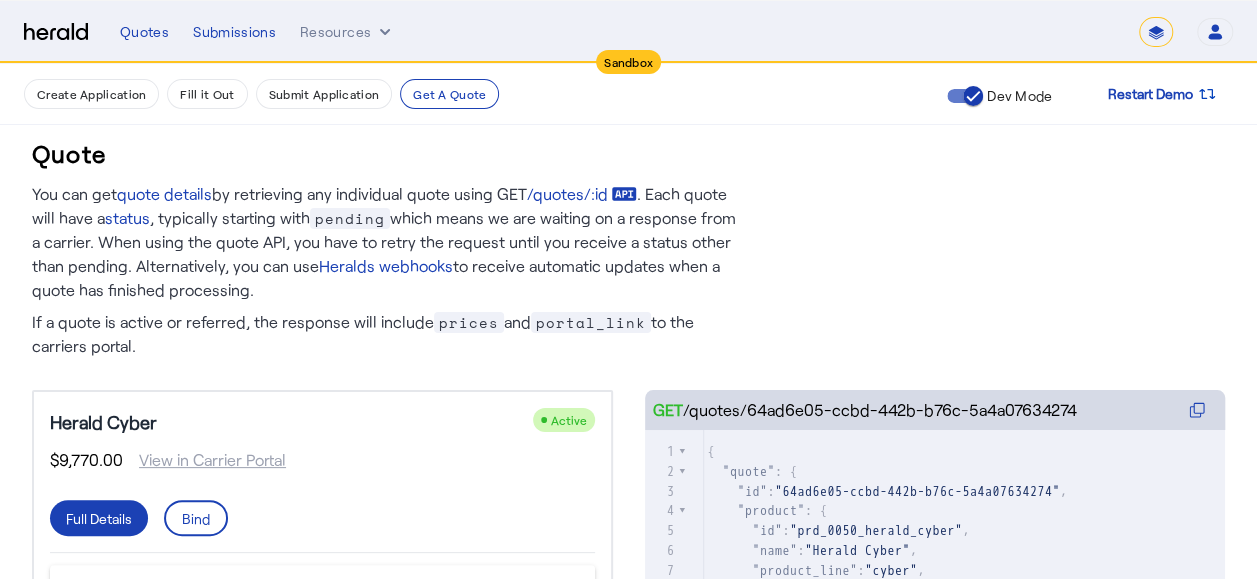 scroll, scrollTop: 0, scrollLeft: 0, axis: both 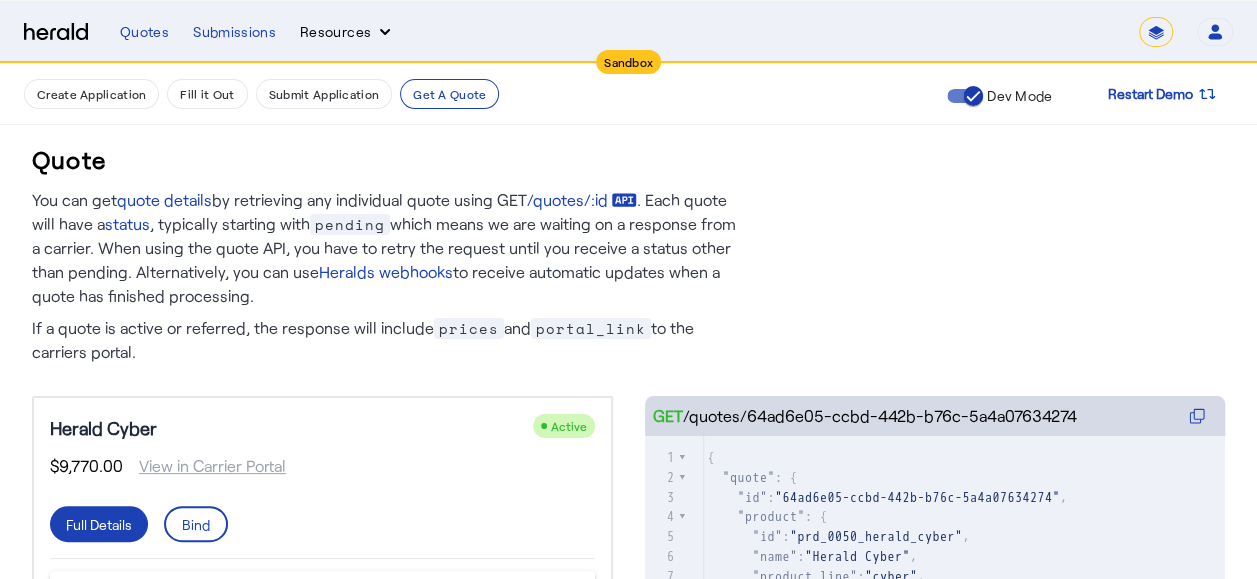 click on "Resources" at bounding box center [347, 32] 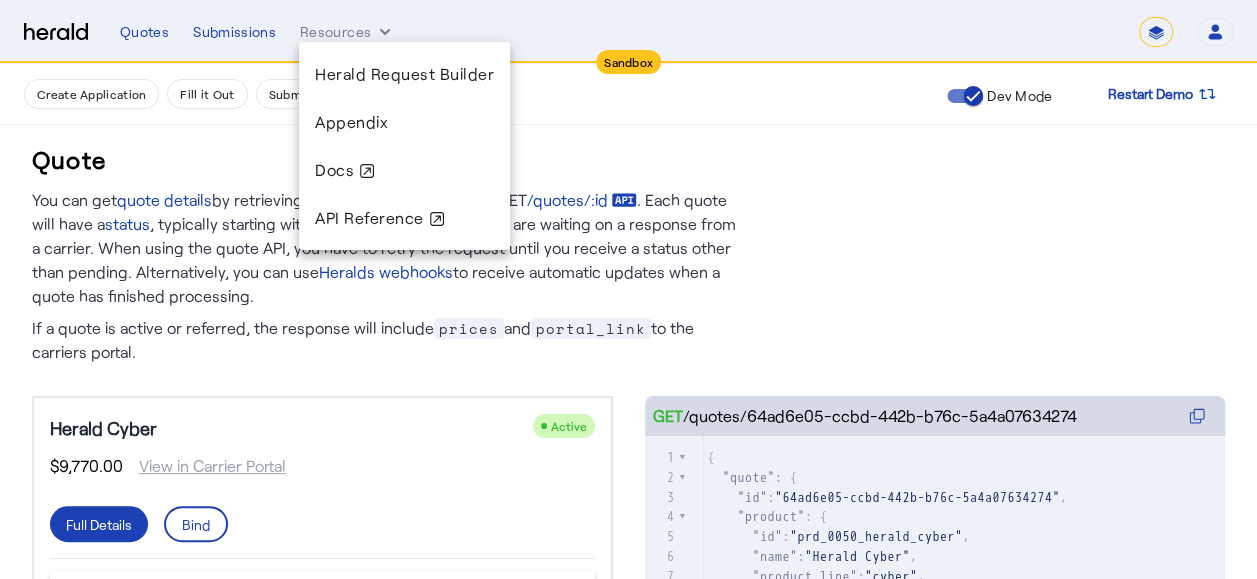 click at bounding box center (628, 289) 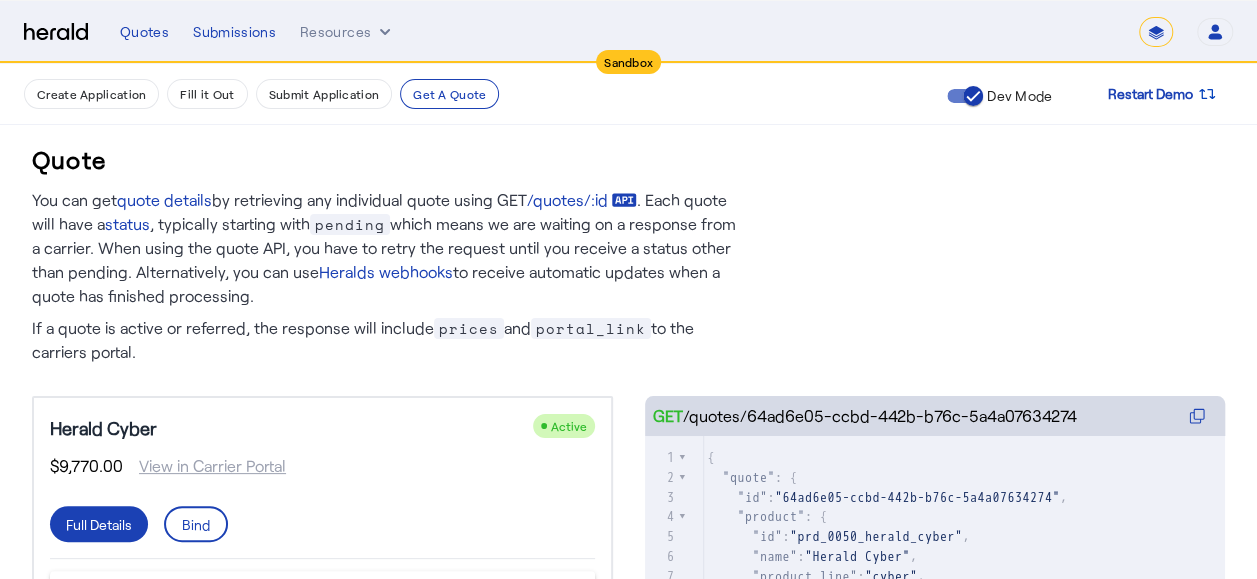 drag, startPoint x: 49, startPoint y: 426, endPoint x: 152, endPoint y: 426, distance: 103 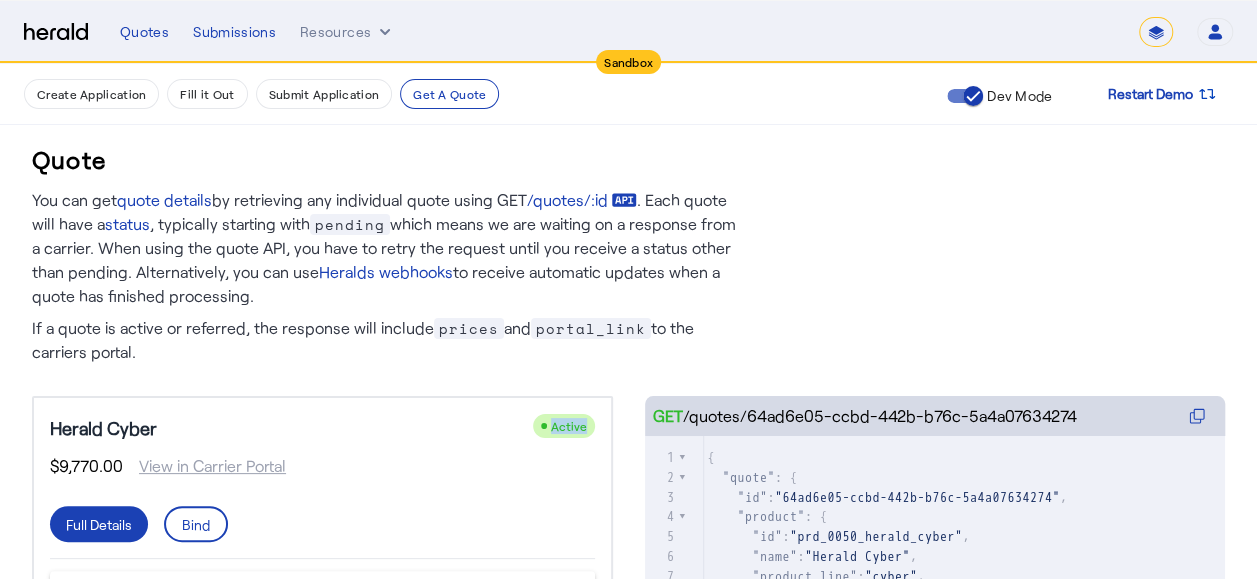 drag, startPoint x: 546, startPoint y: 421, endPoint x: 557, endPoint y: 426, distance: 12.083046 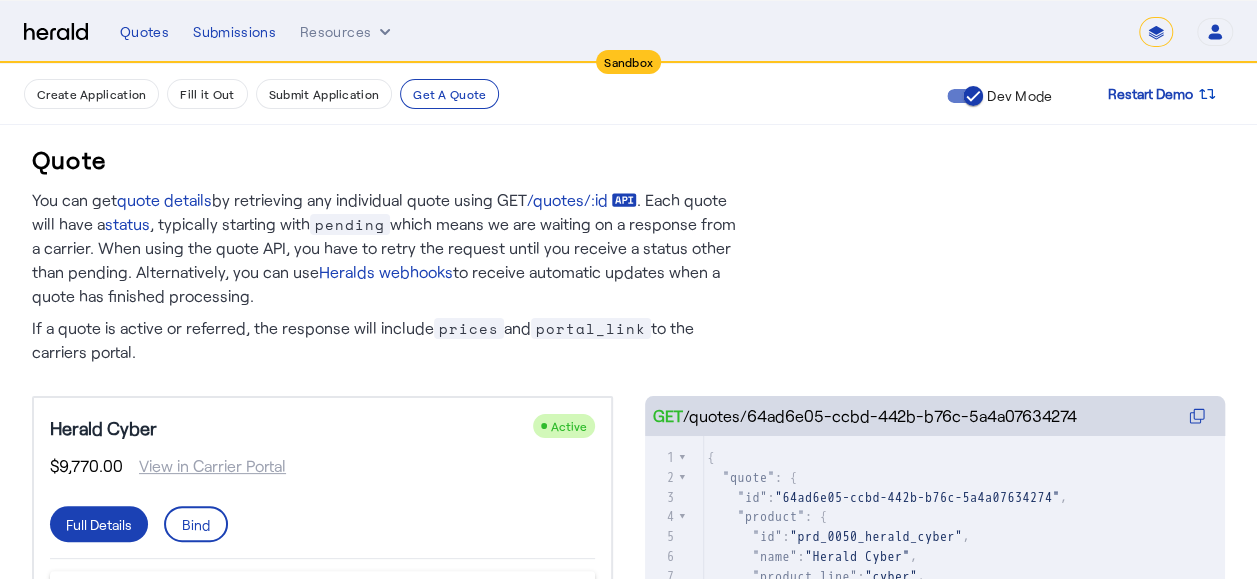drag, startPoint x: 557, startPoint y: 426, endPoint x: 434, endPoint y: 429, distance: 123.03658 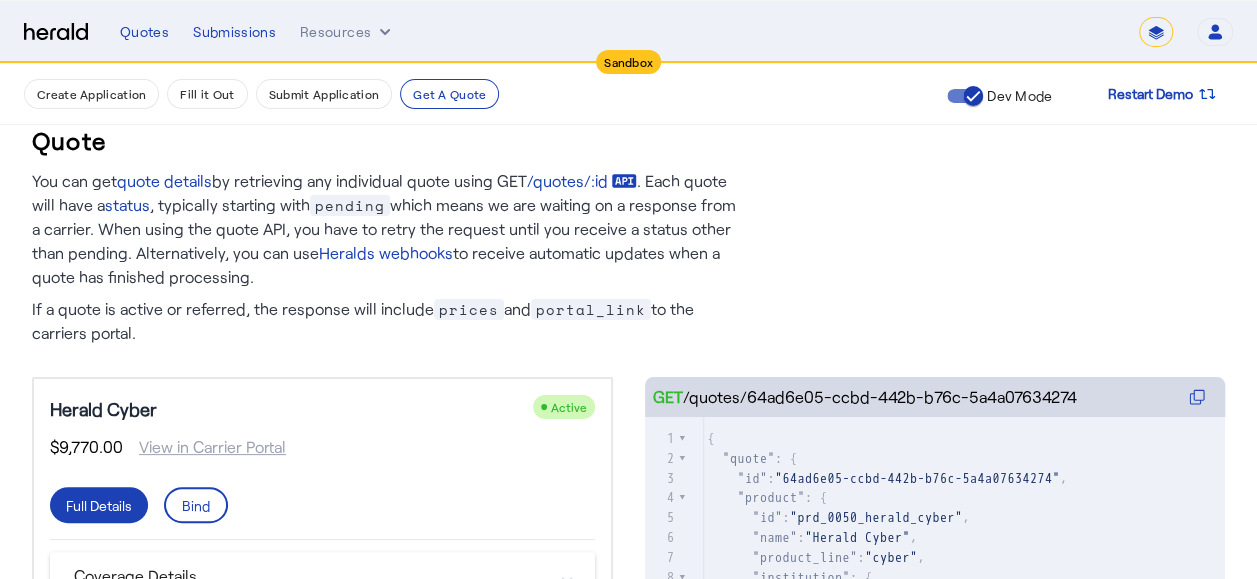 scroll, scrollTop: 0, scrollLeft: 0, axis: both 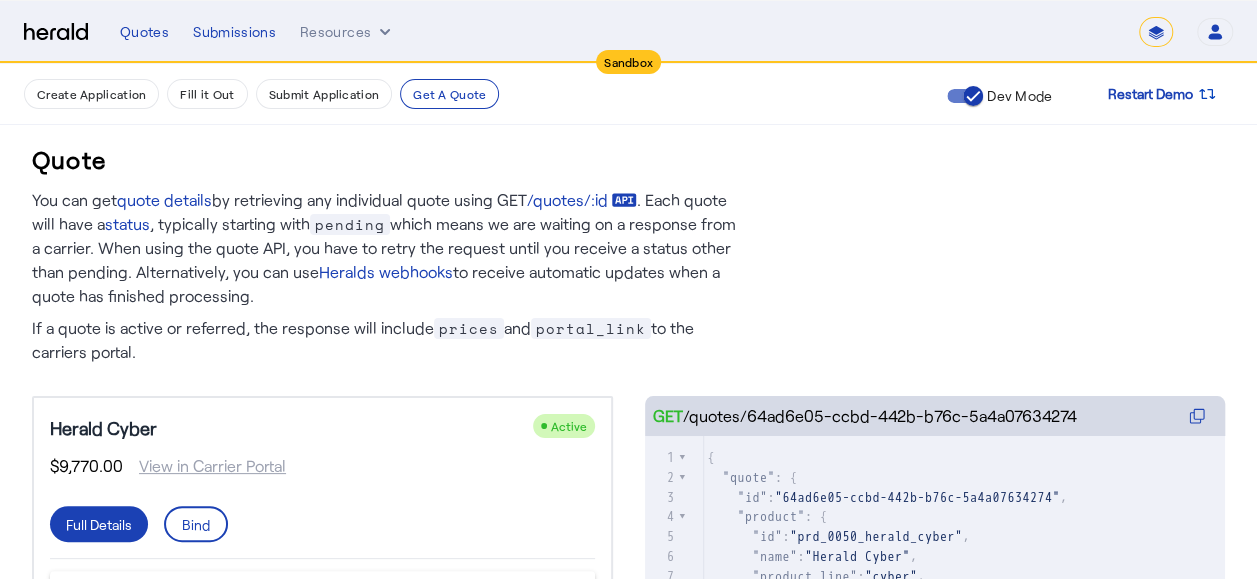 drag, startPoint x: 360, startPoint y: 54, endPoint x: 366, endPoint y: 42, distance: 13.416408 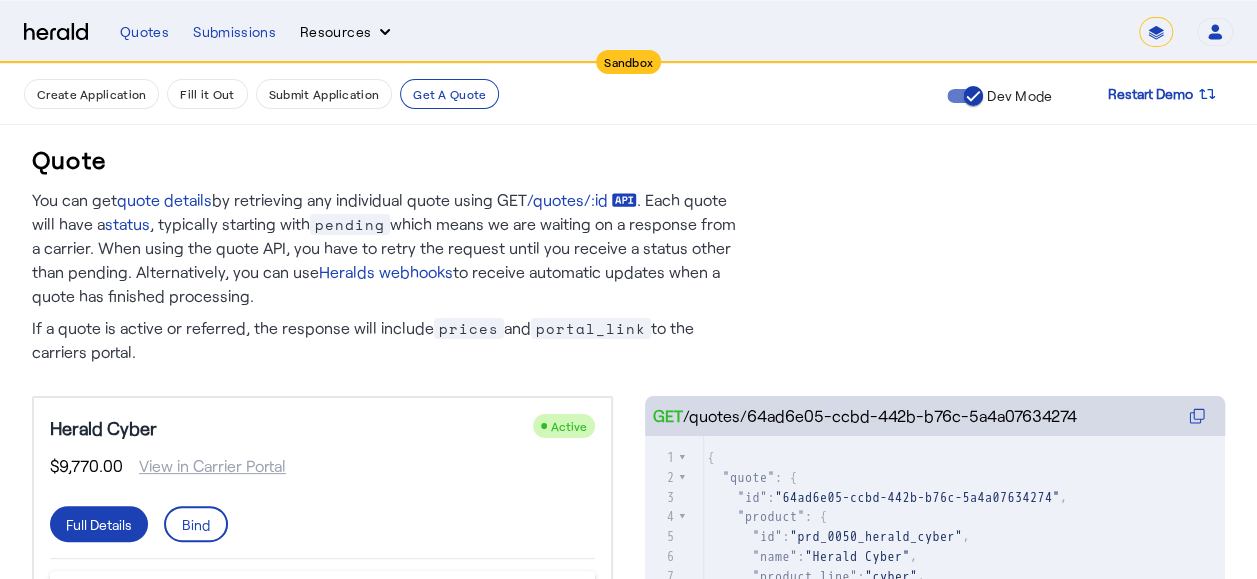 click on "Resources" at bounding box center [347, 32] 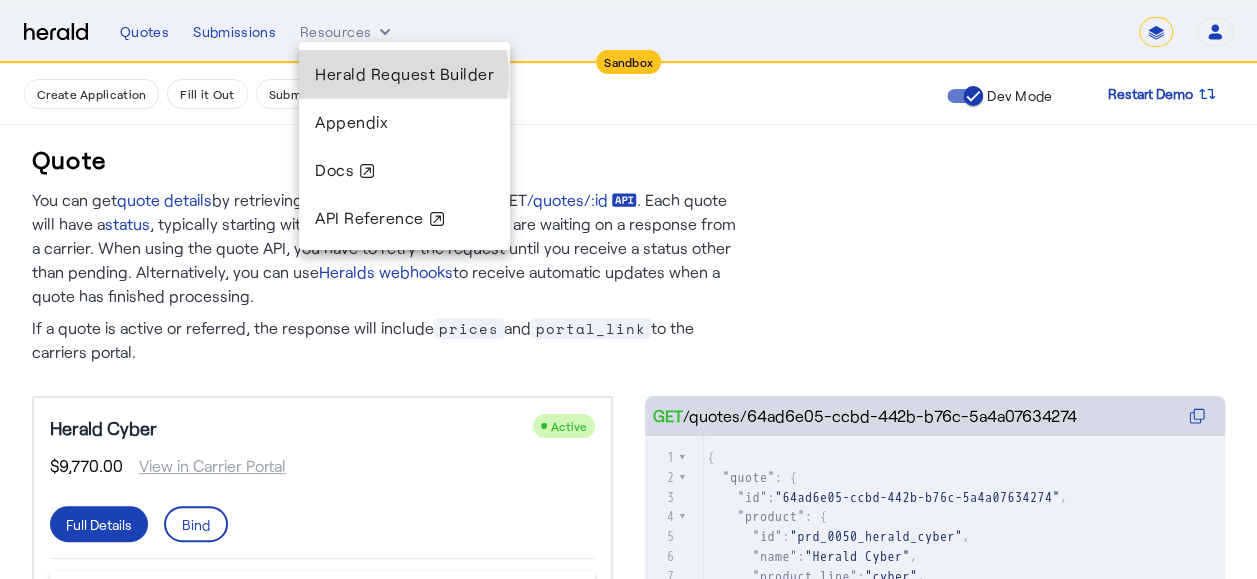 click on "Herald Request Builder" at bounding box center [404, 73] 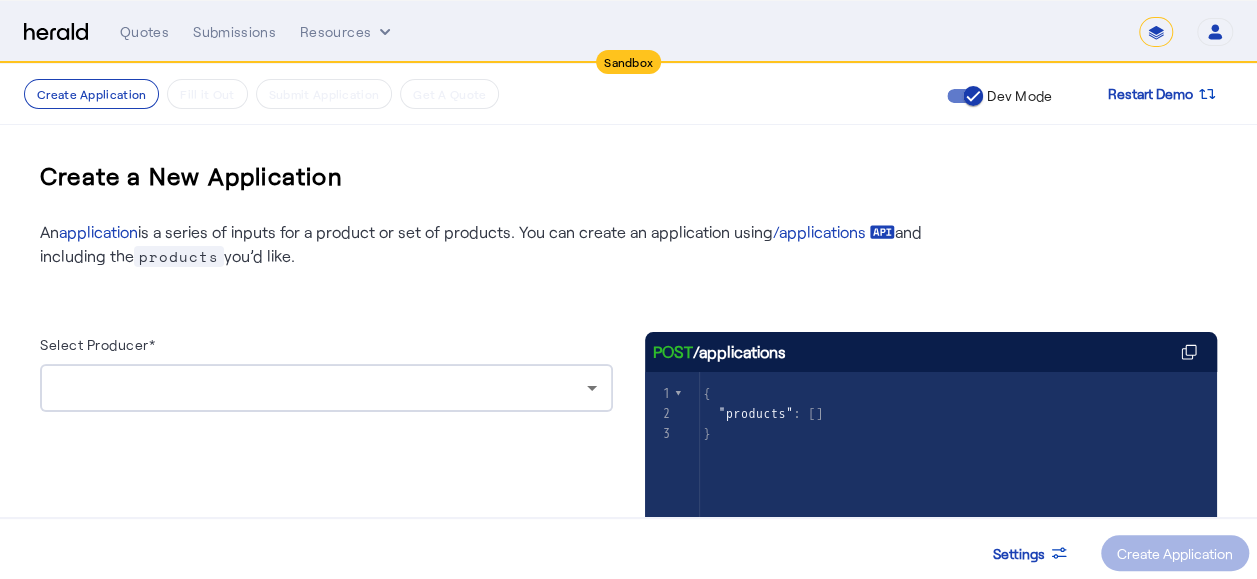 click at bounding box center (321, 388) 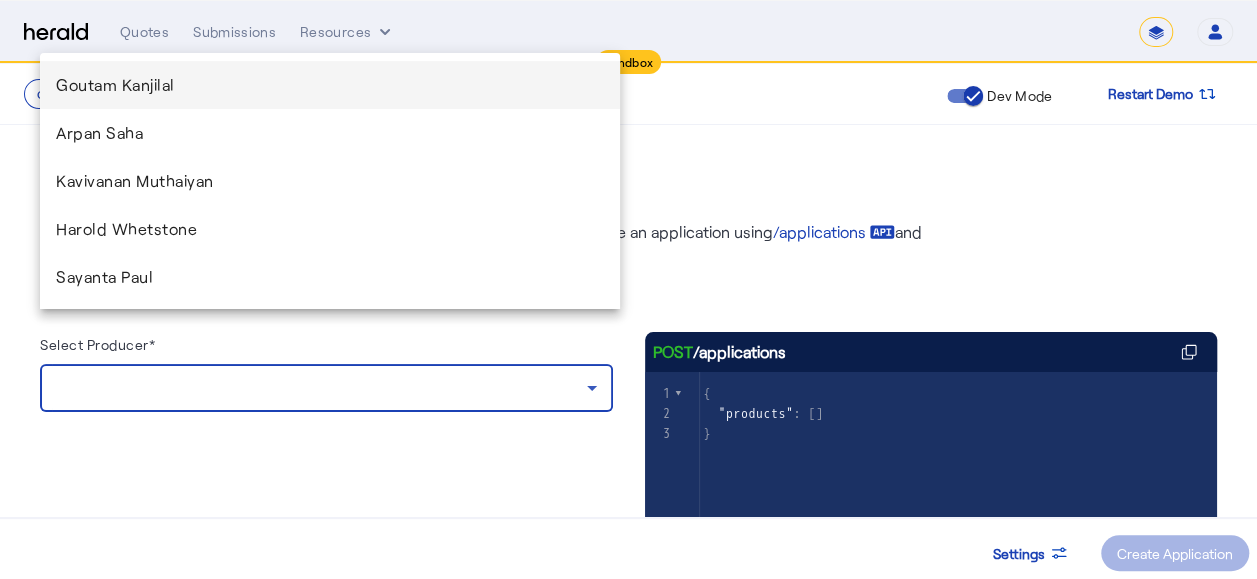 scroll, scrollTop: 100, scrollLeft: 0, axis: vertical 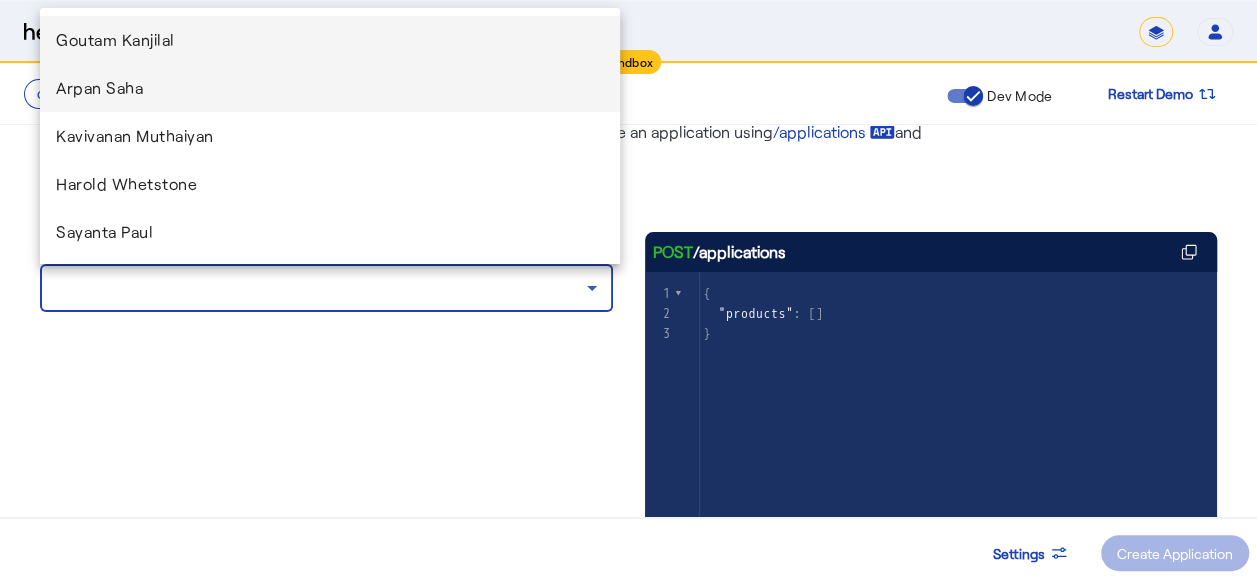 click on "Arpan Saha" at bounding box center (330, 88) 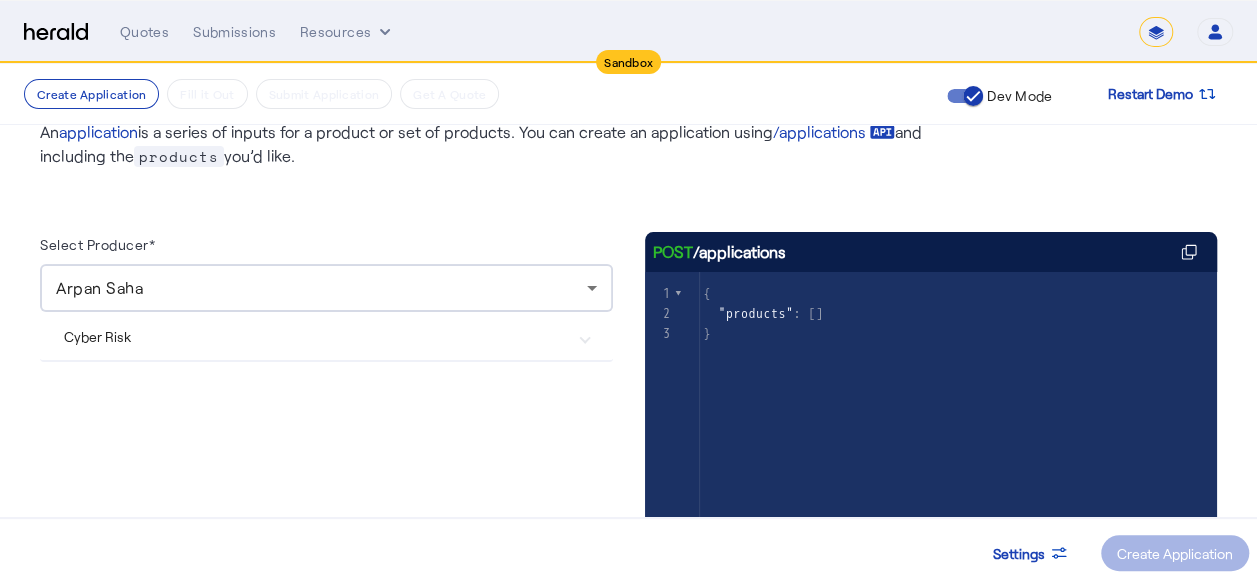 click on "Cyber Risk" at bounding box center [326, 336] 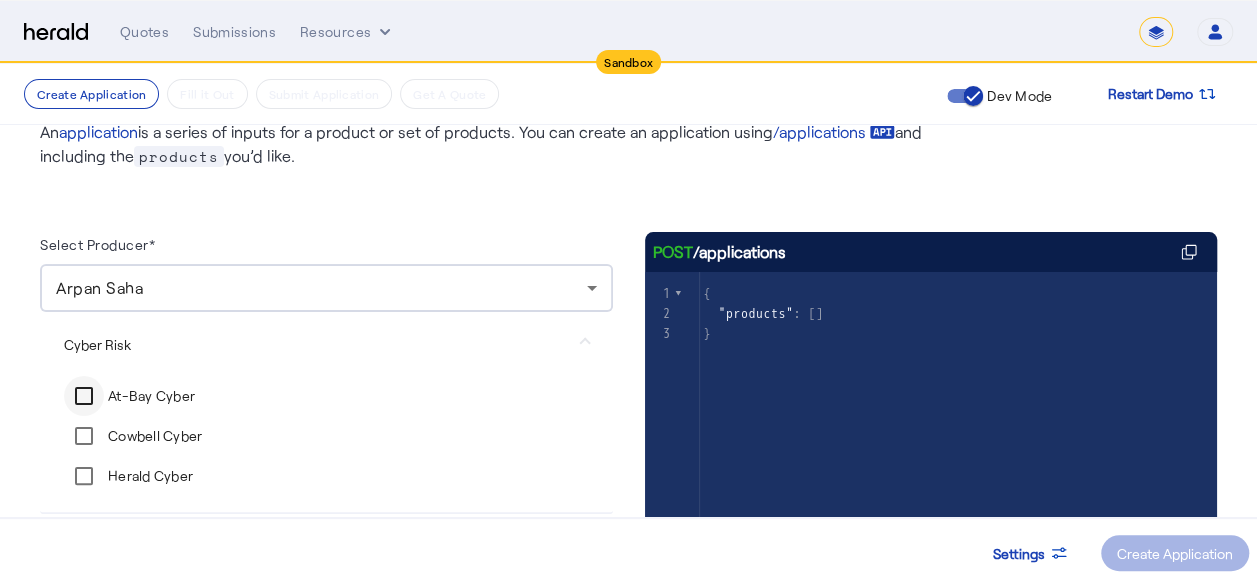click at bounding box center [84, 396] 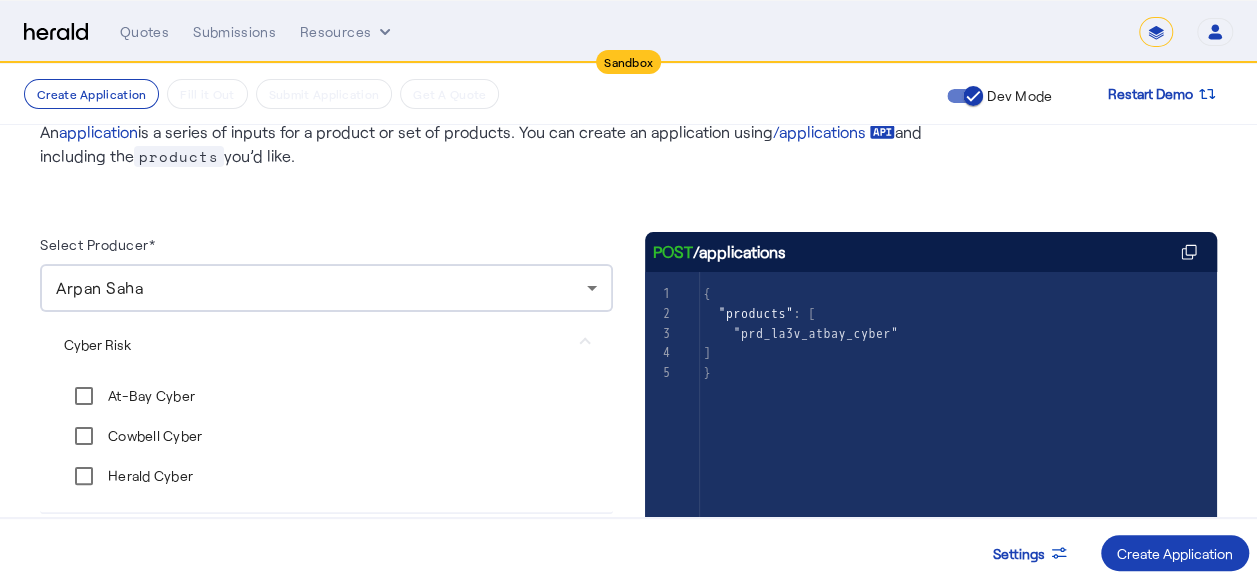 click on "Cowbell Cyber" at bounding box center (153, 436) 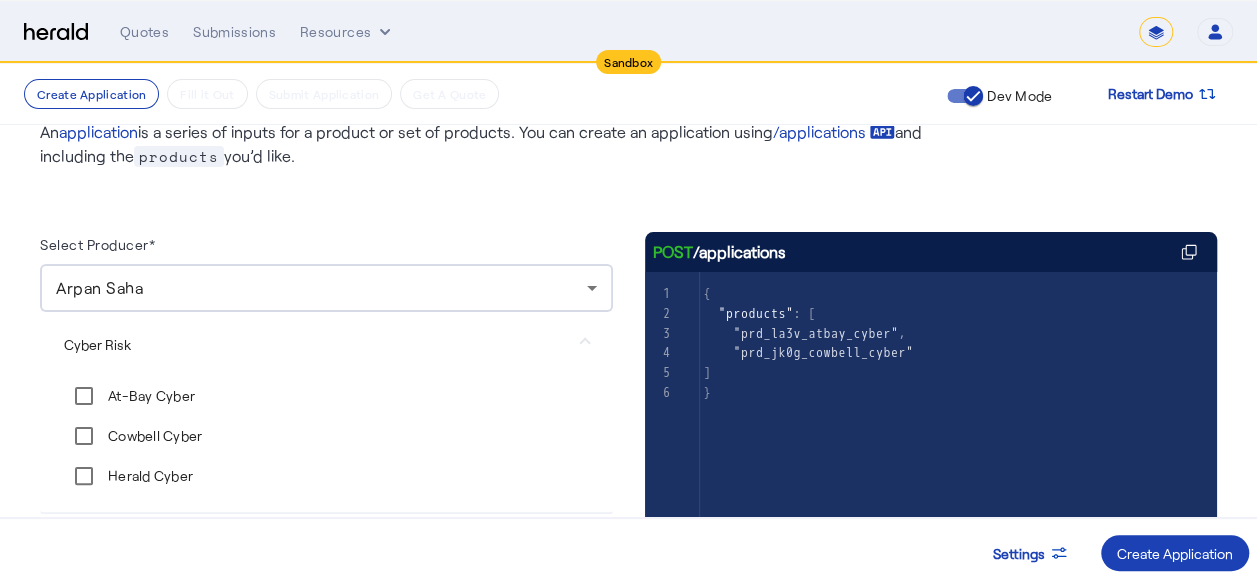 click on "Herald Cyber" at bounding box center (148, 476) 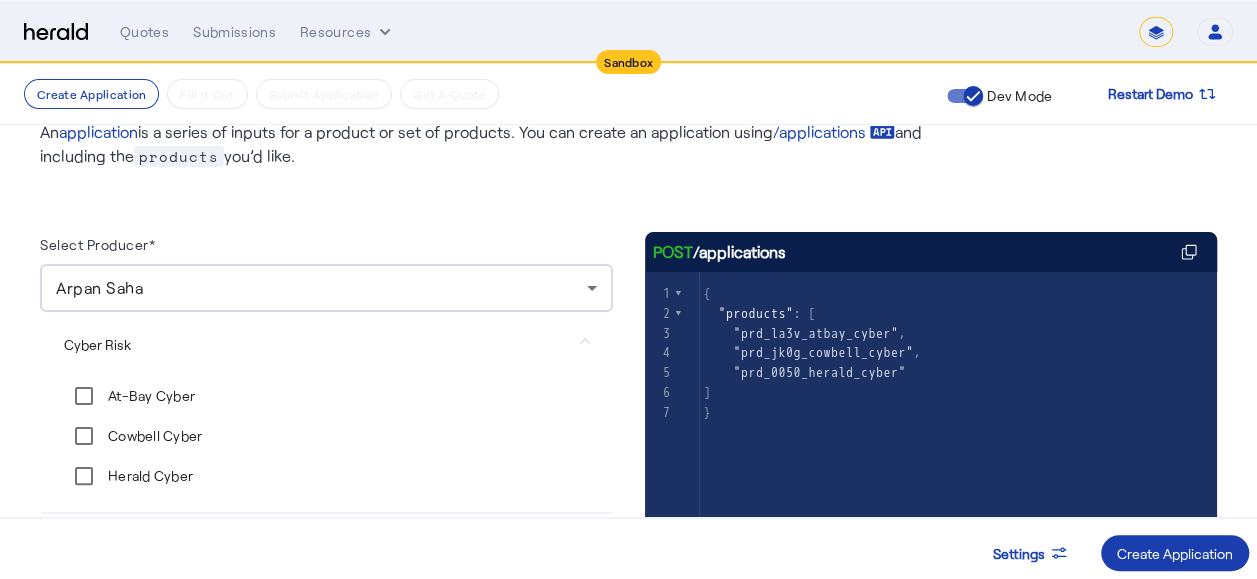click on "Create Application" at bounding box center (1175, 553) 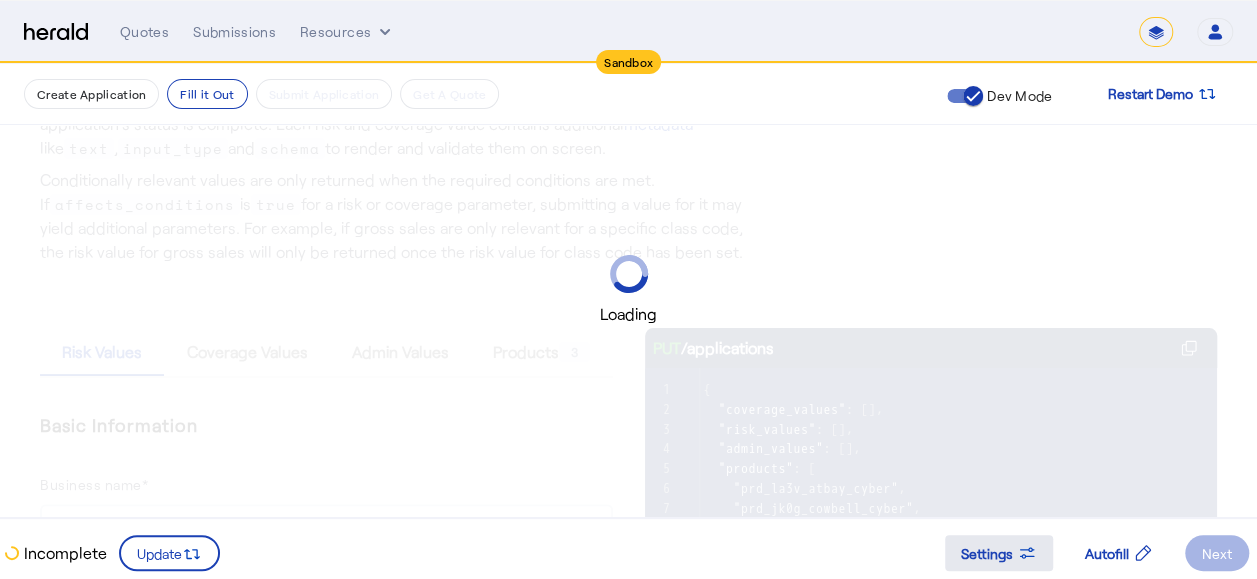 scroll, scrollTop: 0, scrollLeft: 0, axis: both 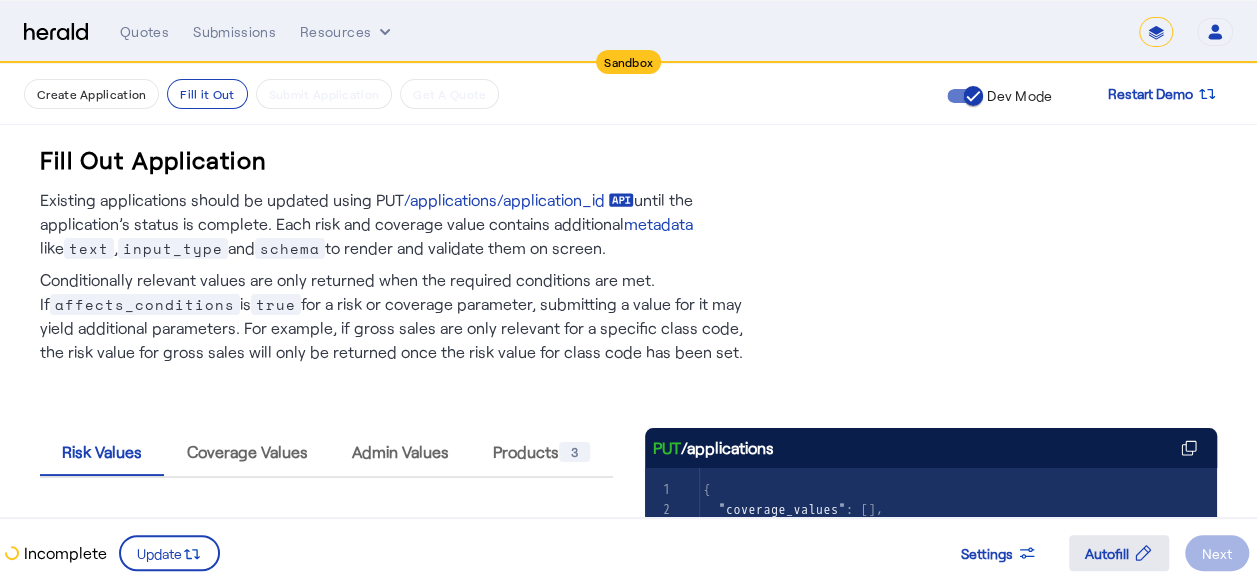 click 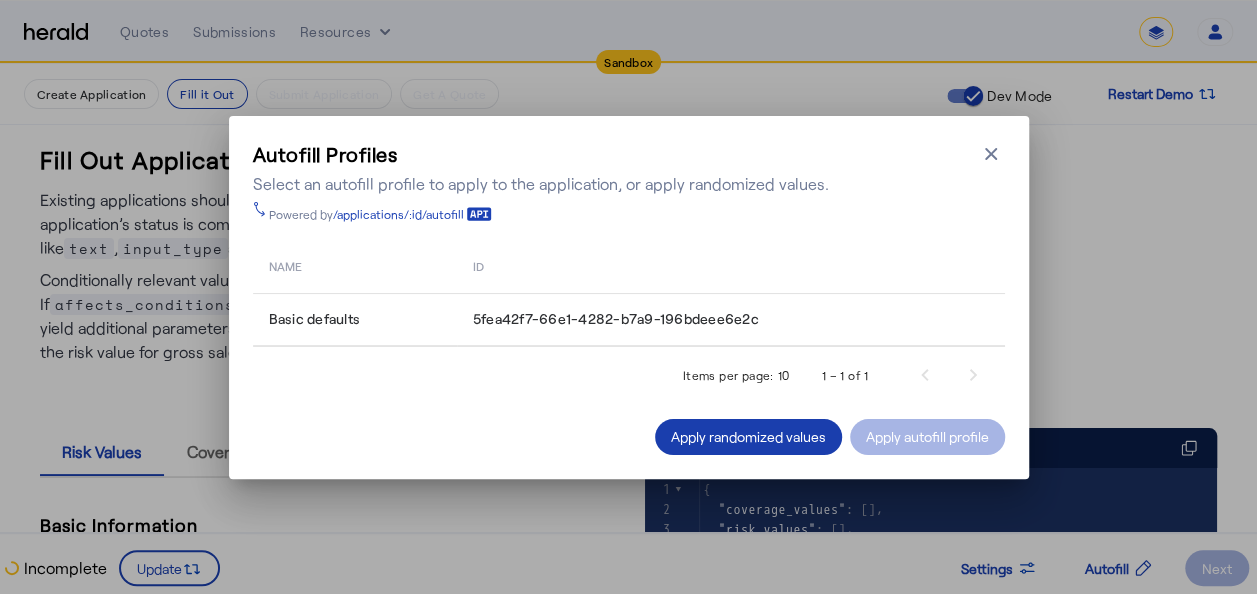 click on "Apply randomized values" at bounding box center (748, 436) 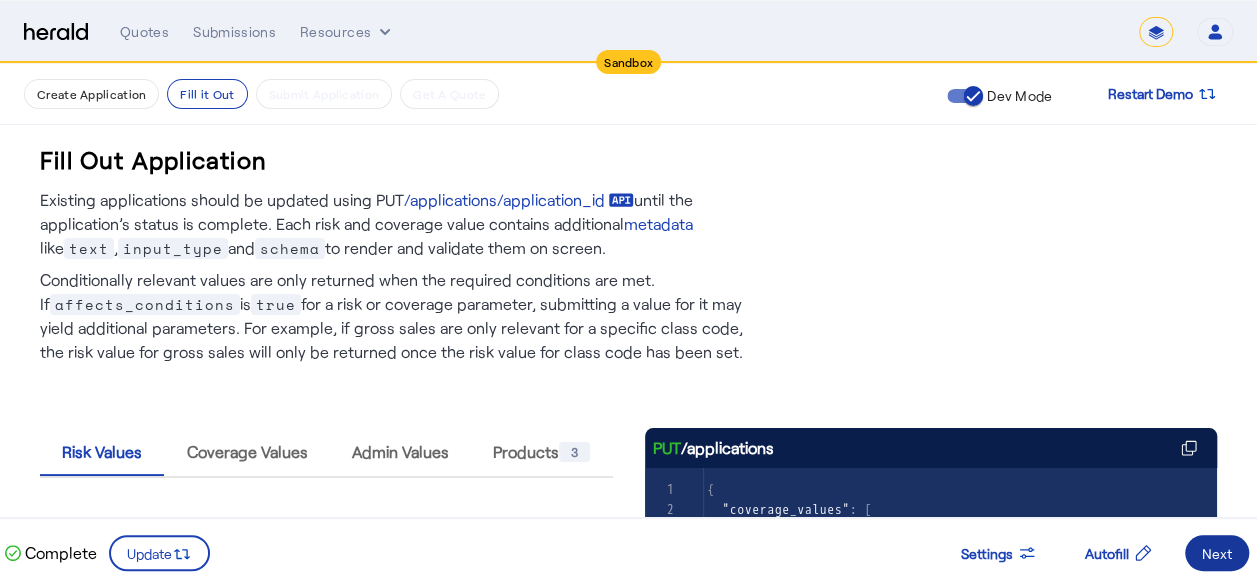 click on "Next" at bounding box center (1217, 553) 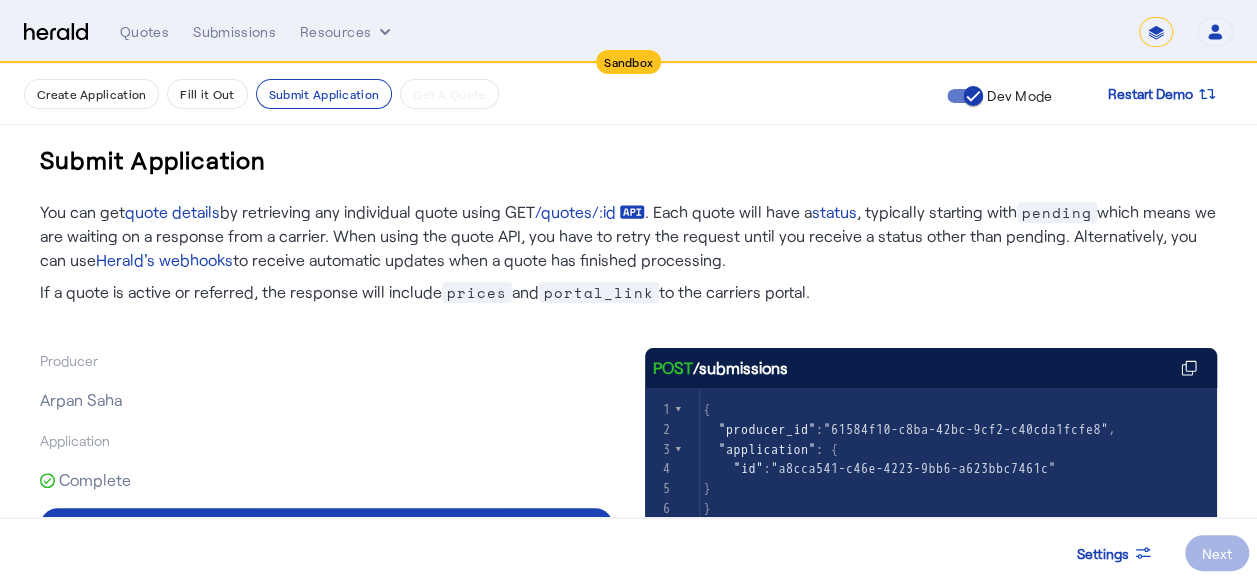 scroll, scrollTop: 249, scrollLeft: 0, axis: vertical 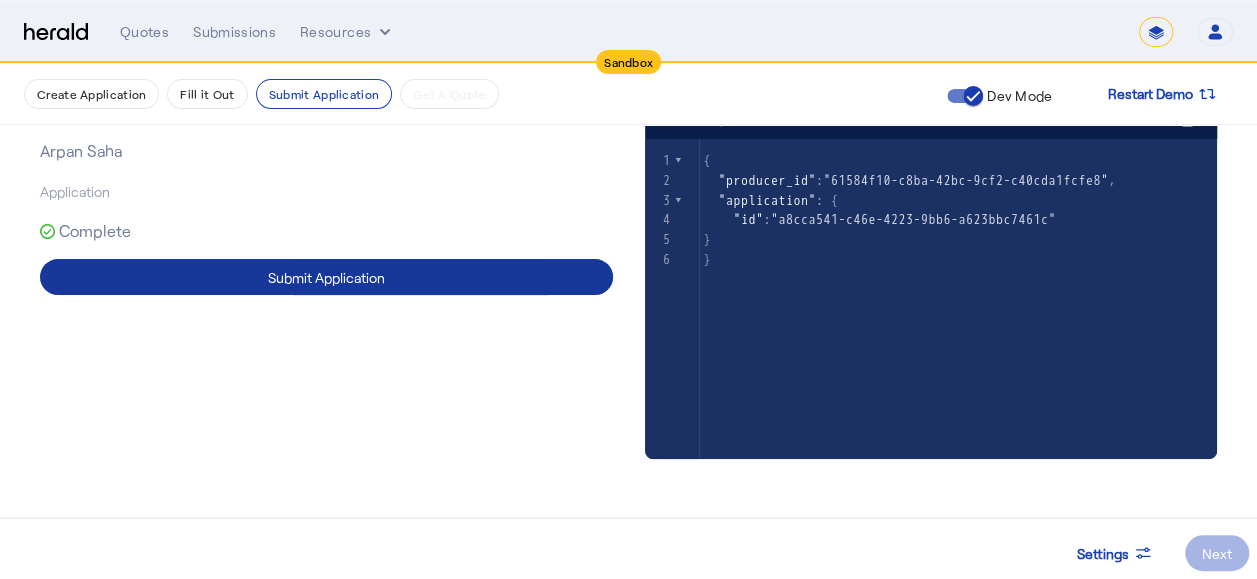 click at bounding box center (326, 277) 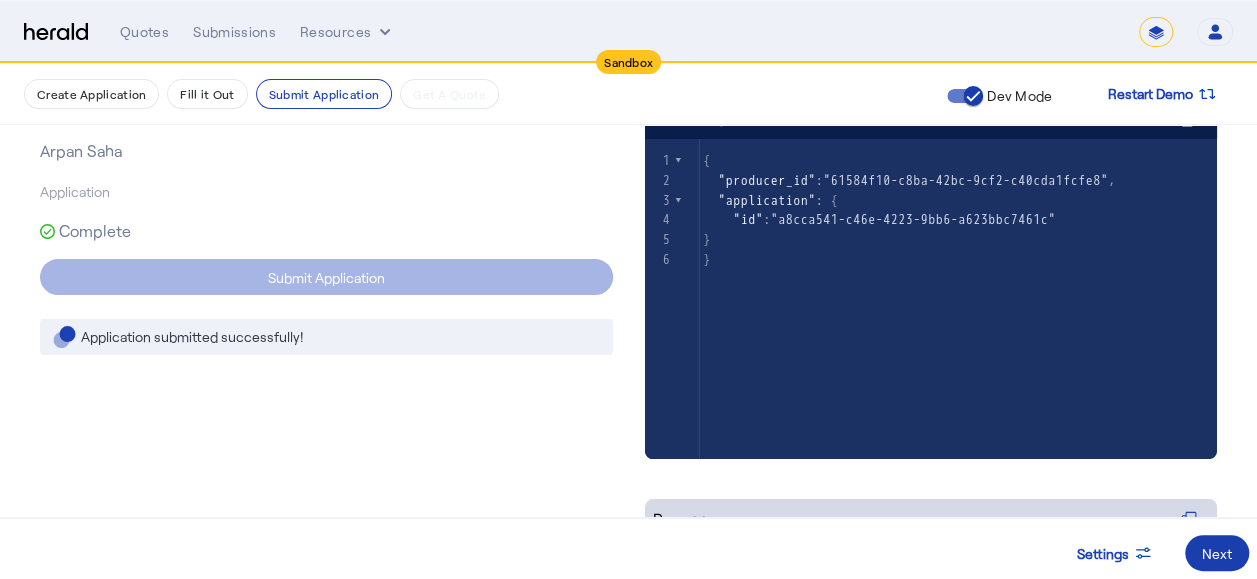 click on "Next" at bounding box center (1217, 553) 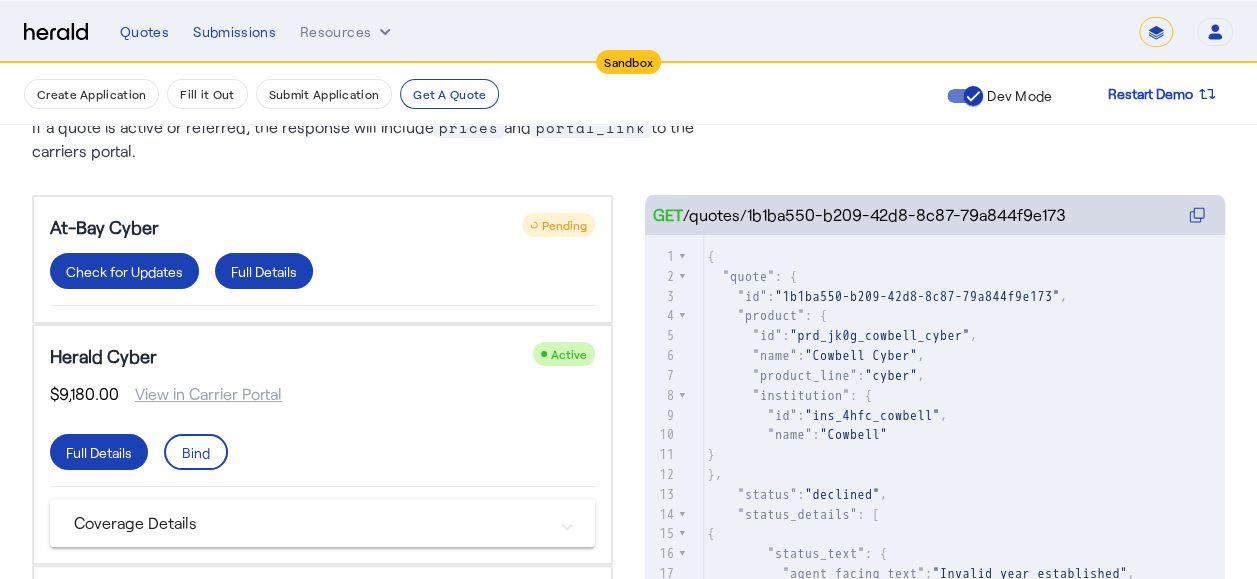 scroll, scrollTop: 200, scrollLeft: 0, axis: vertical 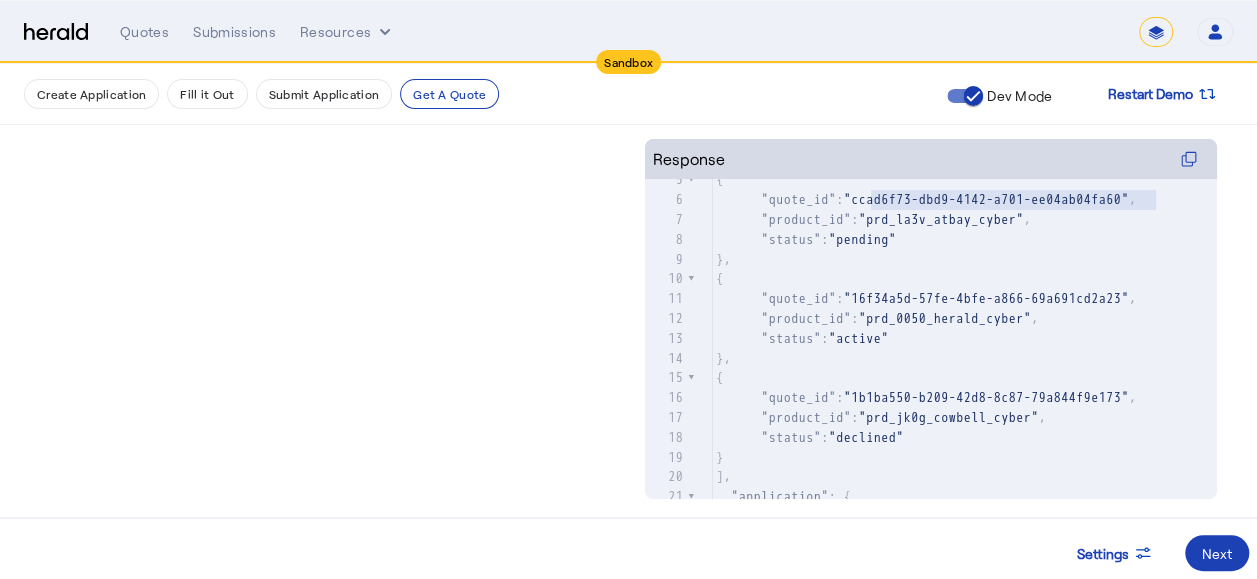 type on "**********" 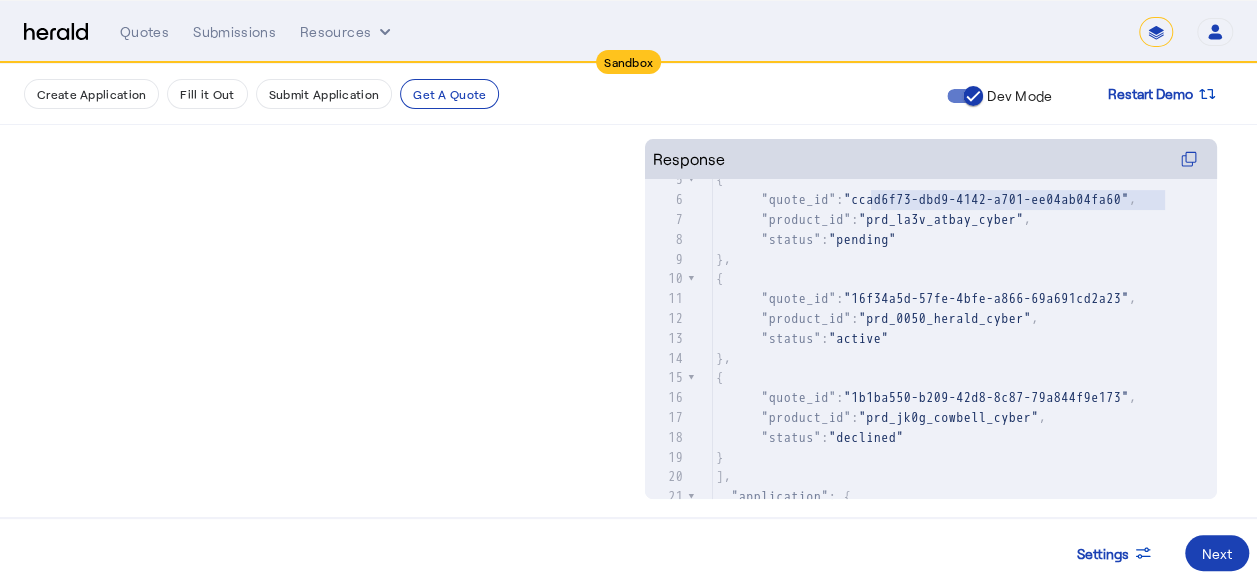 drag, startPoint x: 878, startPoint y: 197, endPoint x: 1169, endPoint y: 197, distance: 291 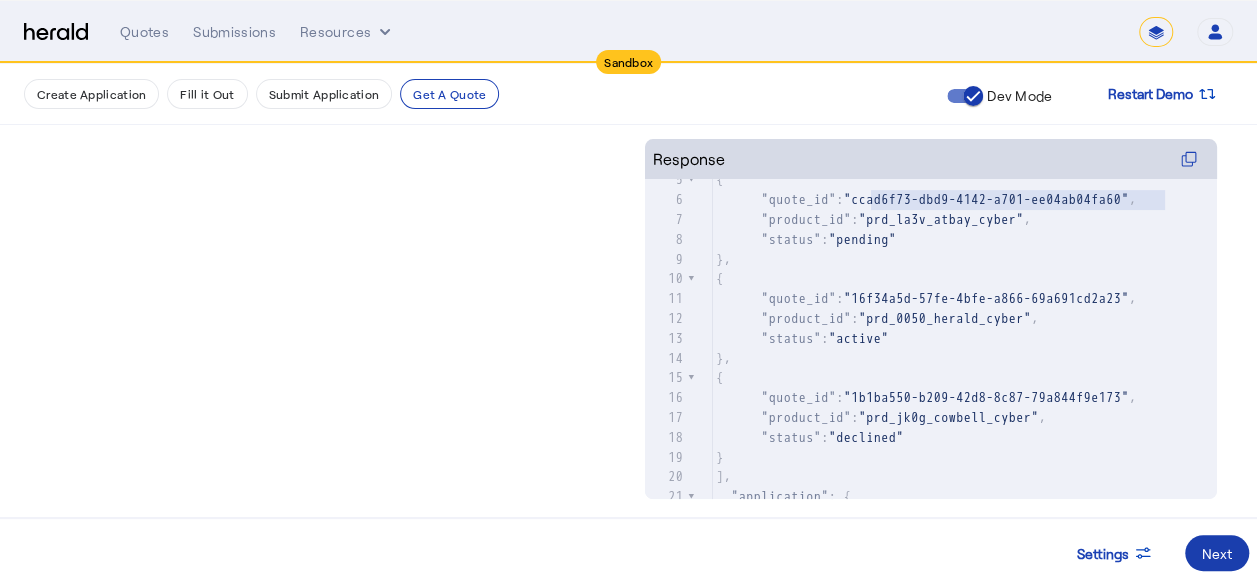 click at bounding box center (1217, 553) 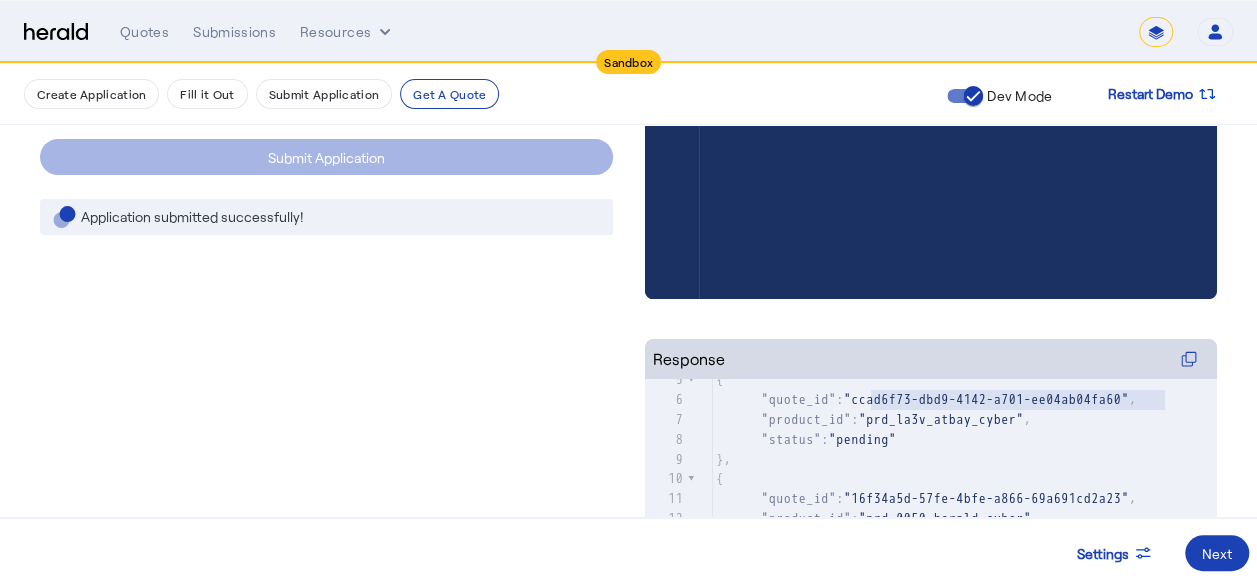 scroll, scrollTop: 169, scrollLeft: 0, axis: vertical 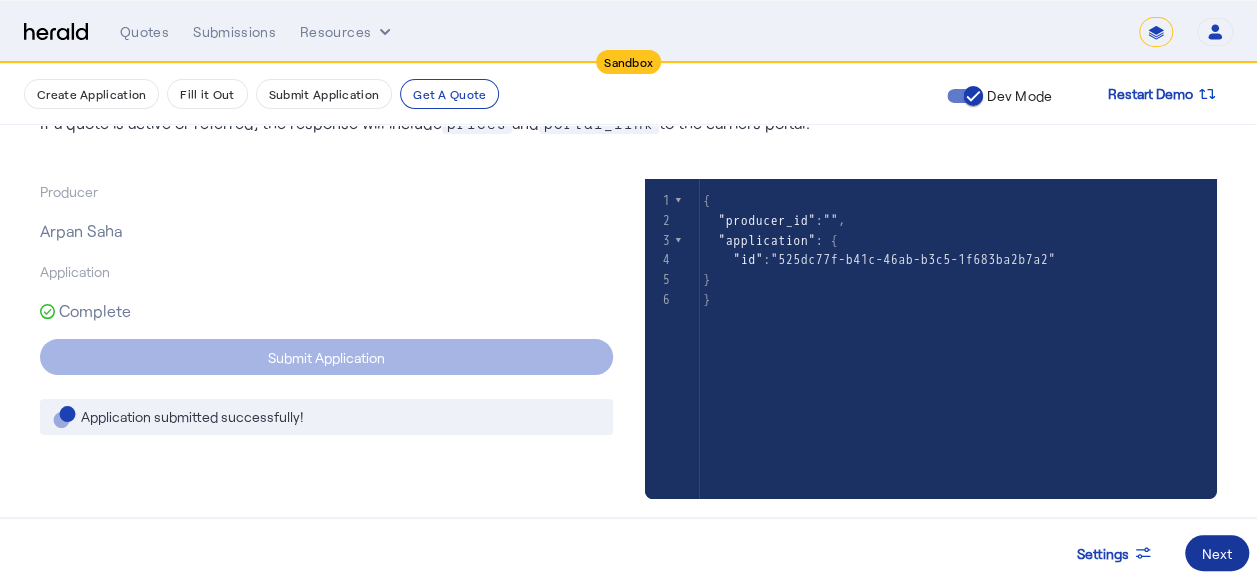 click on "Next" at bounding box center [1217, 553] 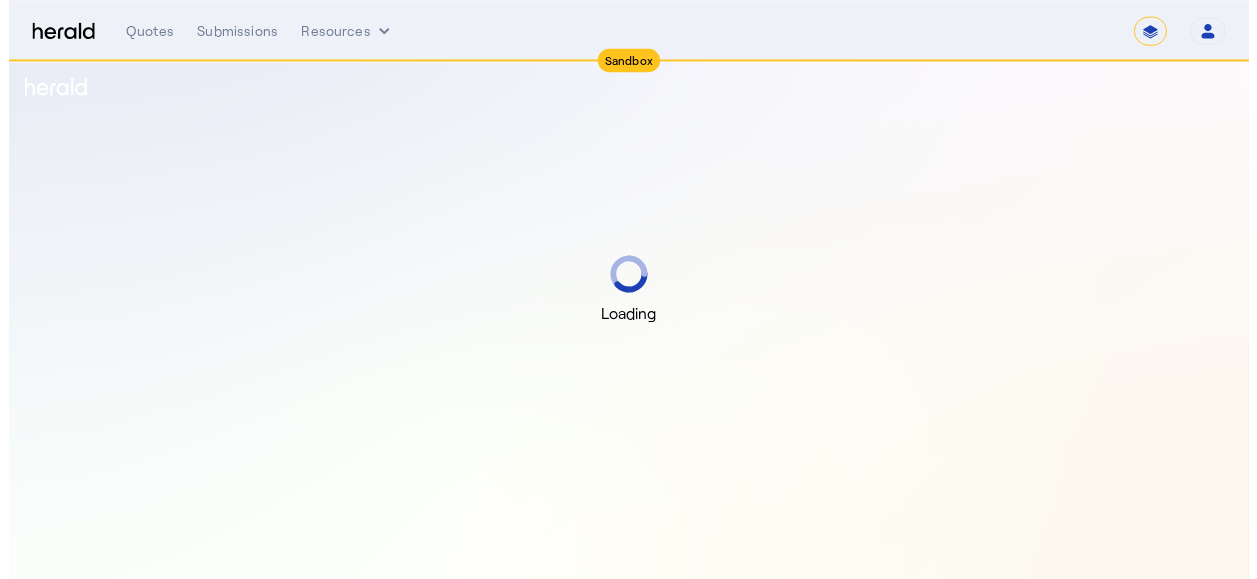 scroll, scrollTop: 0, scrollLeft: 0, axis: both 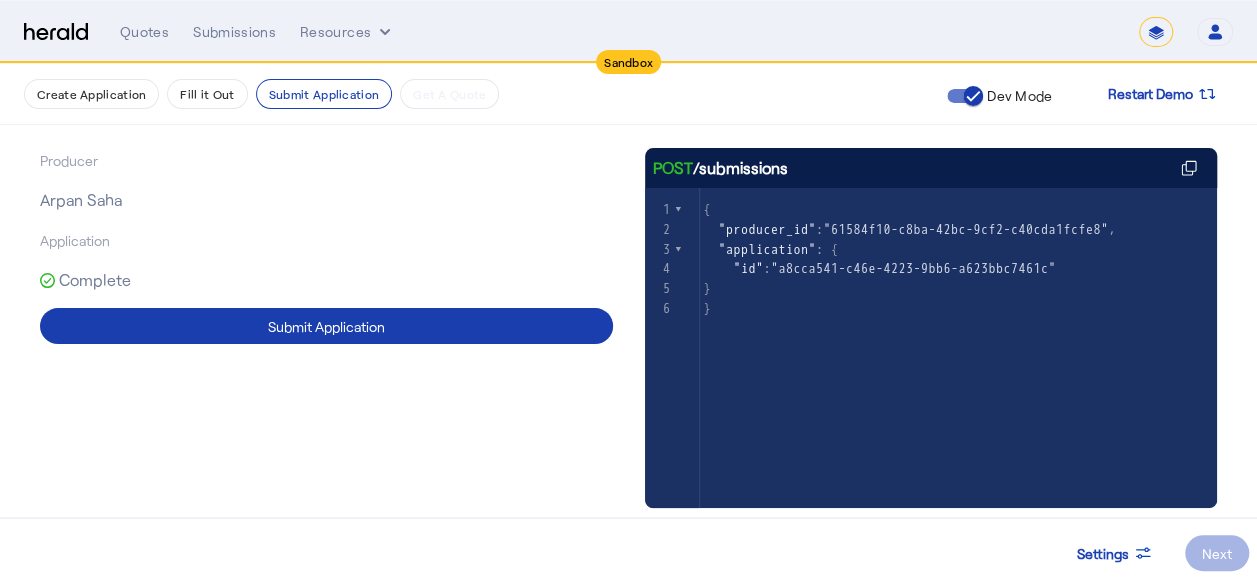 click at bounding box center [326, 326] 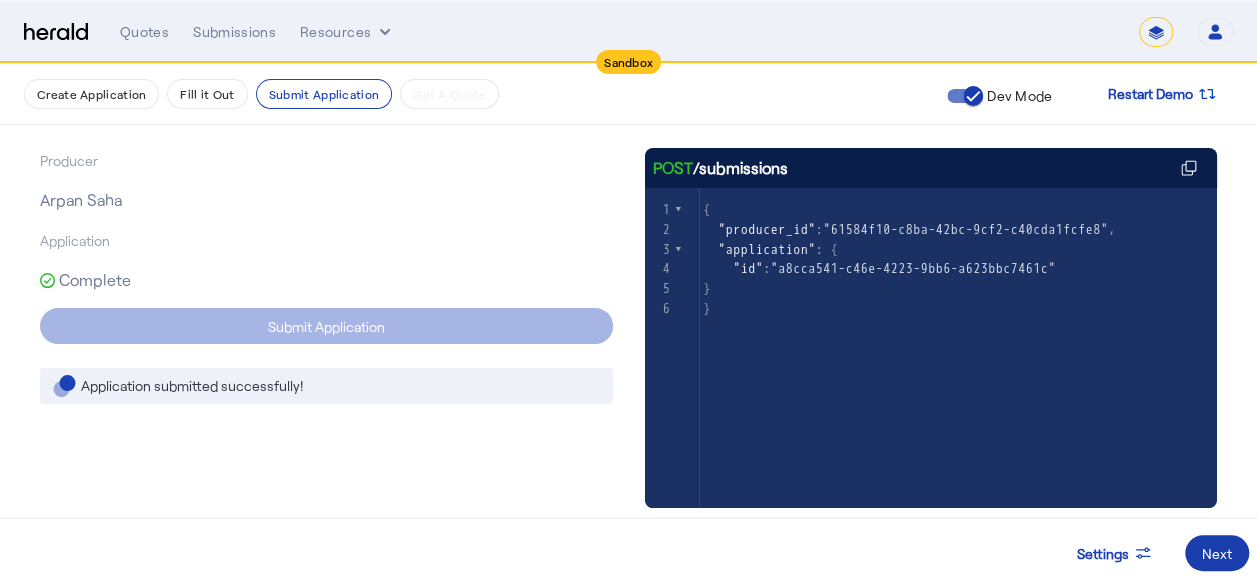 click on "Next" at bounding box center (1217, 553) 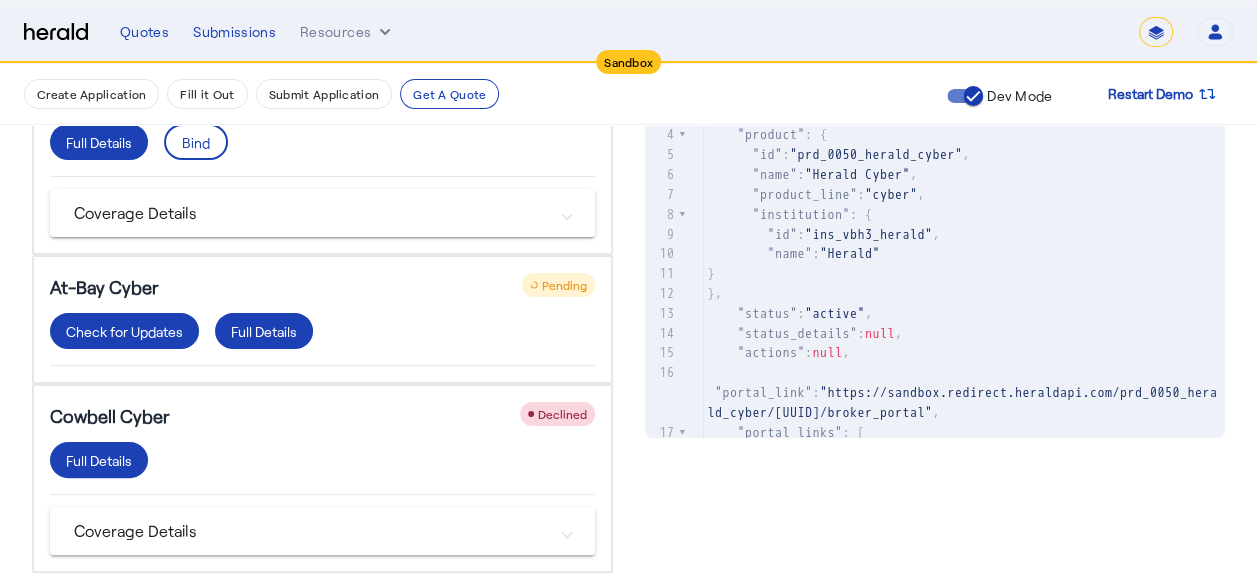 scroll, scrollTop: 455, scrollLeft: 0, axis: vertical 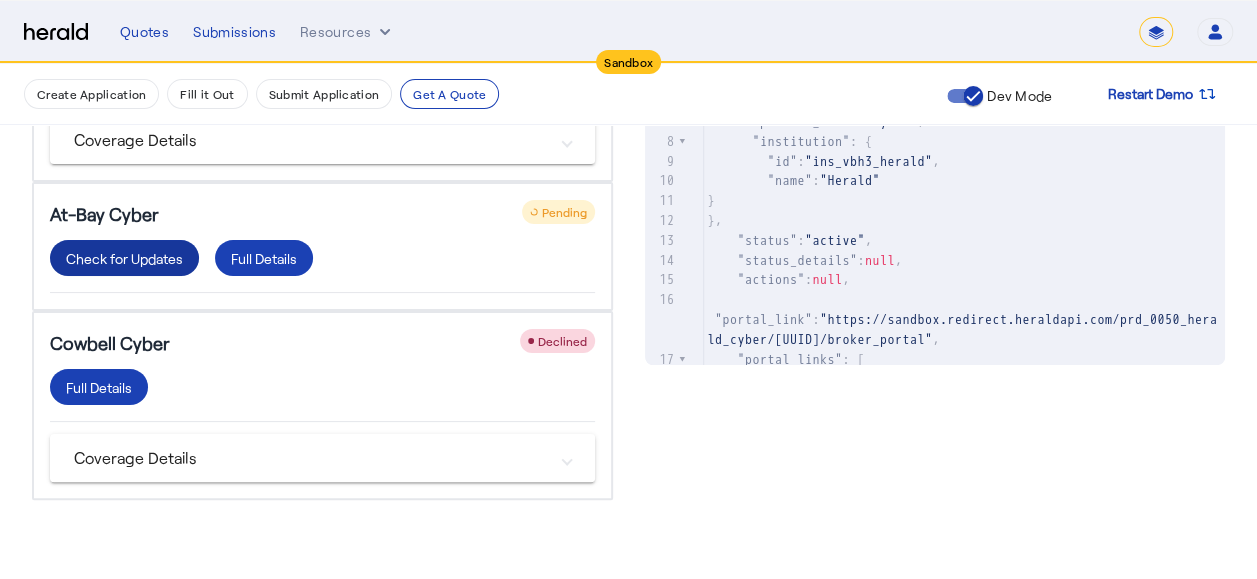 click on "Check for Updates" 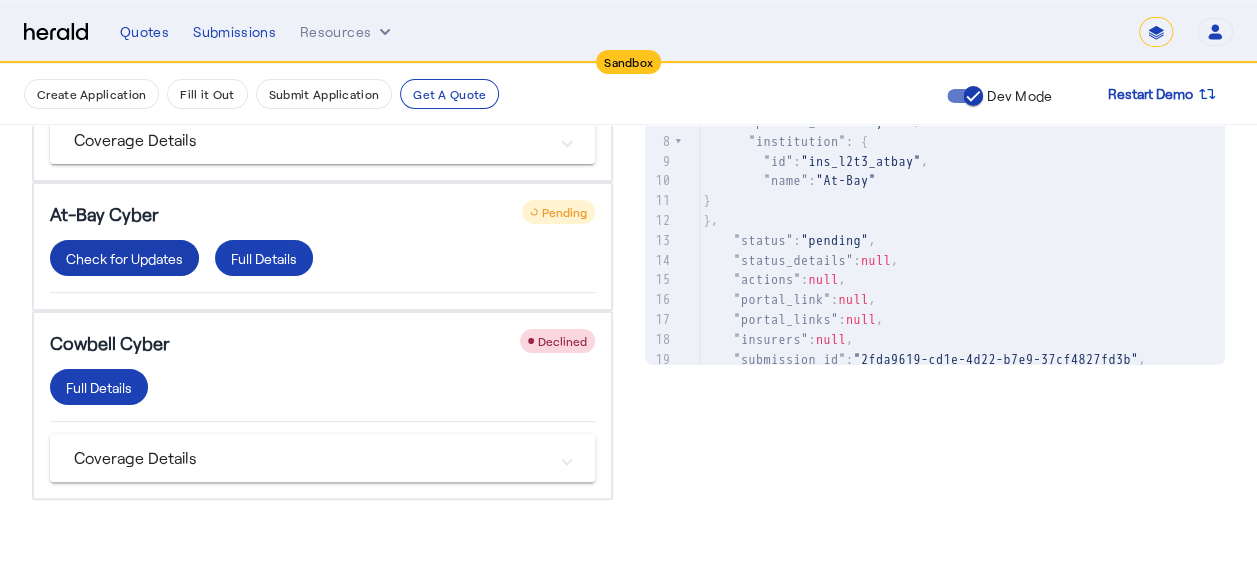 scroll, scrollTop: 355, scrollLeft: 0, axis: vertical 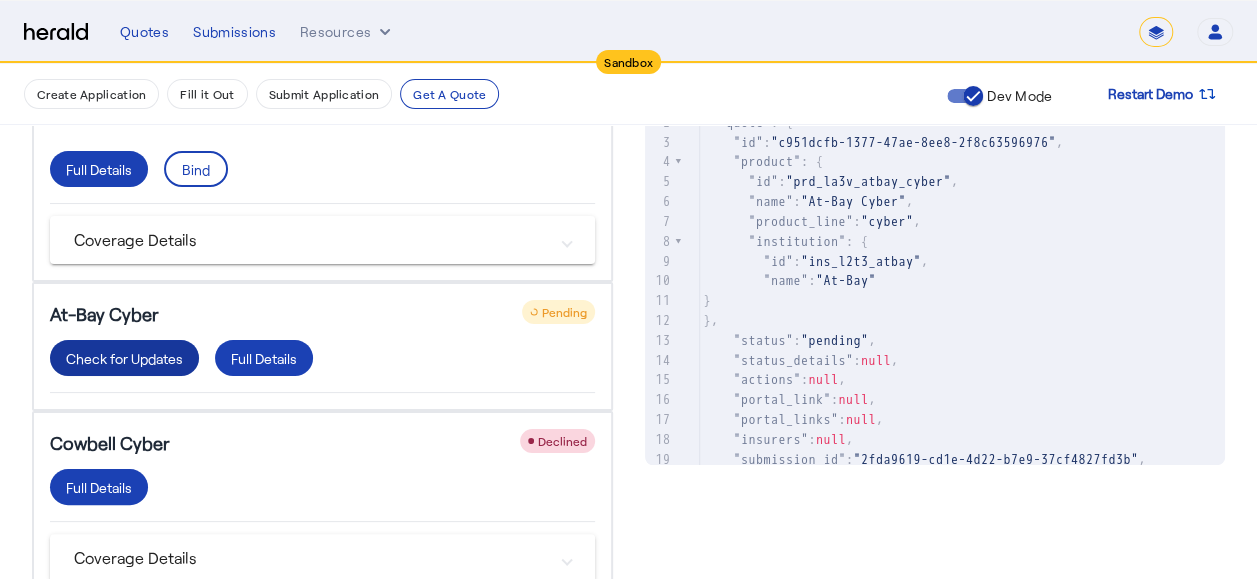click on "Check for Updates" 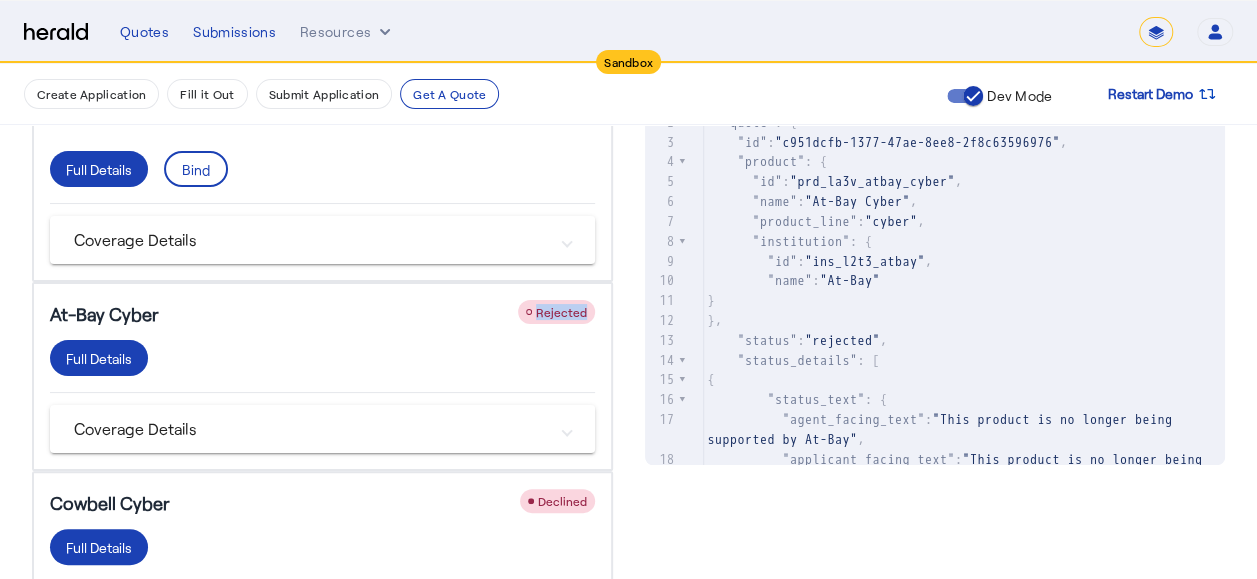 drag, startPoint x: 528, startPoint y: 318, endPoint x: 592, endPoint y: 316, distance: 64.03124 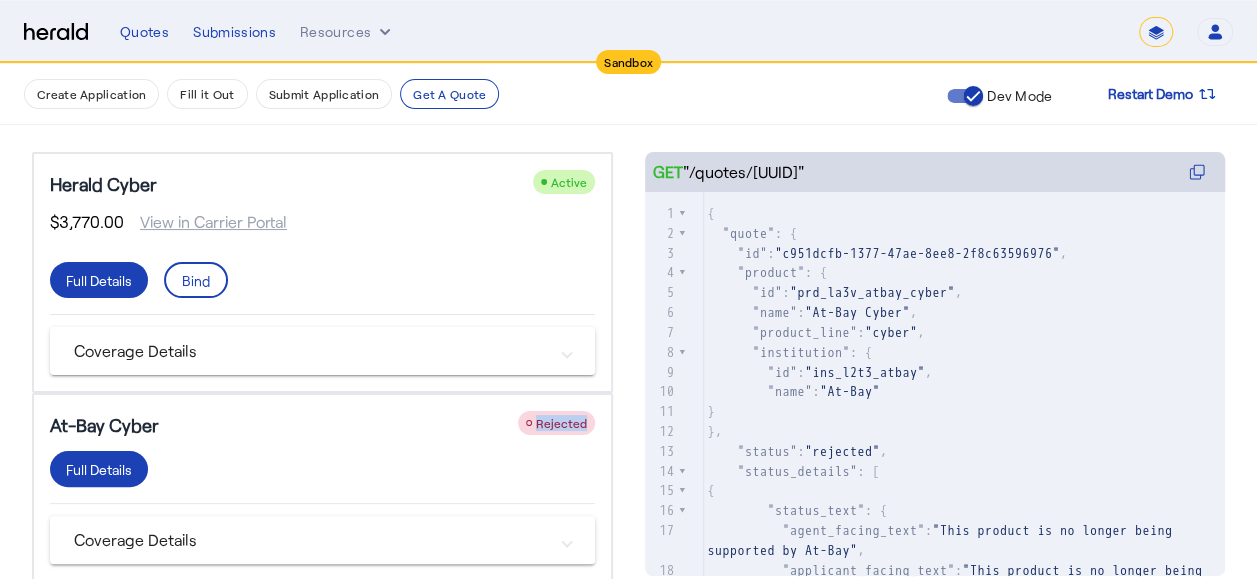 scroll, scrollTop: 155, scrollLeft: 0, axis: vertical 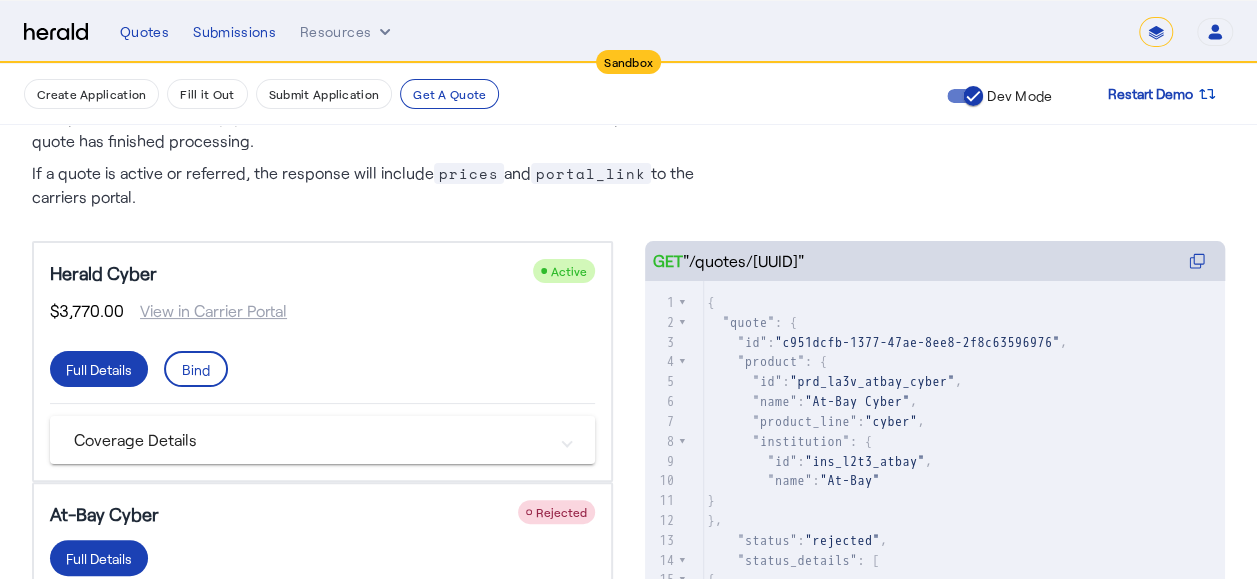 click on "Herald Cyber
Active $3,770.00 View in Carrier Portal  Full Details   Bind   Coverage Details   Cyber Effective Date   2026-01-04   Aggregate Limit   $2,000,000.00   Social Engineering Limit   $50,000.00   Aggregate Retention   $2,500.00   Waiting Period (hours)   $8.00   Per Claim Retention   $250,000.00   Cyber Risk Retroactive Date   2005-09-27   Data Breach Liability Limit      Data Breach Response Limit      Direct Business Interruption Limit      Network Security Liability Costs Limit      Network Security Response Limit      Ransomware Event Limit      Ransomware Event Retention      Cyber Risk Expiration Date      At-Bay Cyber
Rejected  Full Details   Coverage Details   Cyber Effective Date   2025-09-04   Aggregate Limit   $3,000,000.00   Social Engineering Limit   $50,000.00   Waiting Period (hours)   $8.00   Social Engineering Deductible   $56,617.00   Per Claim Retention   $100,000.00   Cyber Risk Retroactive Date      Contingent Business Interruption Limit" 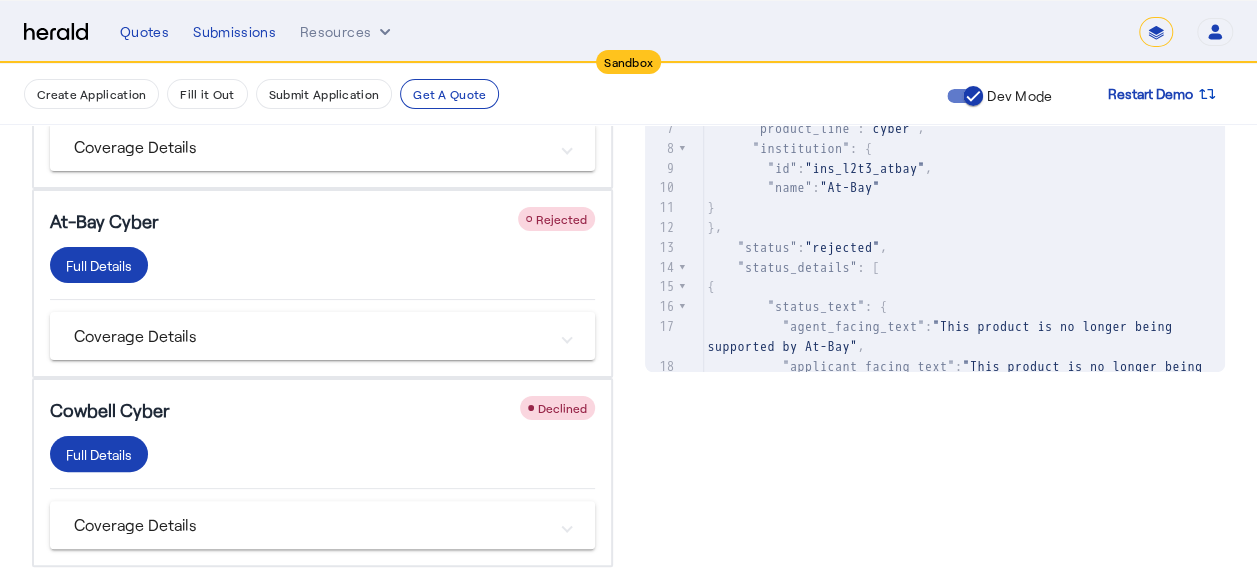 scroll, scrollTop: 55, scrollLeft: 0, axis: vertical 